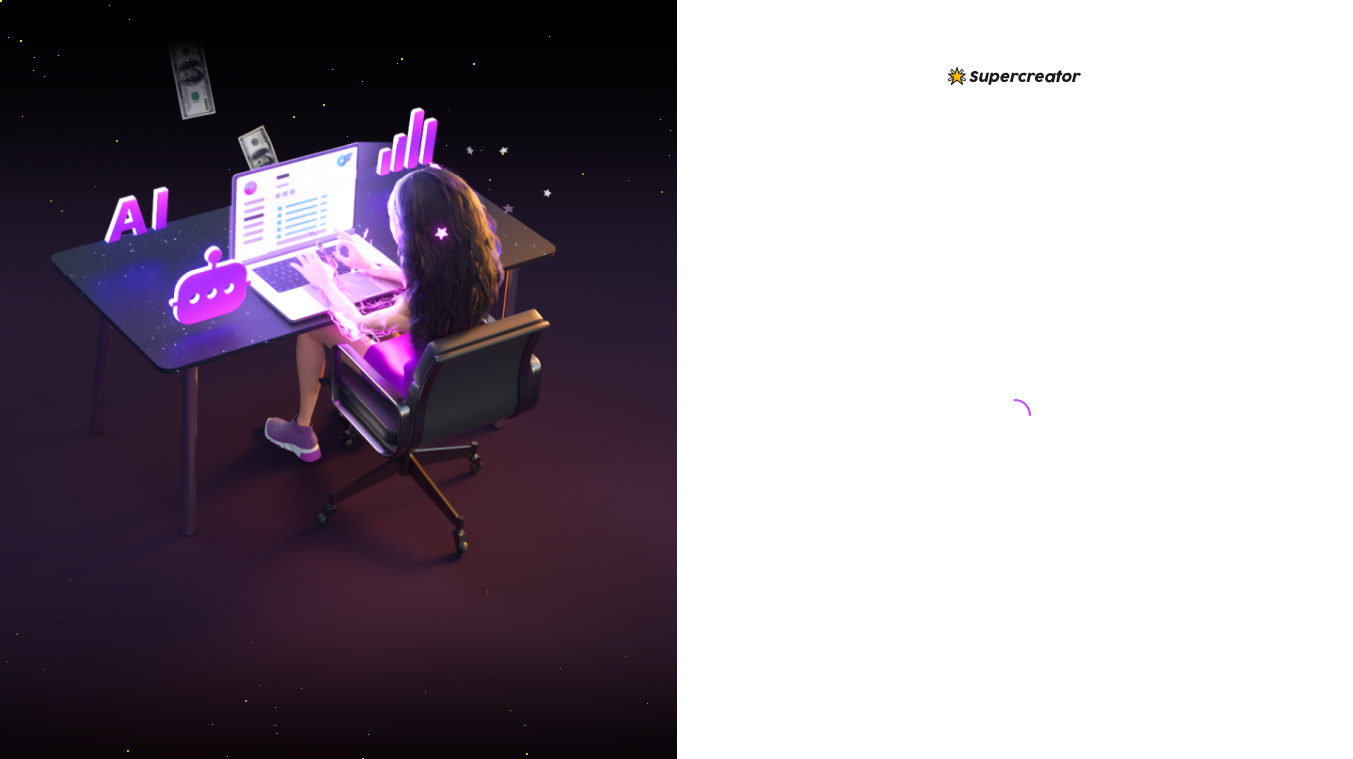 scroll, scrollTop: 0, scrollLeft: 0, axis: both 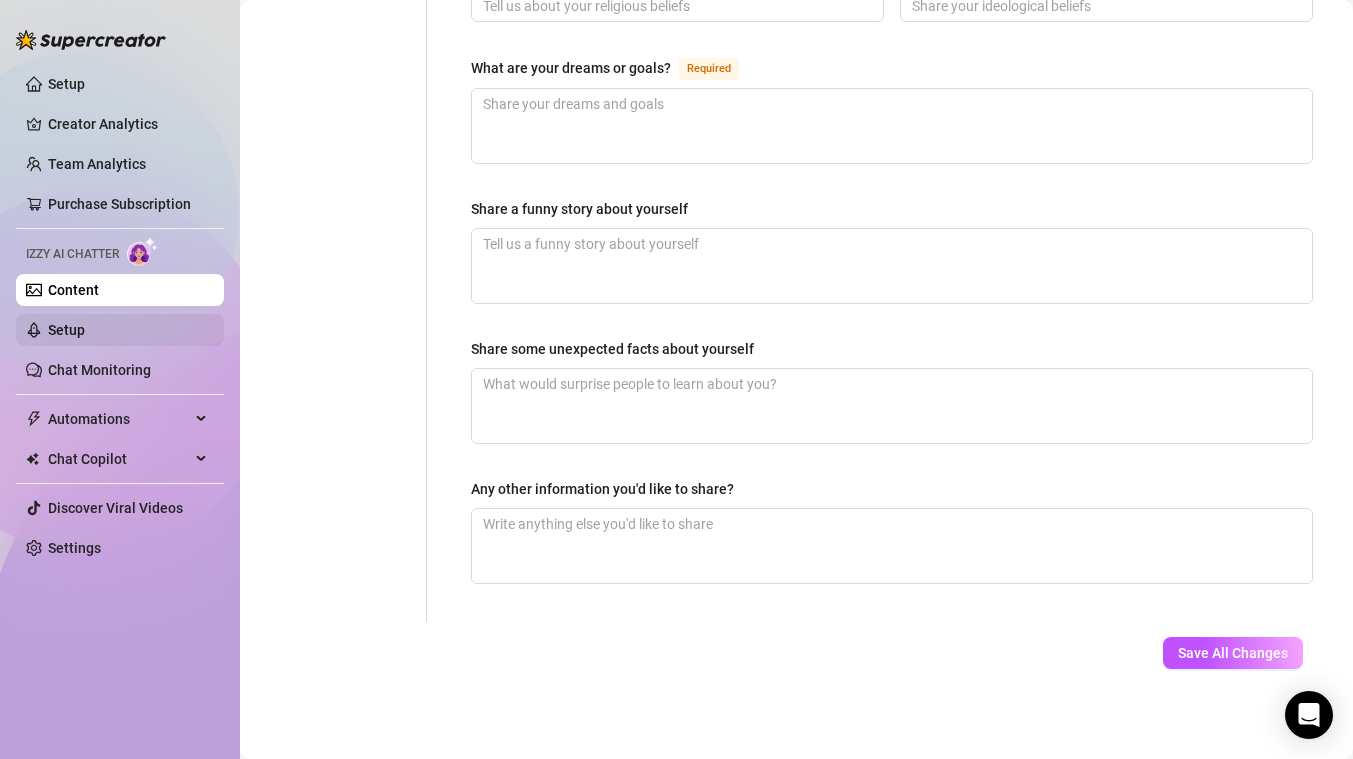 click on "Setup" at bounding box center (66, 330) 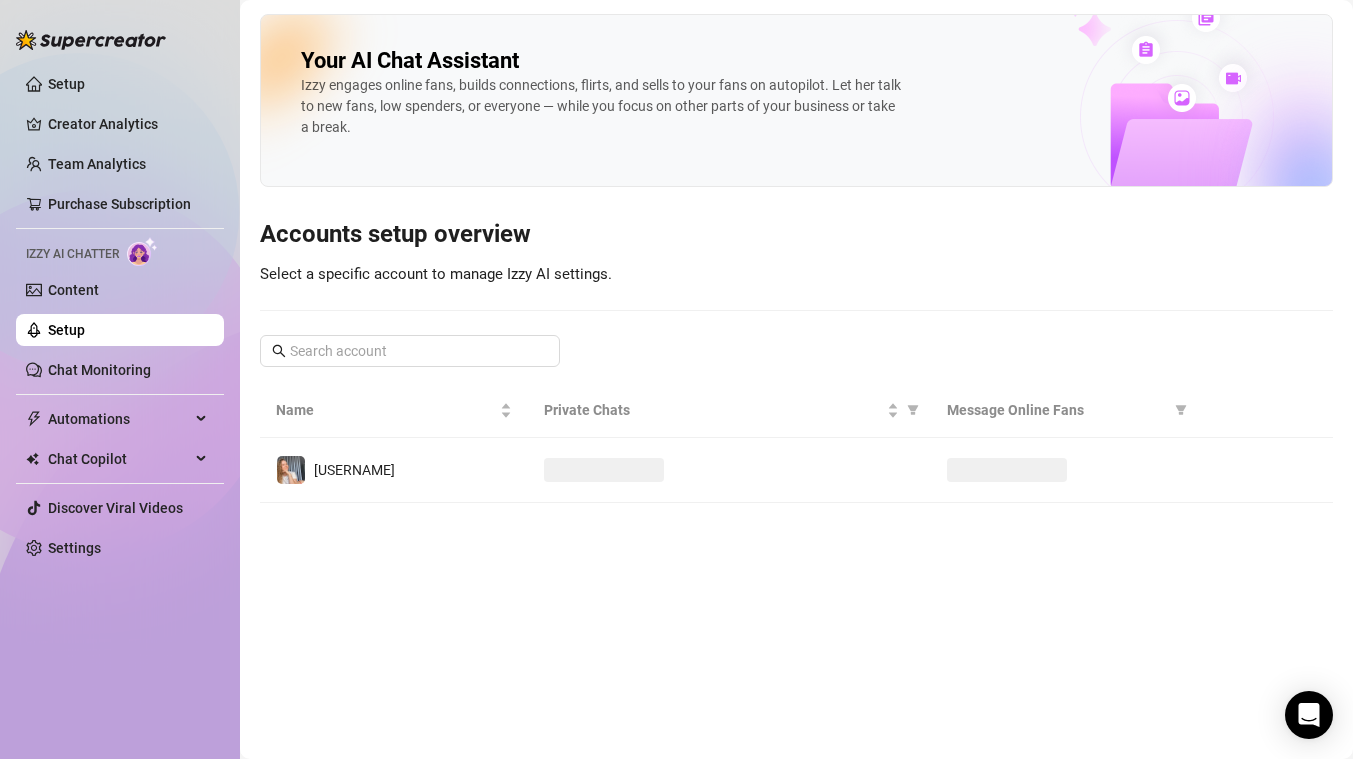 scroll, scrollTop: 0, scrollLeft: 0, axis: both 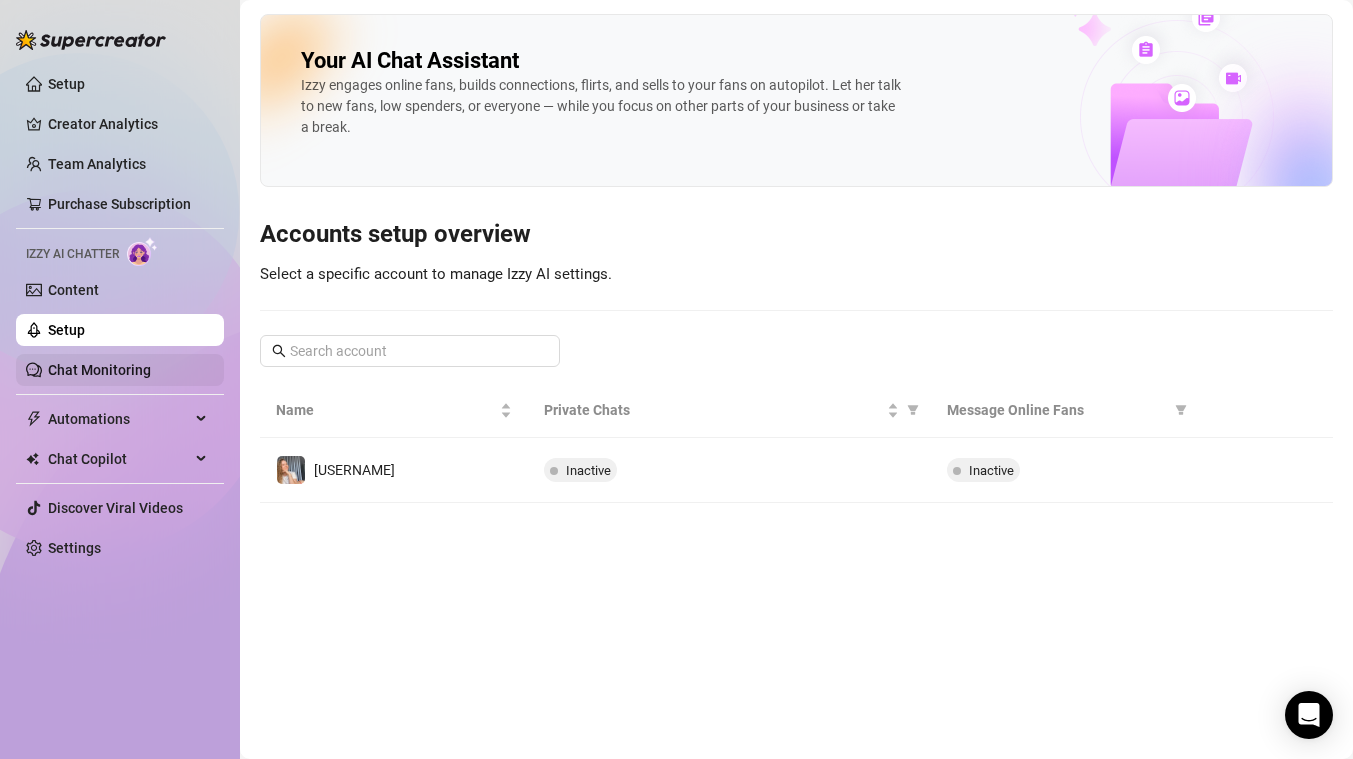 click on "Chat Monitoring" at bounding box center (99, 370) 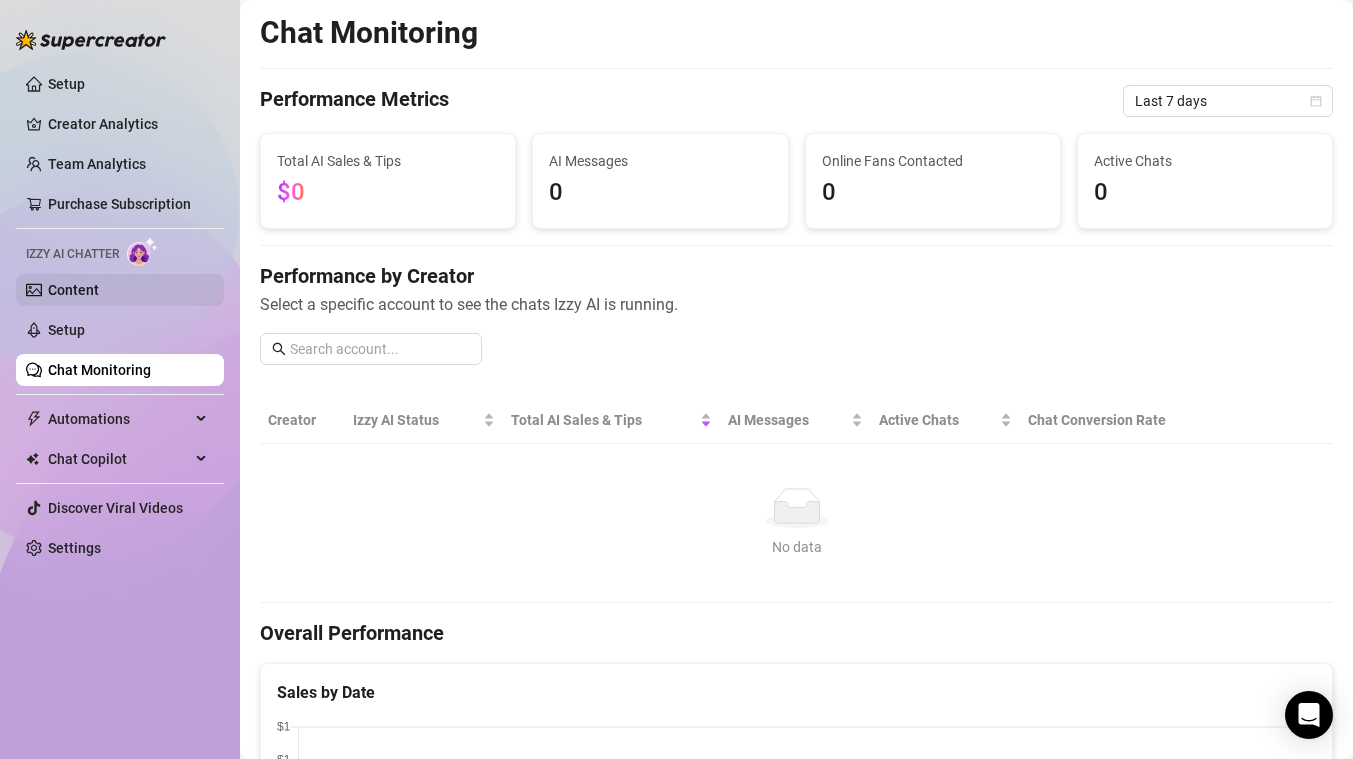 click on "Content" at bounding box center (73, 290) 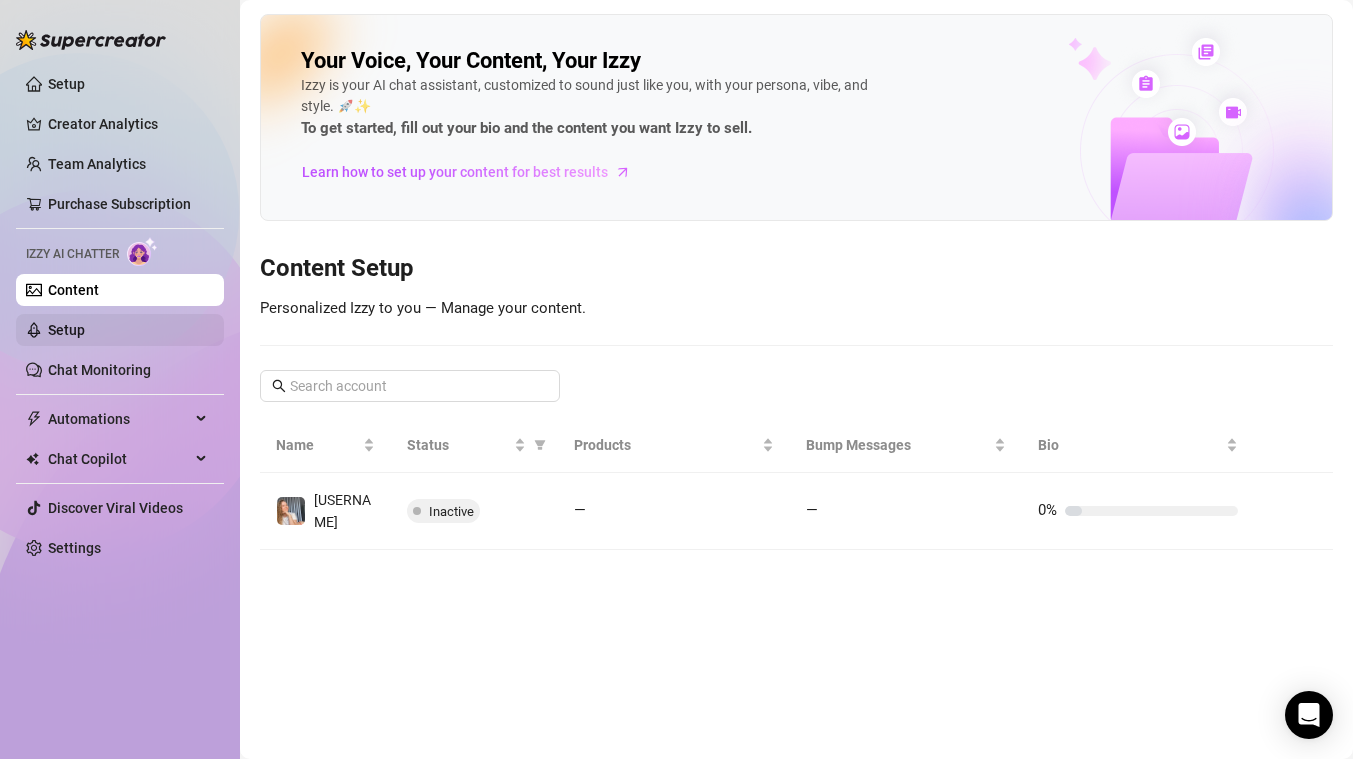 click on "Setup" at bounding box center [66, 330] 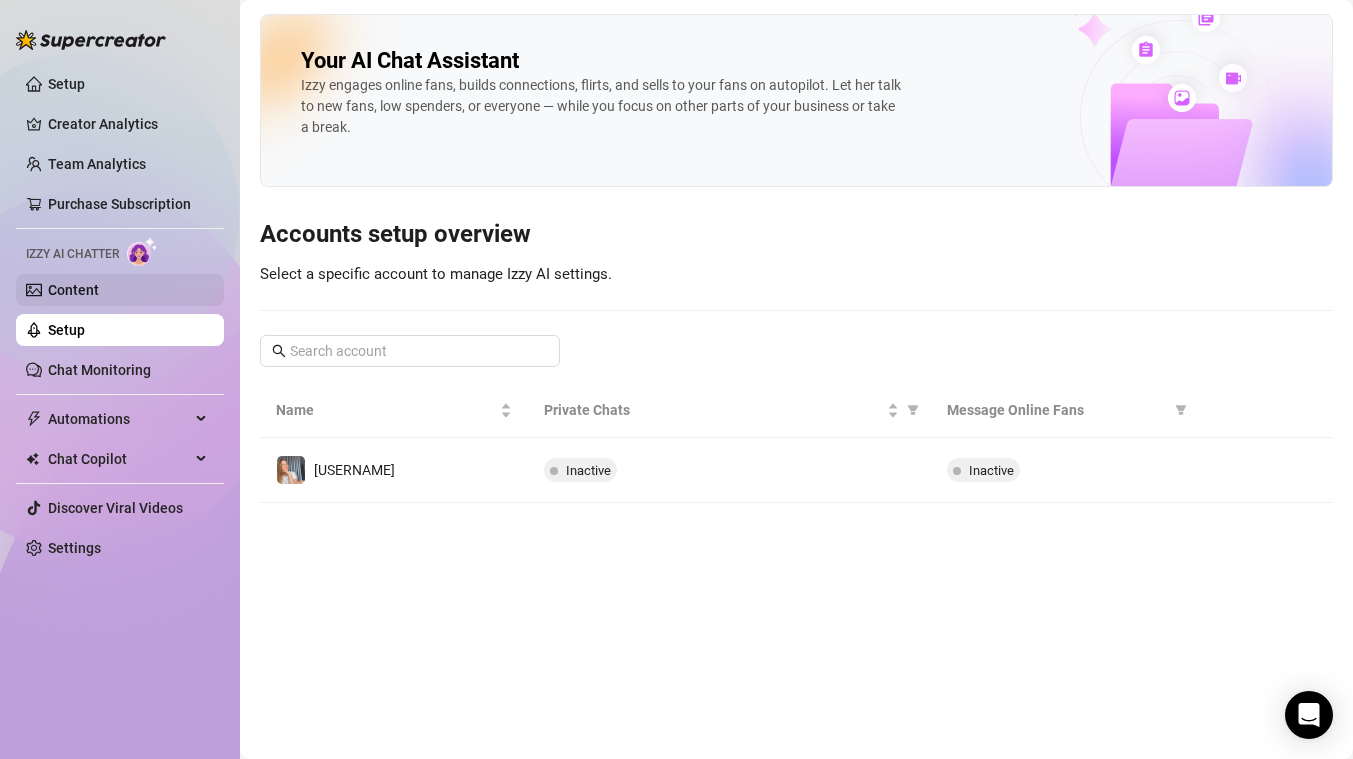 click on "Content" at bounding box center [73, 290] 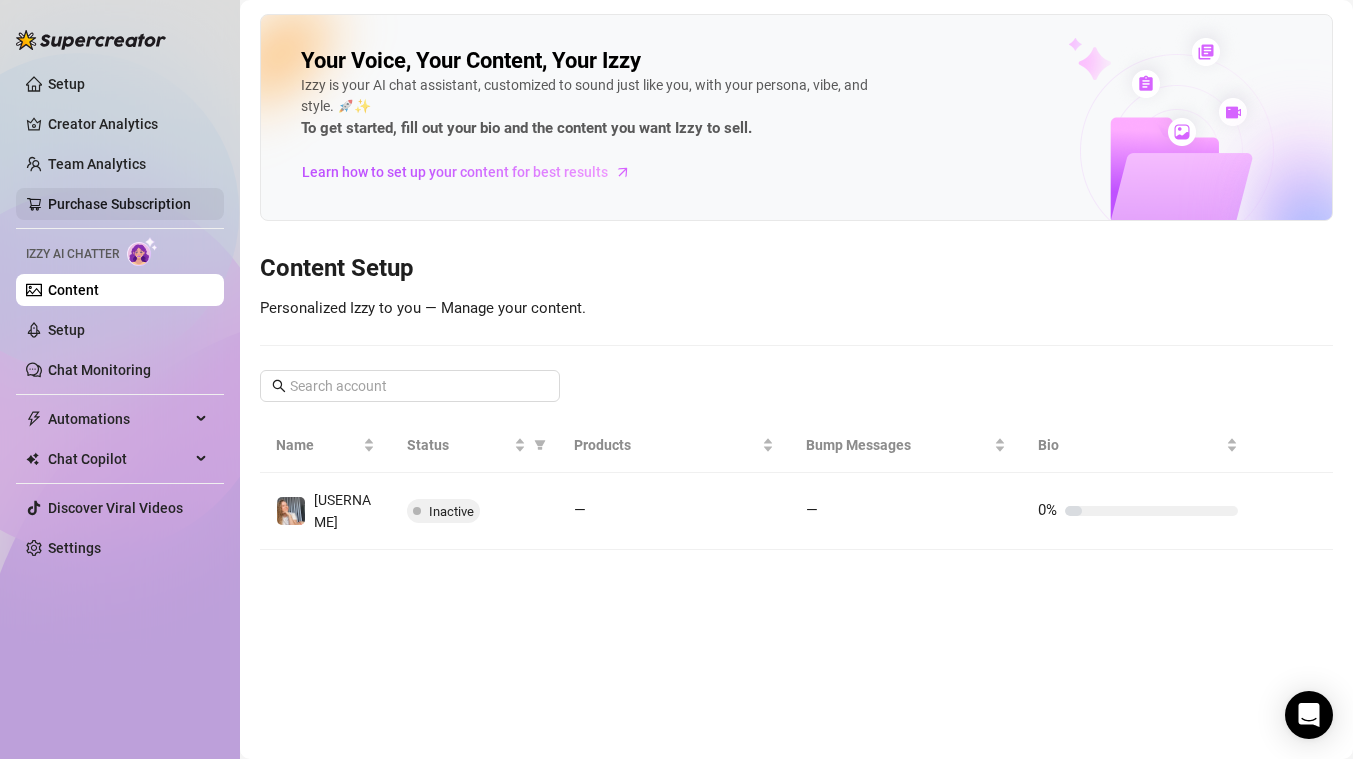 click on "Purchase Subscription" at bounding box center [119, 204] 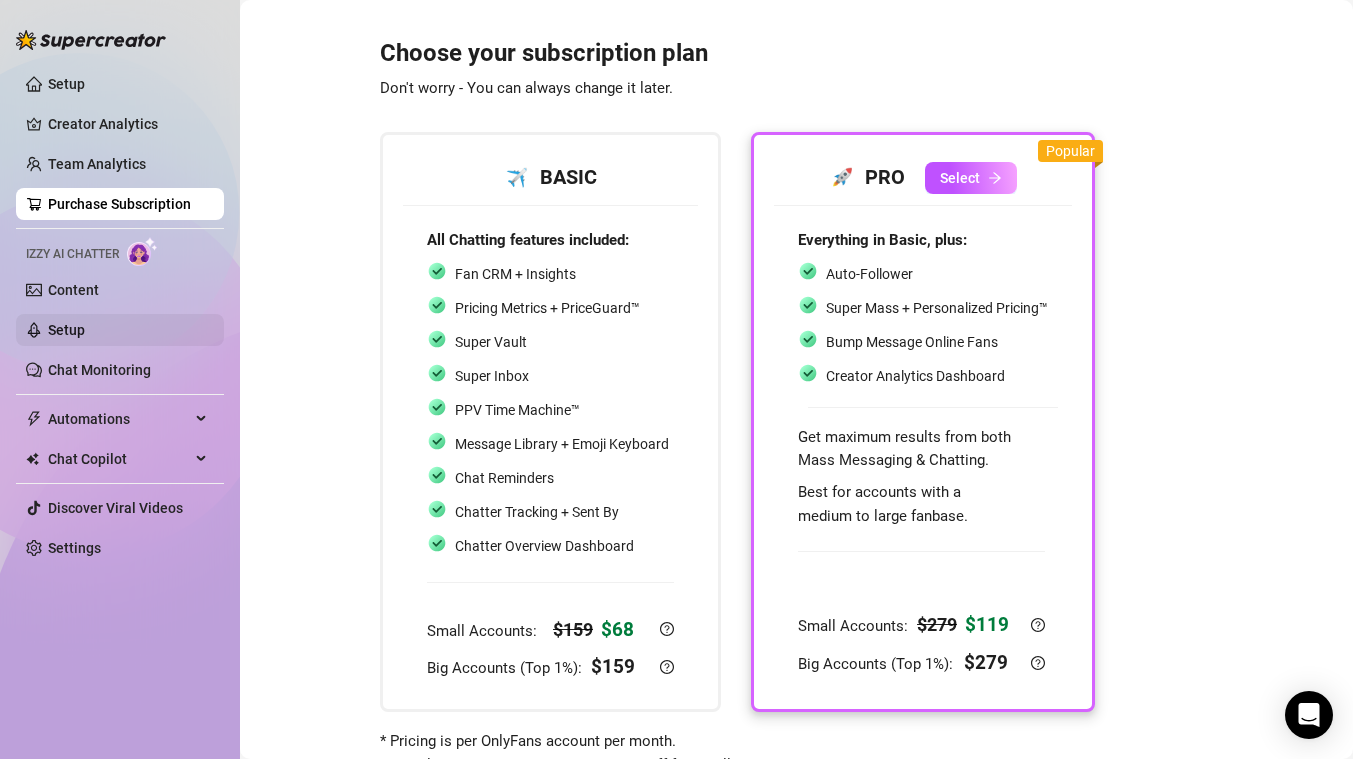 click on "Setup" at bounding box center [66, 330] 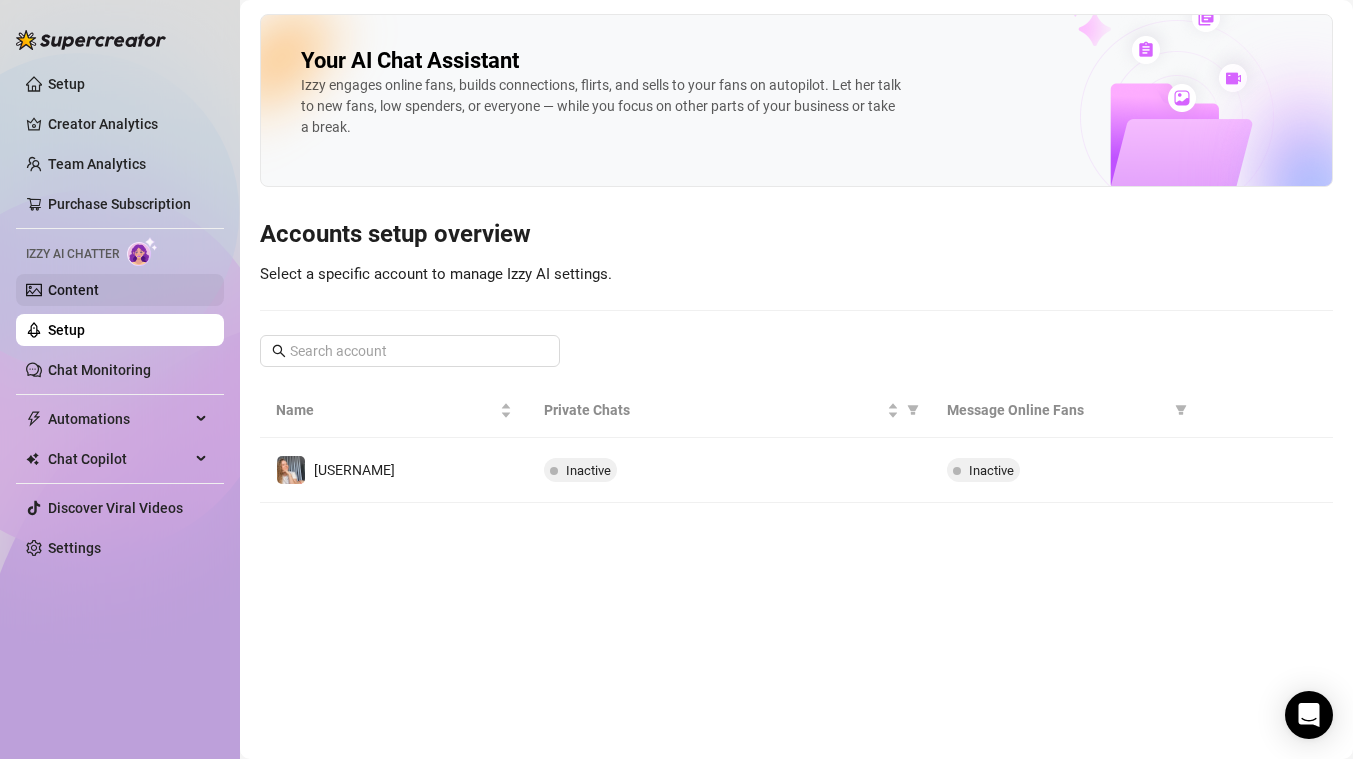 click on "Content" at bounding box center [73, 290] 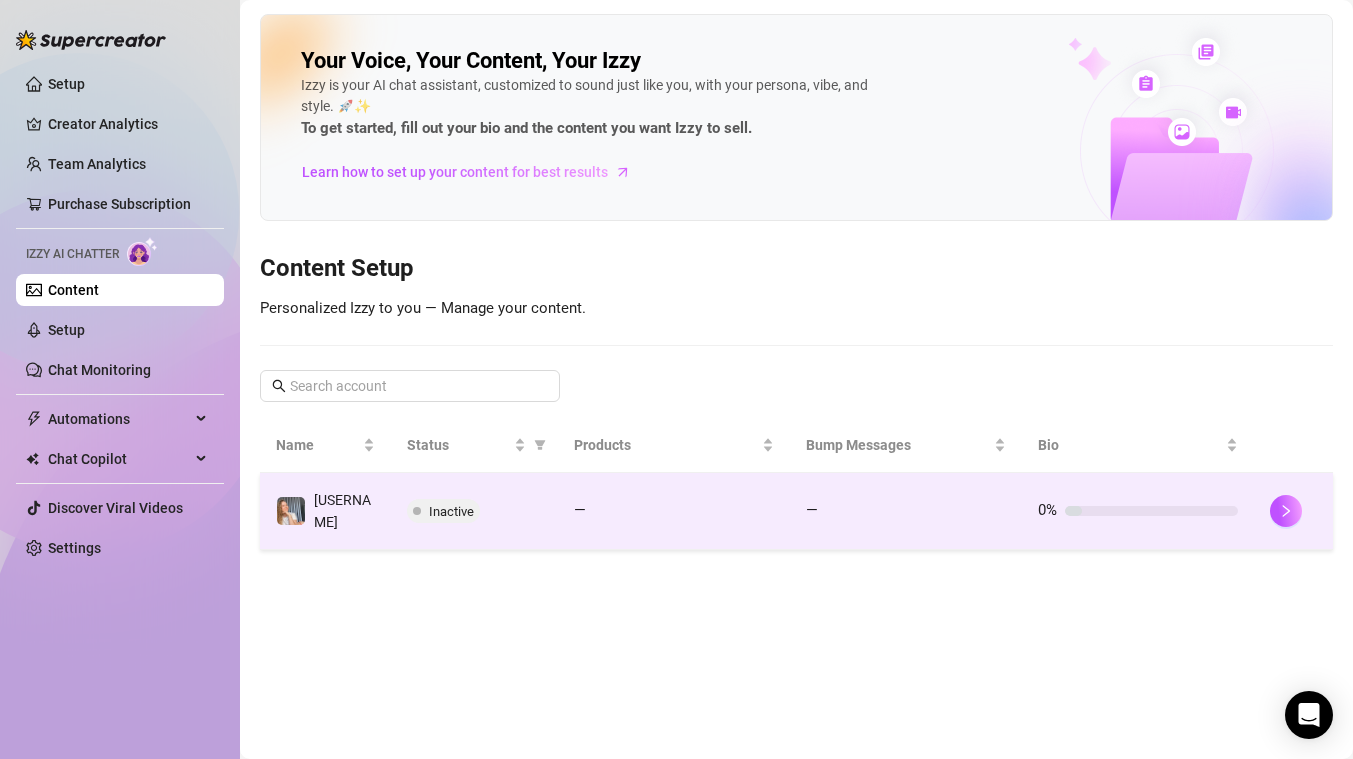 click on "Inactive" at bounding box center (451, 511) 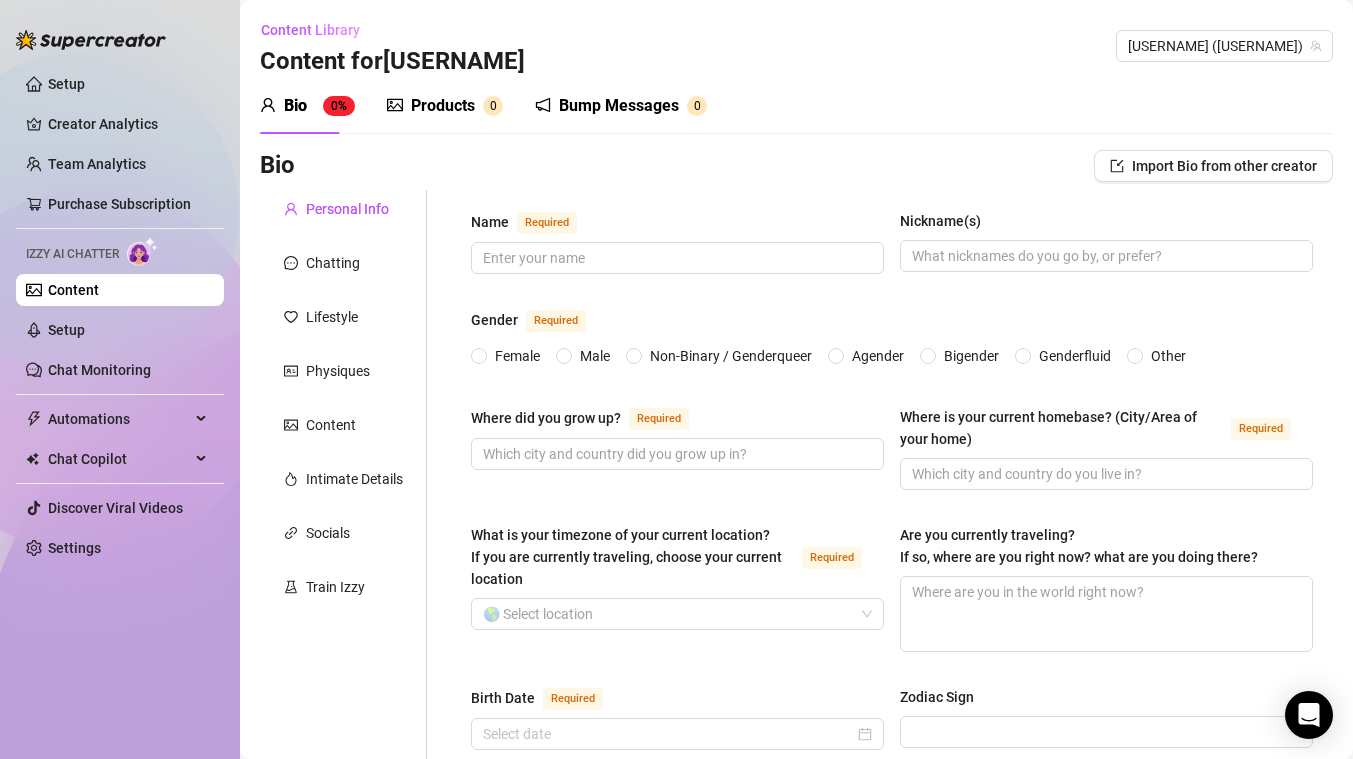 type 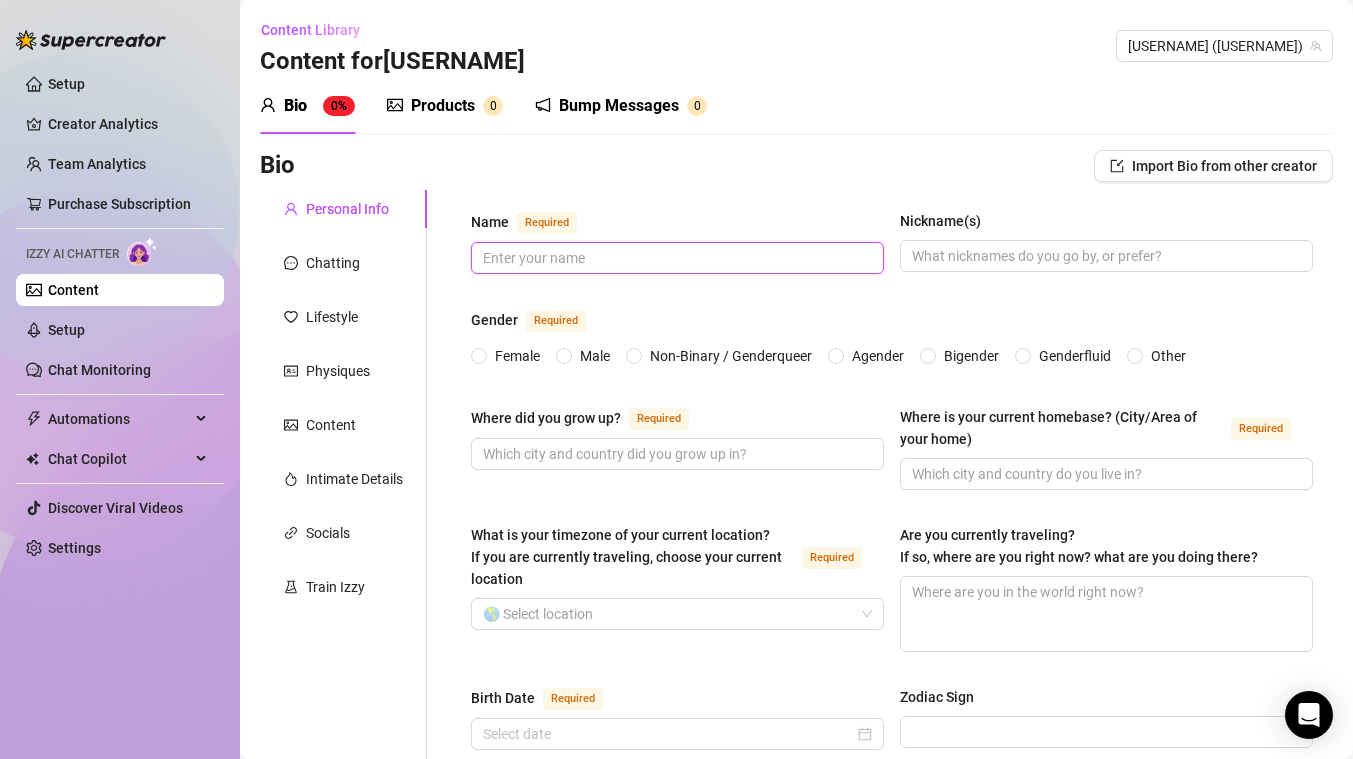 click on "Name Required" at bounding box center [675, 258] 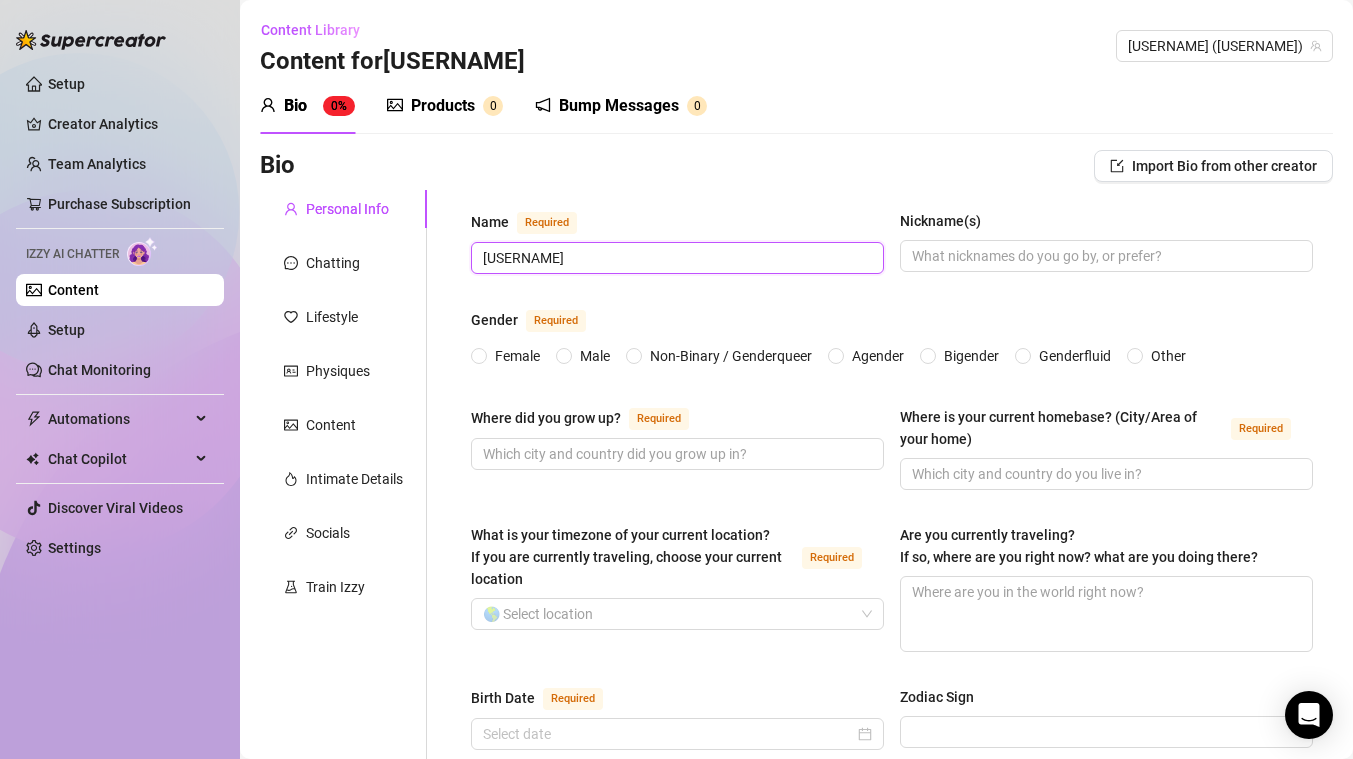type on "[USERNAME]" 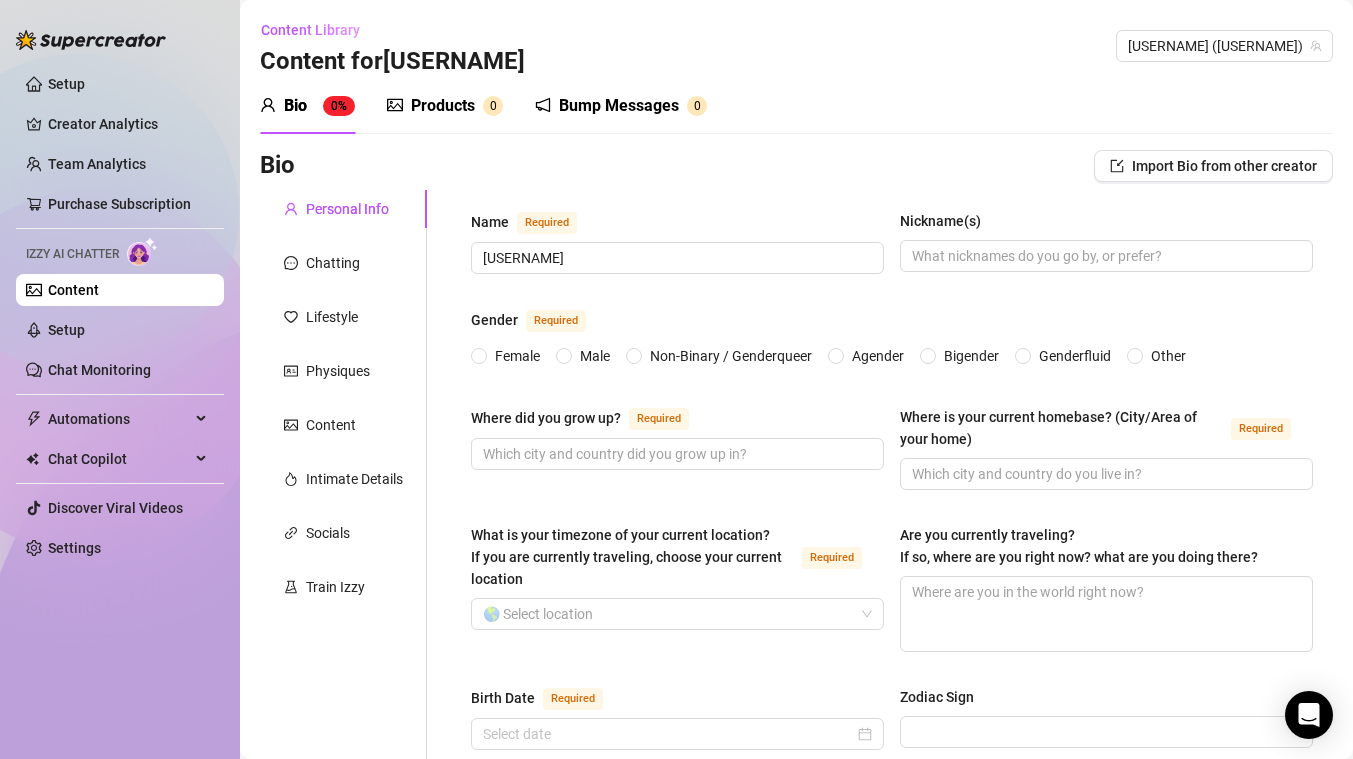 click on "Nickname(s)" at bounding box center (1106, 225) 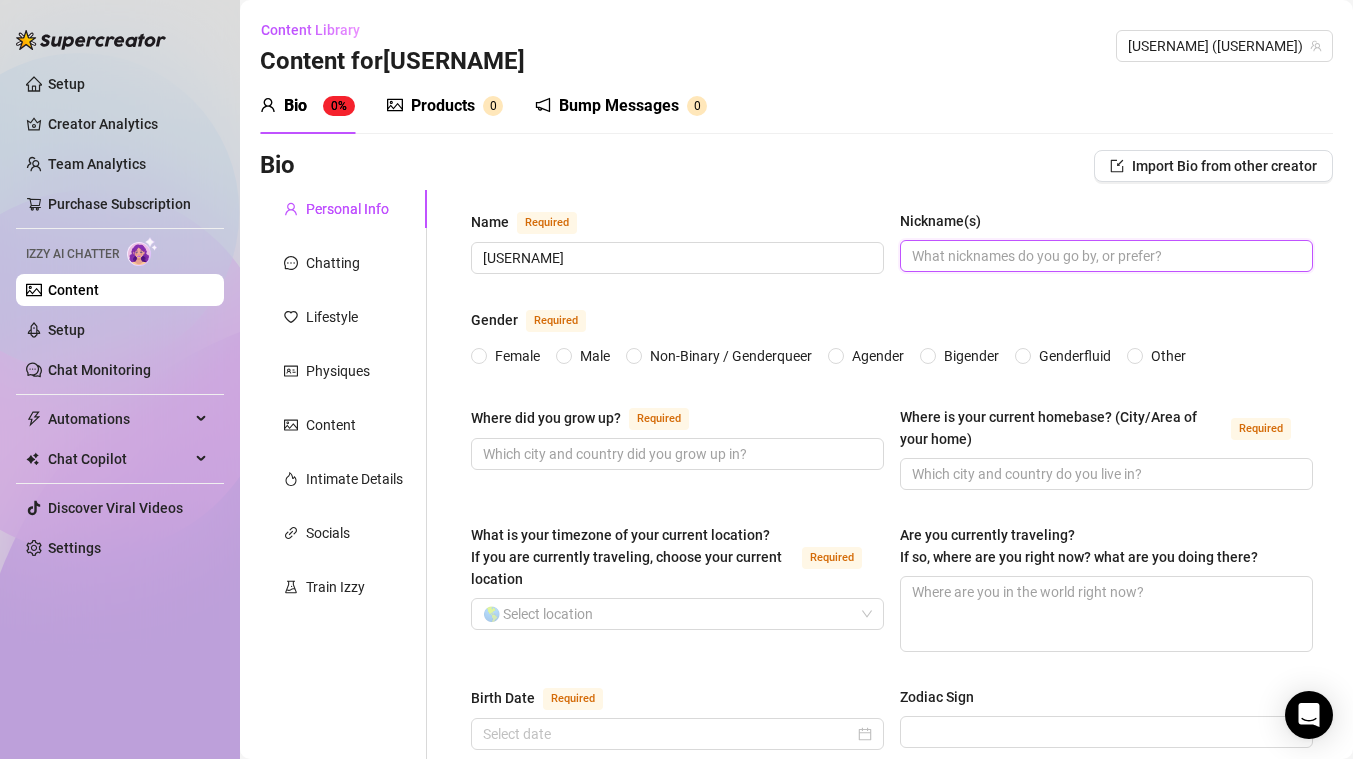 click on "Nickname(s)" at bounding box center (1104, 256) 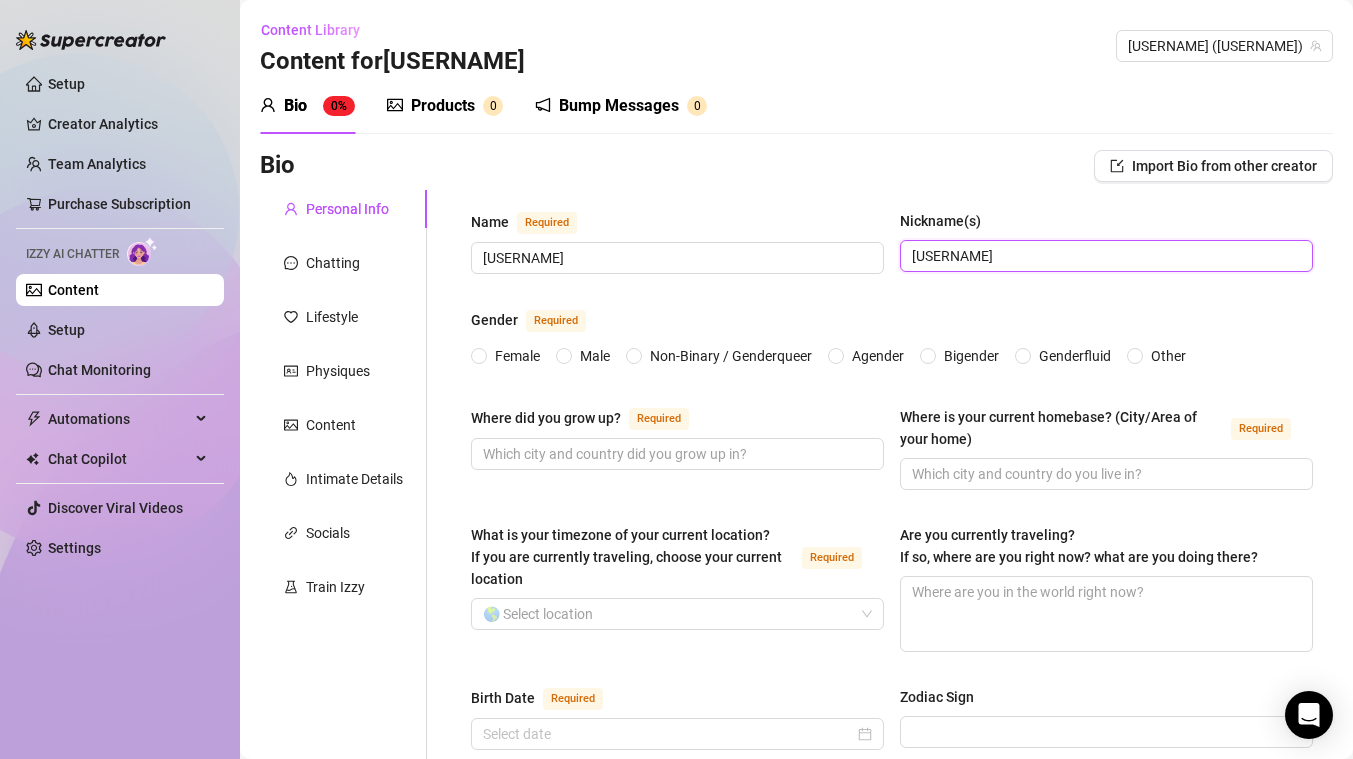 type on "[USERNAME]" 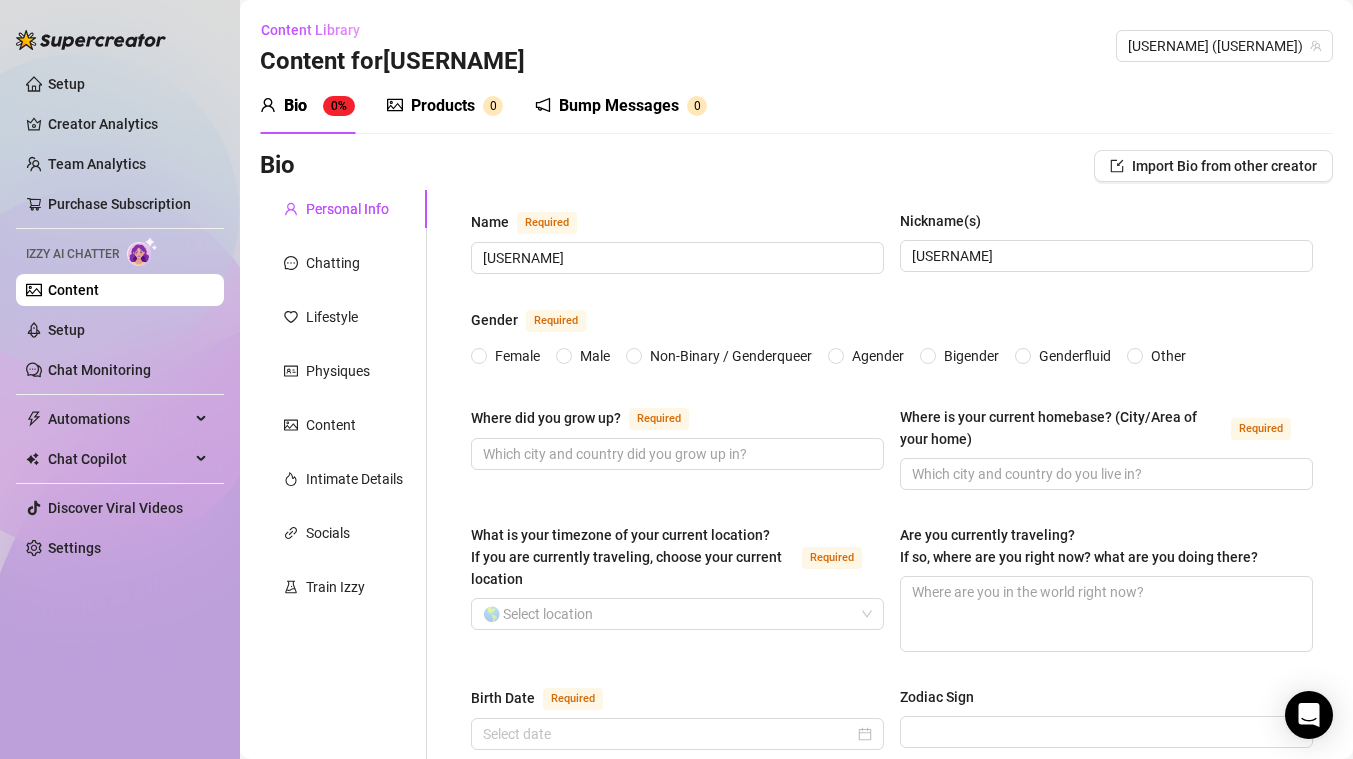 click on "Gender Required" at bounding box center (892, 324) 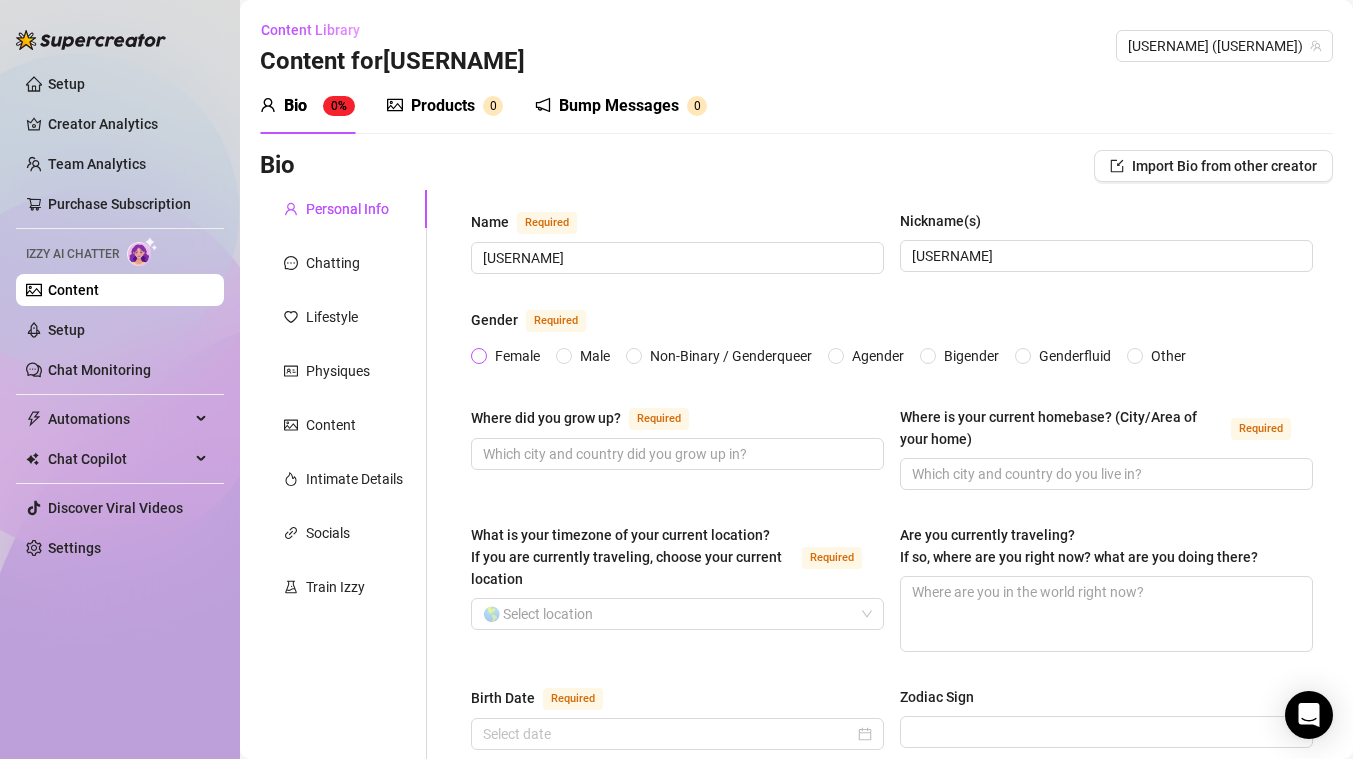click on "Female" at bounding box center [509, 356] 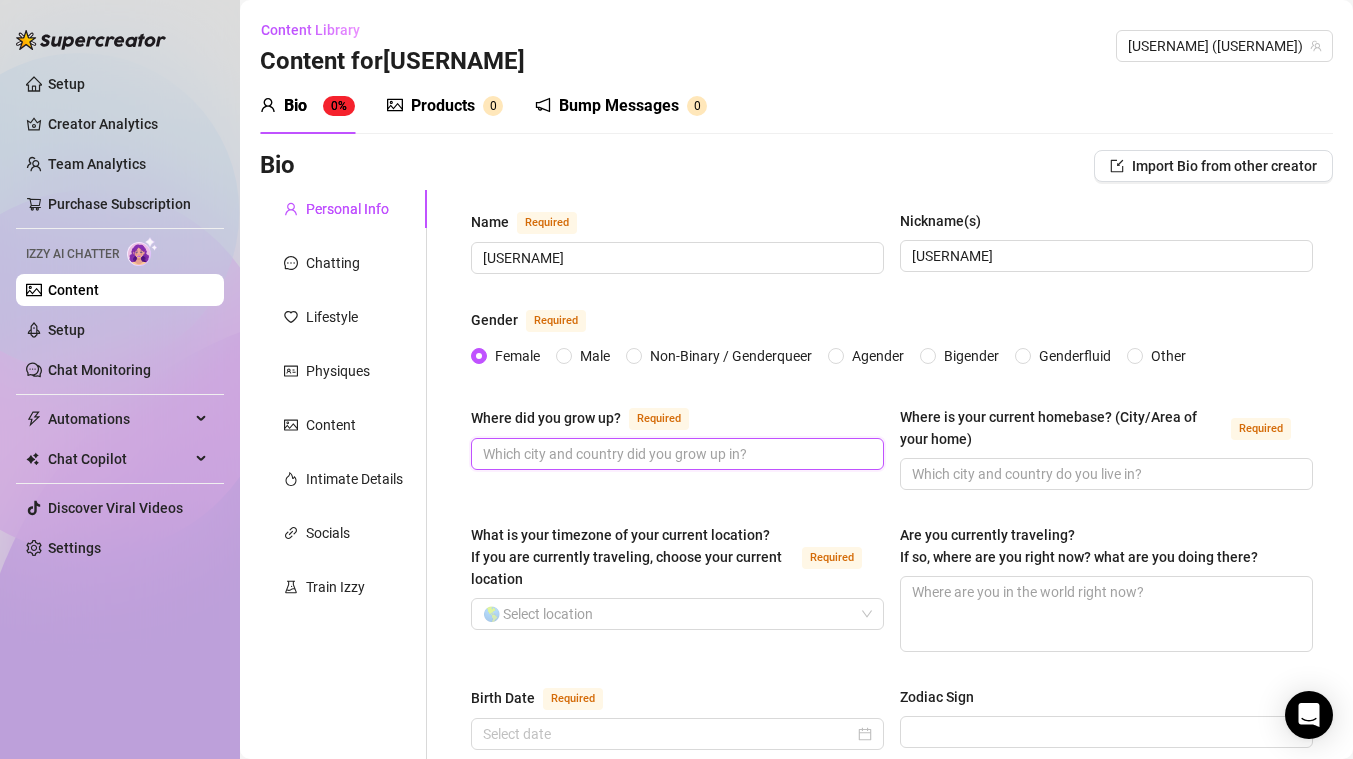 click on "Where did you grow up? Required" at bounding box center (675, 454) 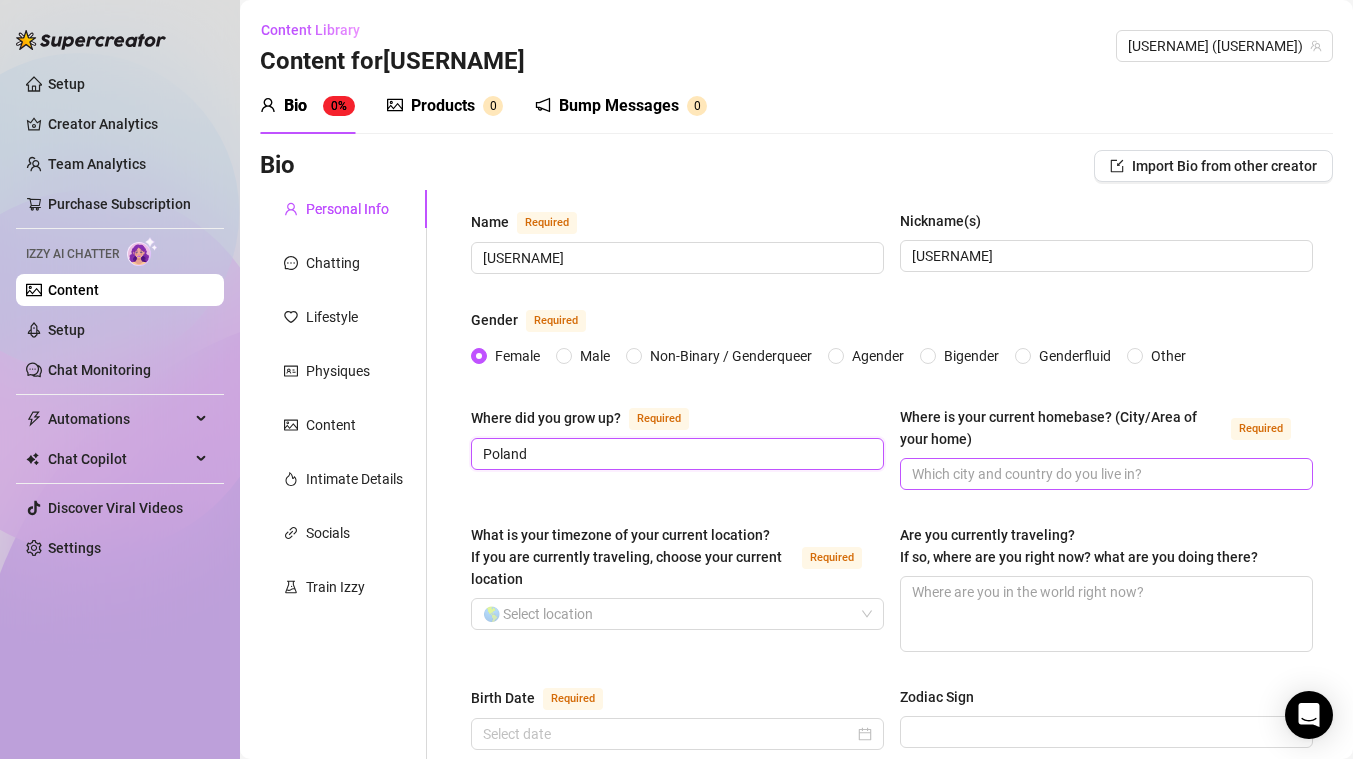 type on "Poland" 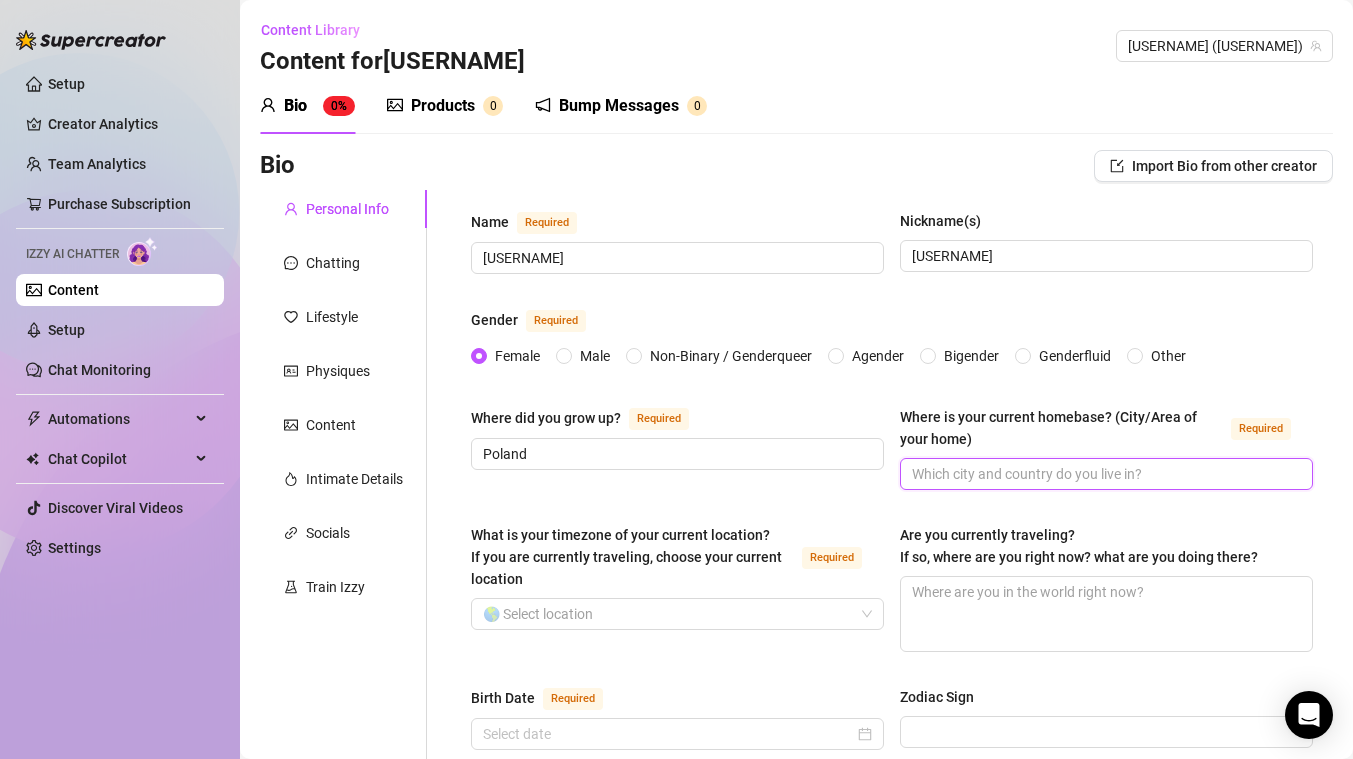 click on "Where is your current homebase? (City/Area of your home) Required" at bounding box center (1104, 474) 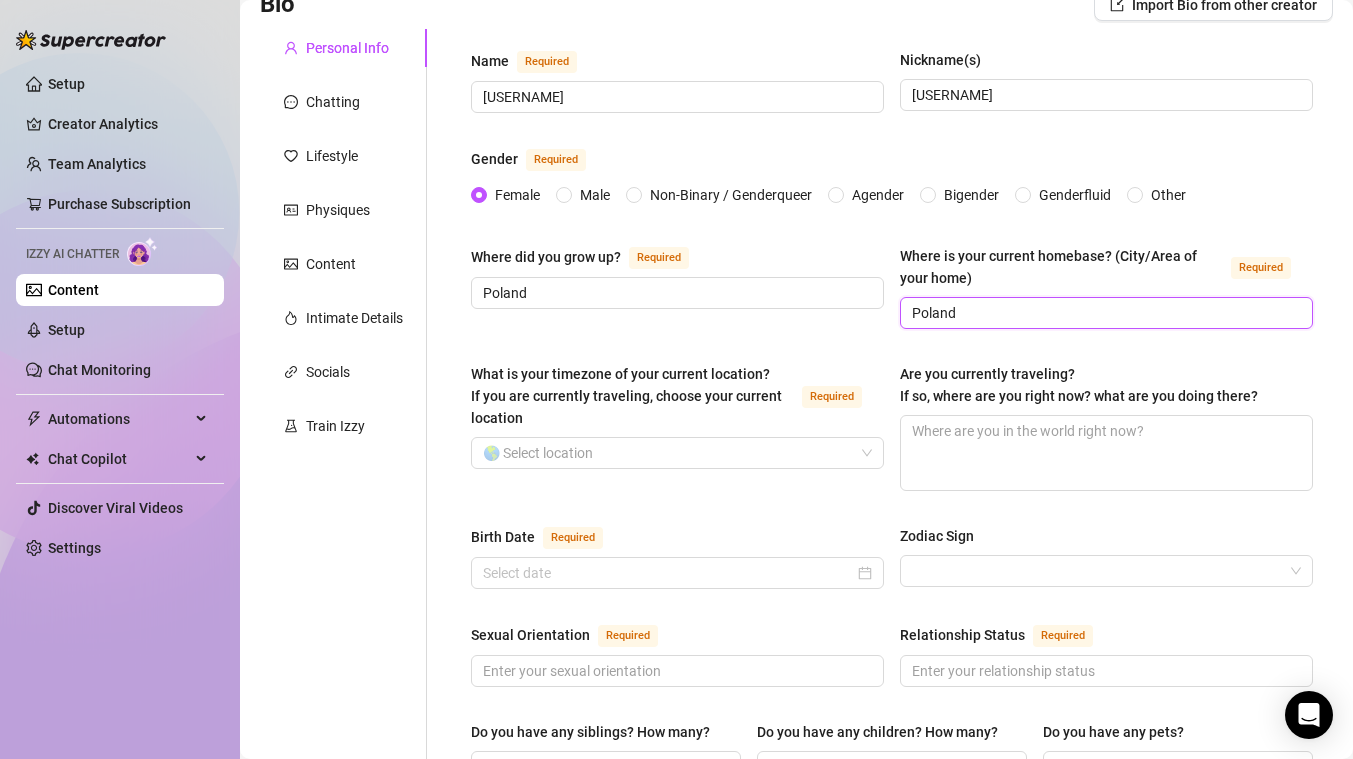 scroll, scrollTop: 190, scrollLeft: 0, axis: vertical 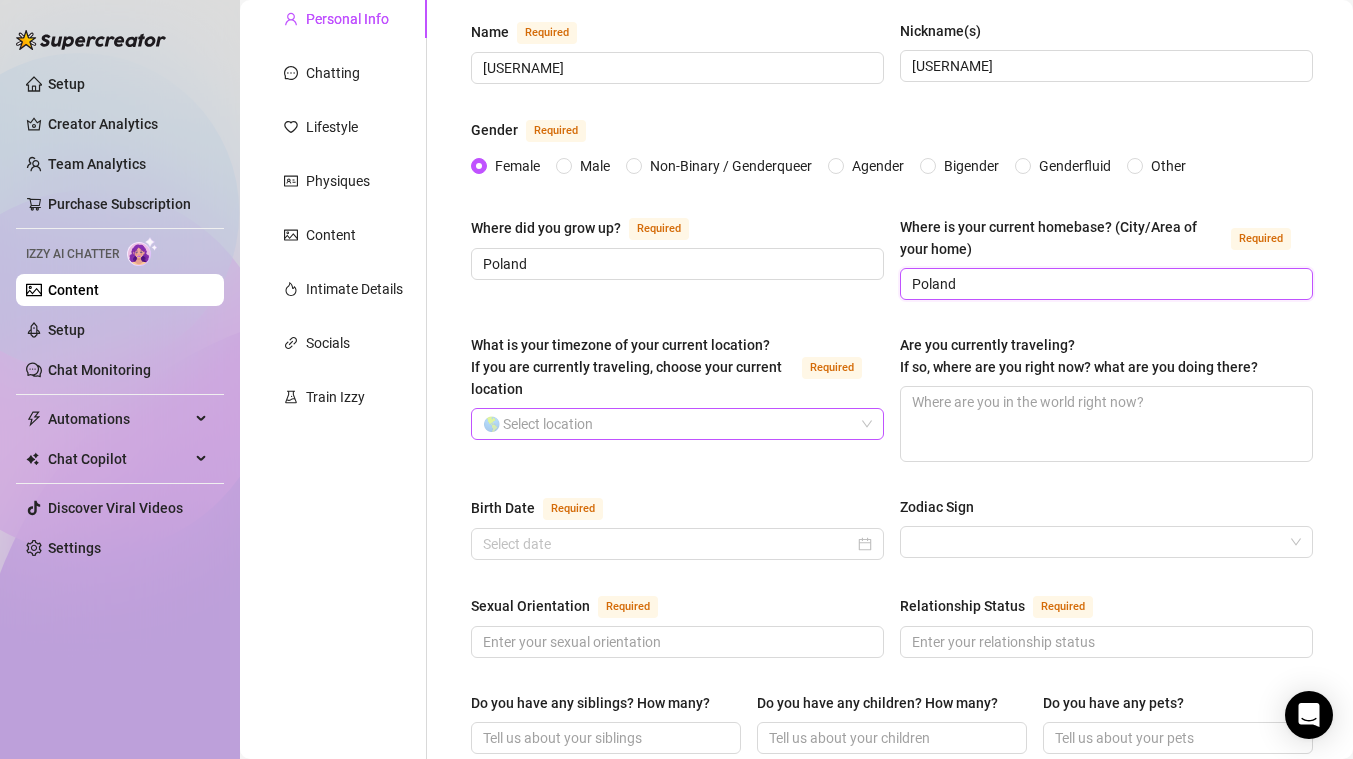 type on "Poland" 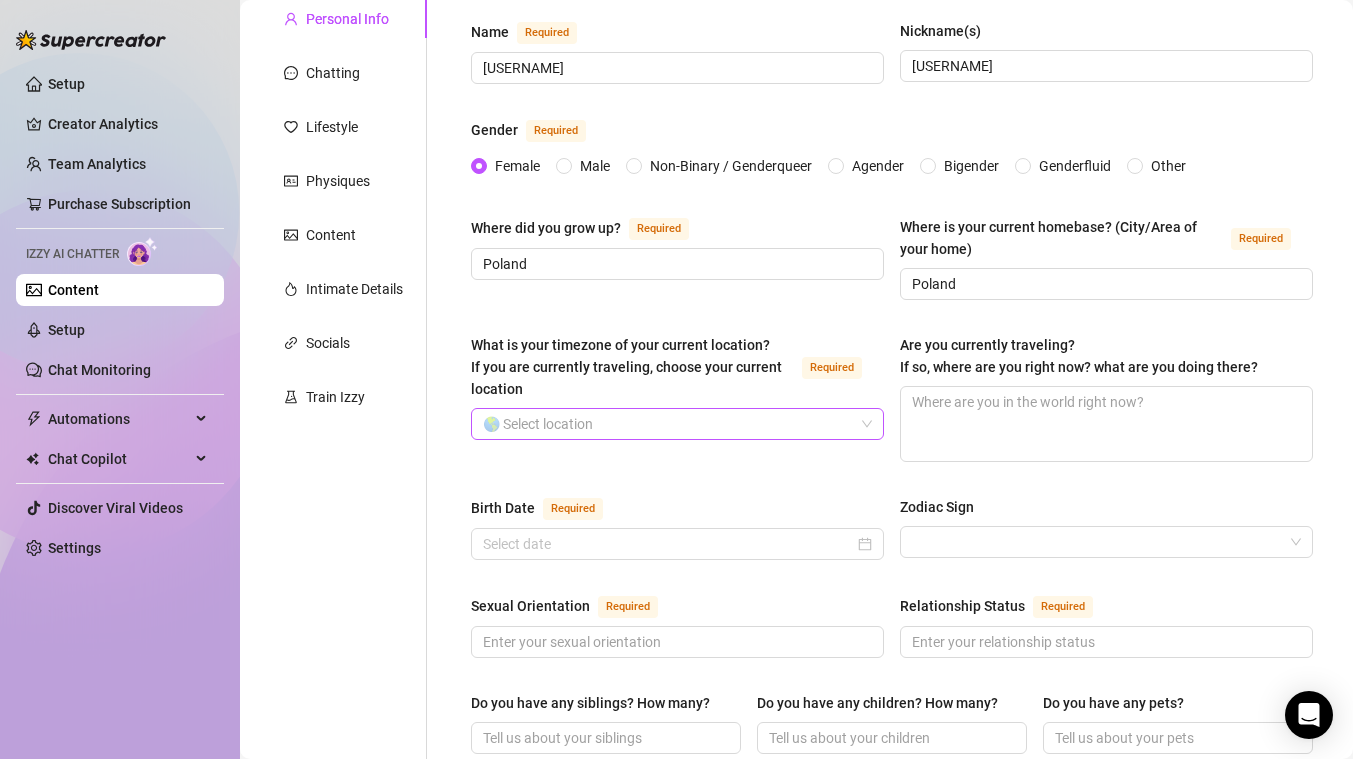 click on "What is your timezone of your current location? If you are currently traveling, choose your current location Required" at bounding box center (668, 424) 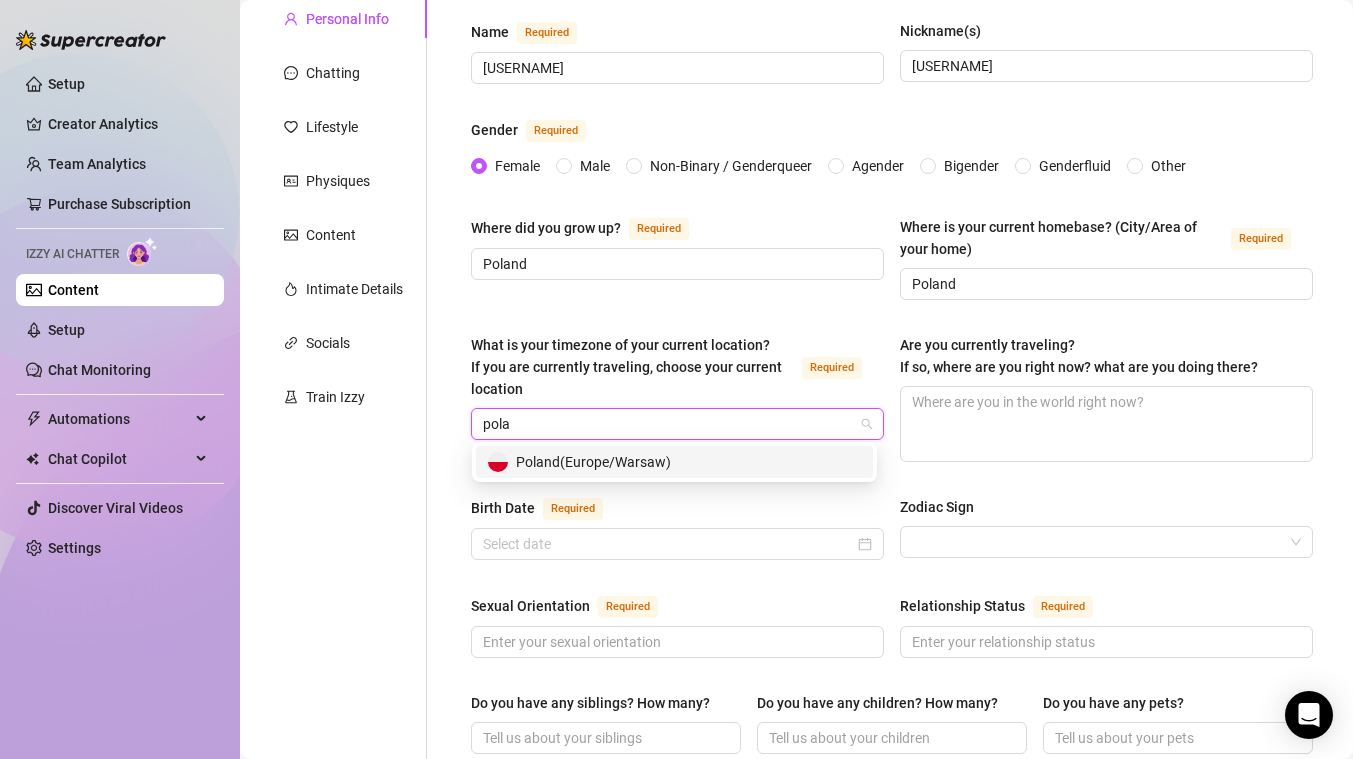 type on "[COUNTRY]" 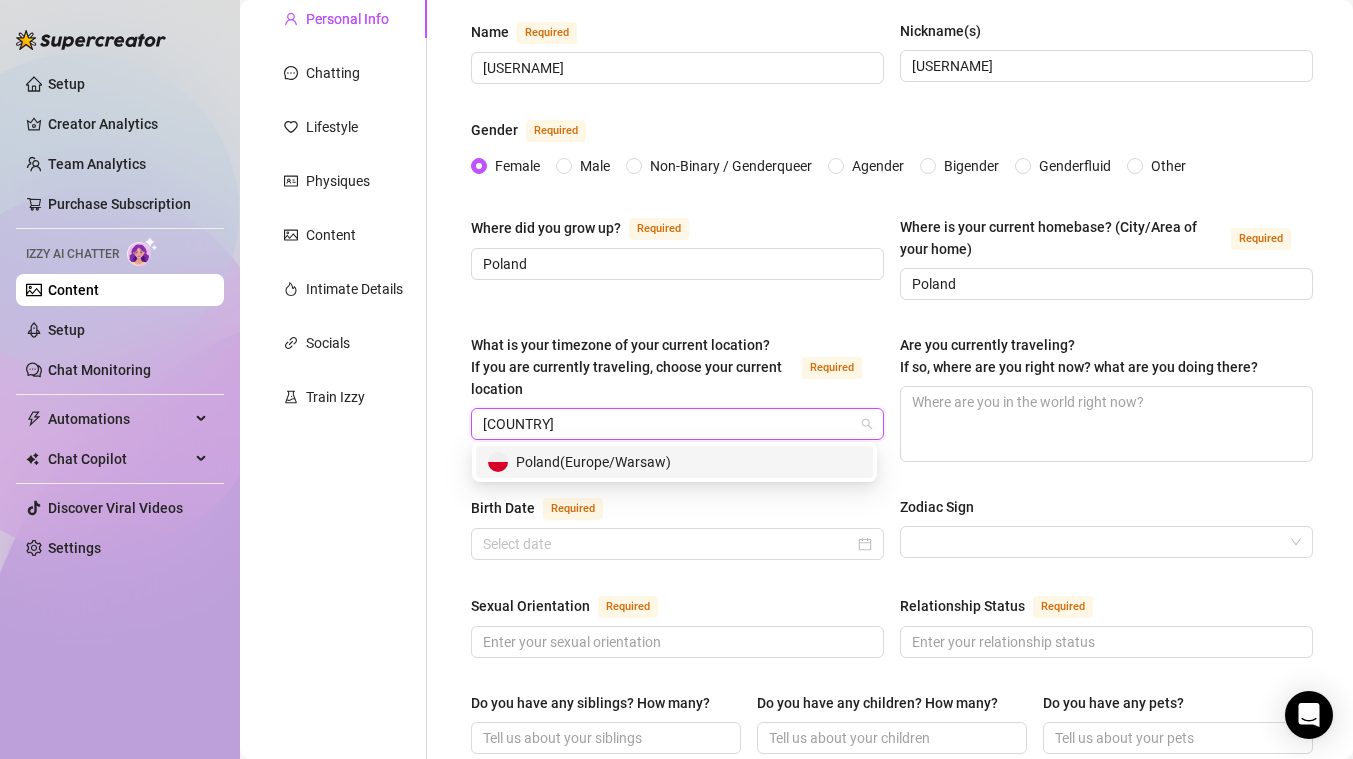click on "[COUNTRY]  ( [TIMEZONE] )" at bounding box center [593, 462] 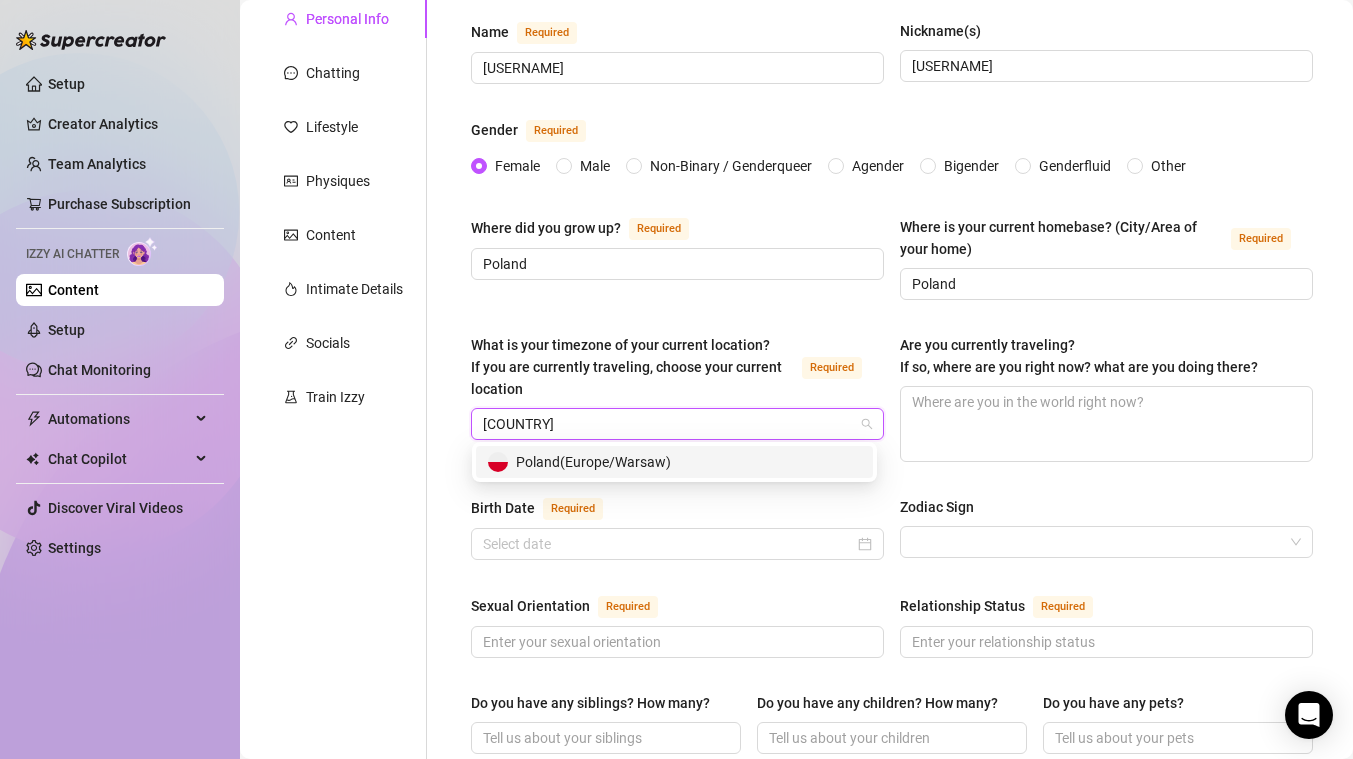 type 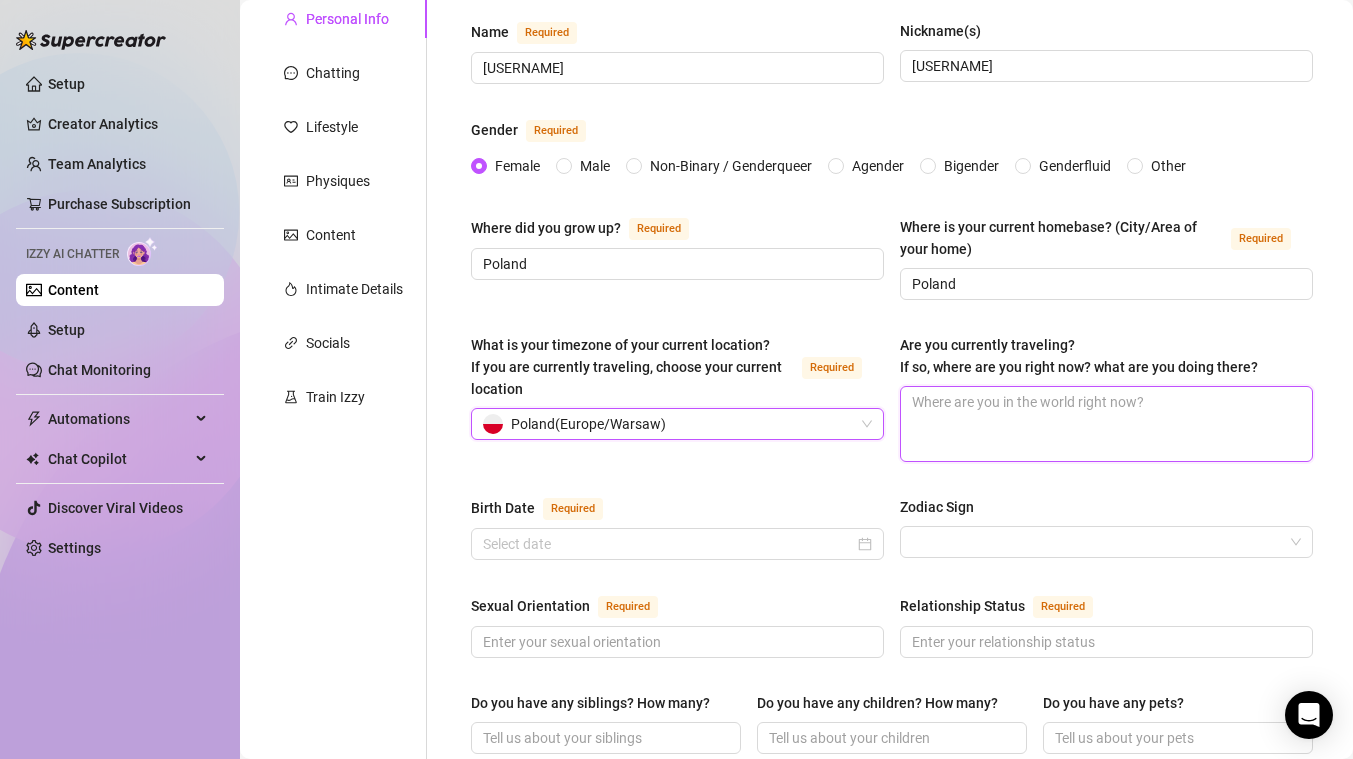 click on "Are you currently traveling? If so, where are you right now? what are you doing there?" at bounding box center [1106, 424] 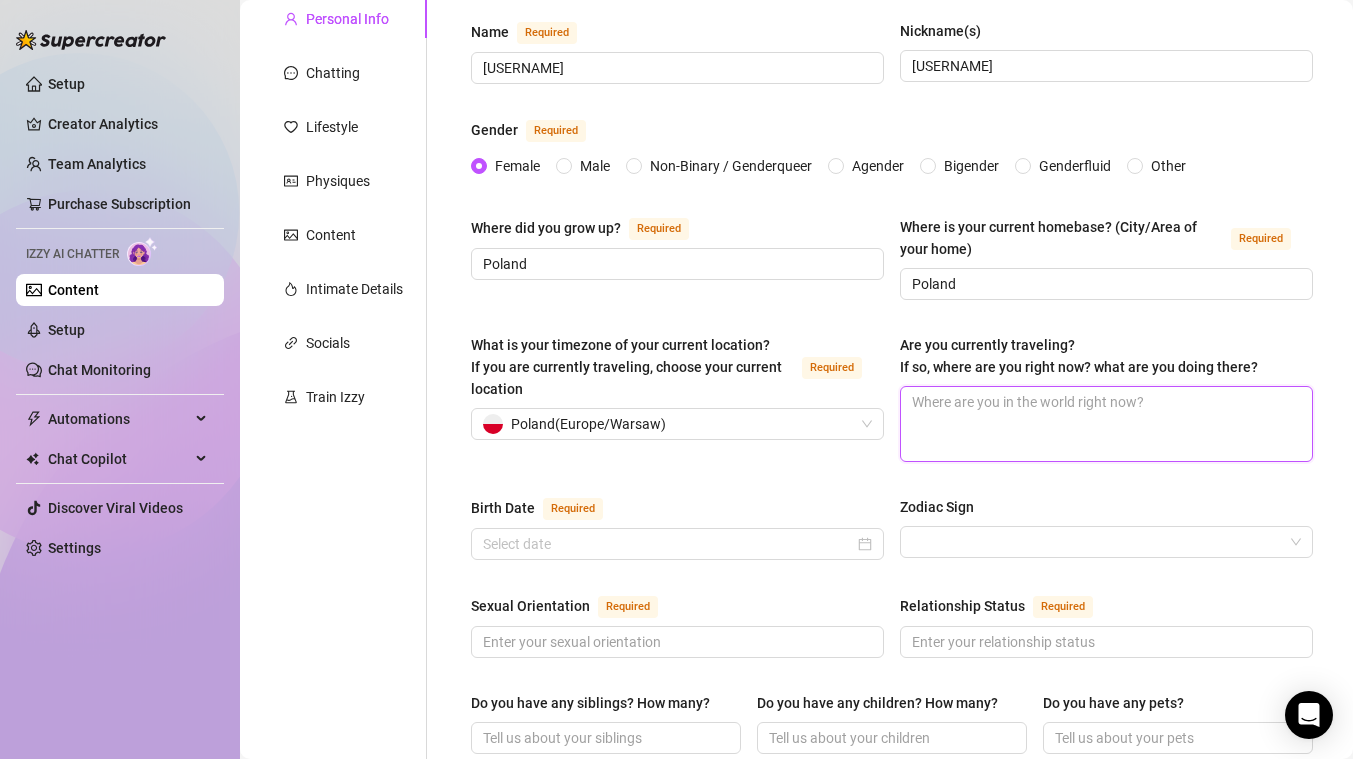 type 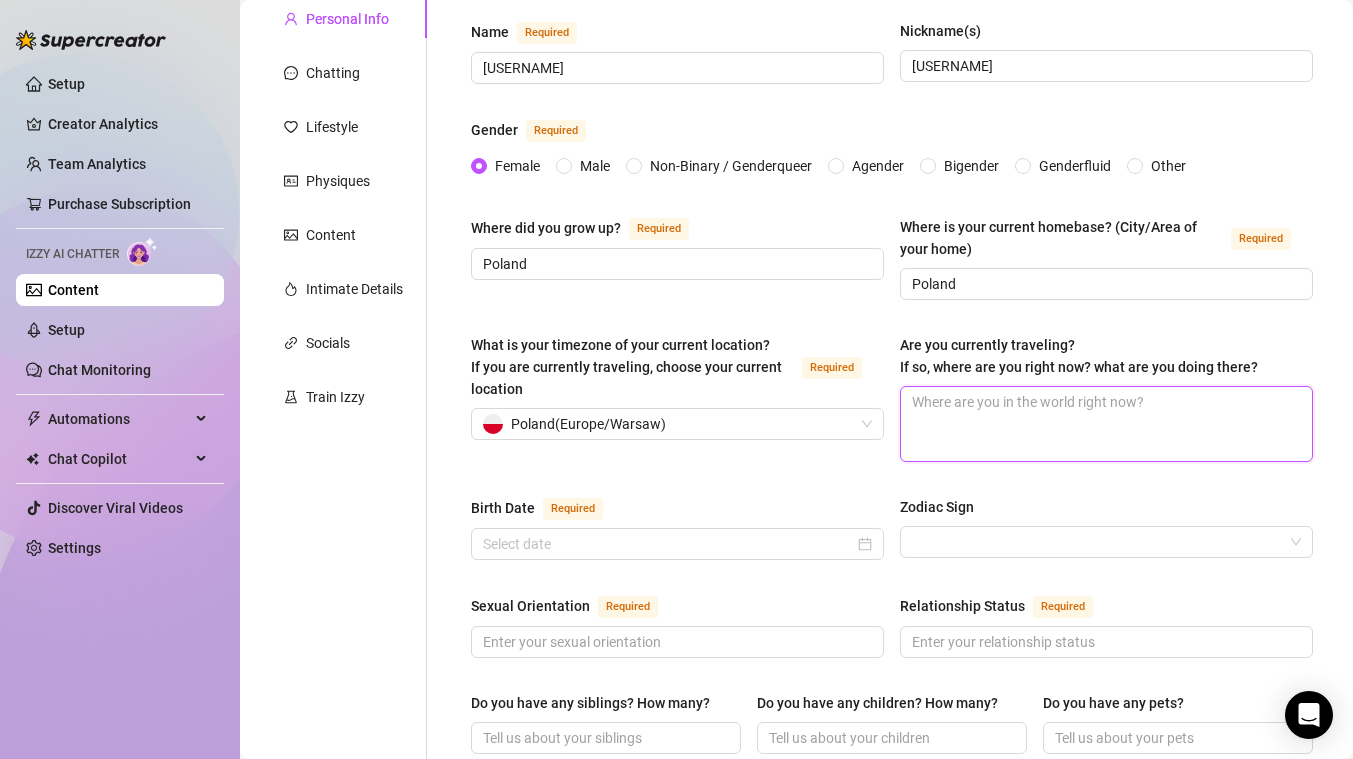 type on "p" 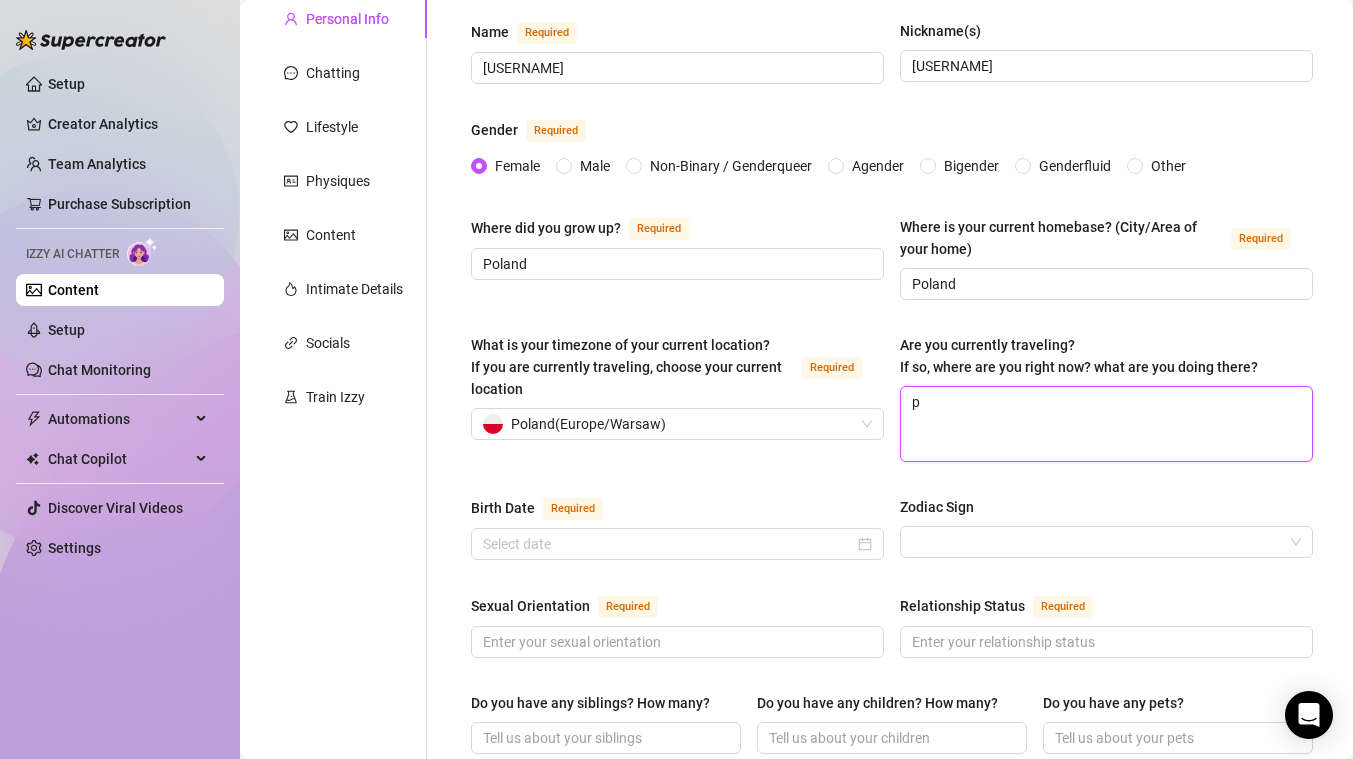 type 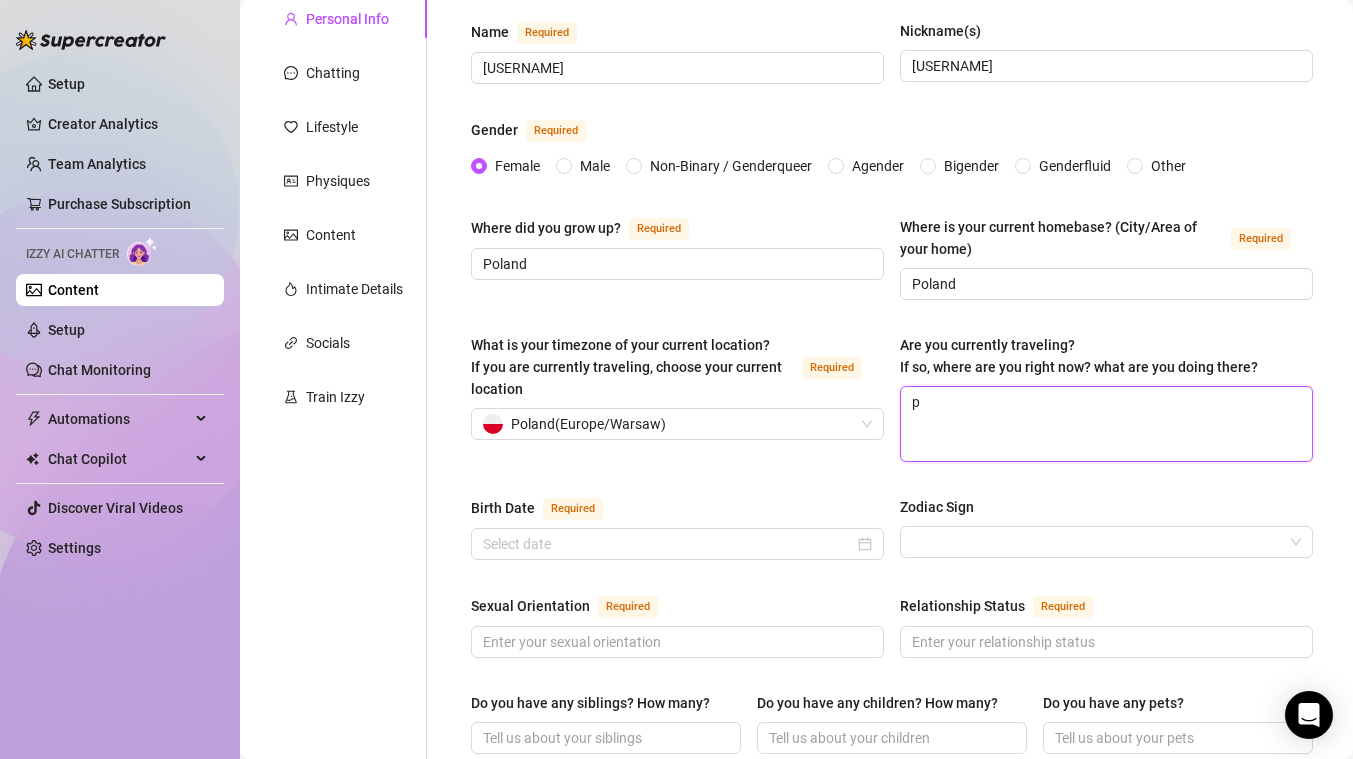 type on "pO" 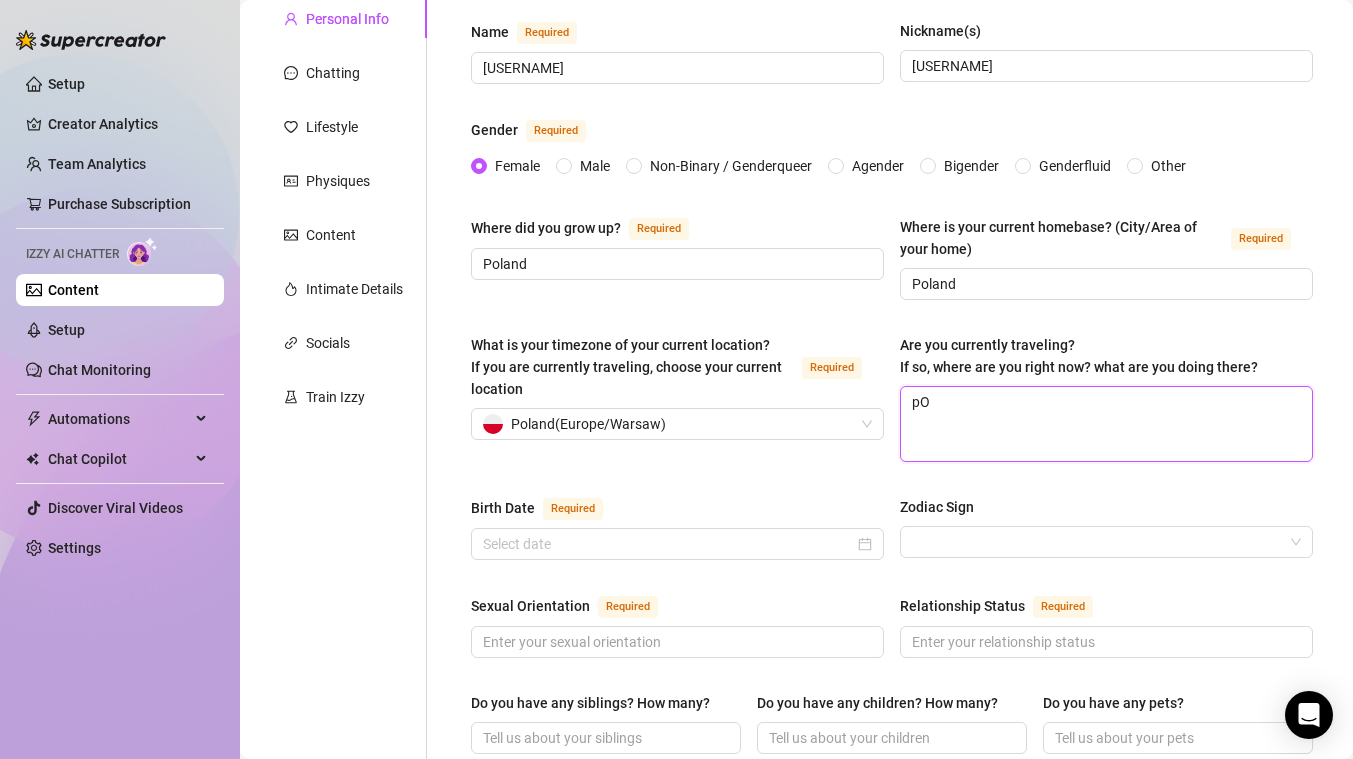 type 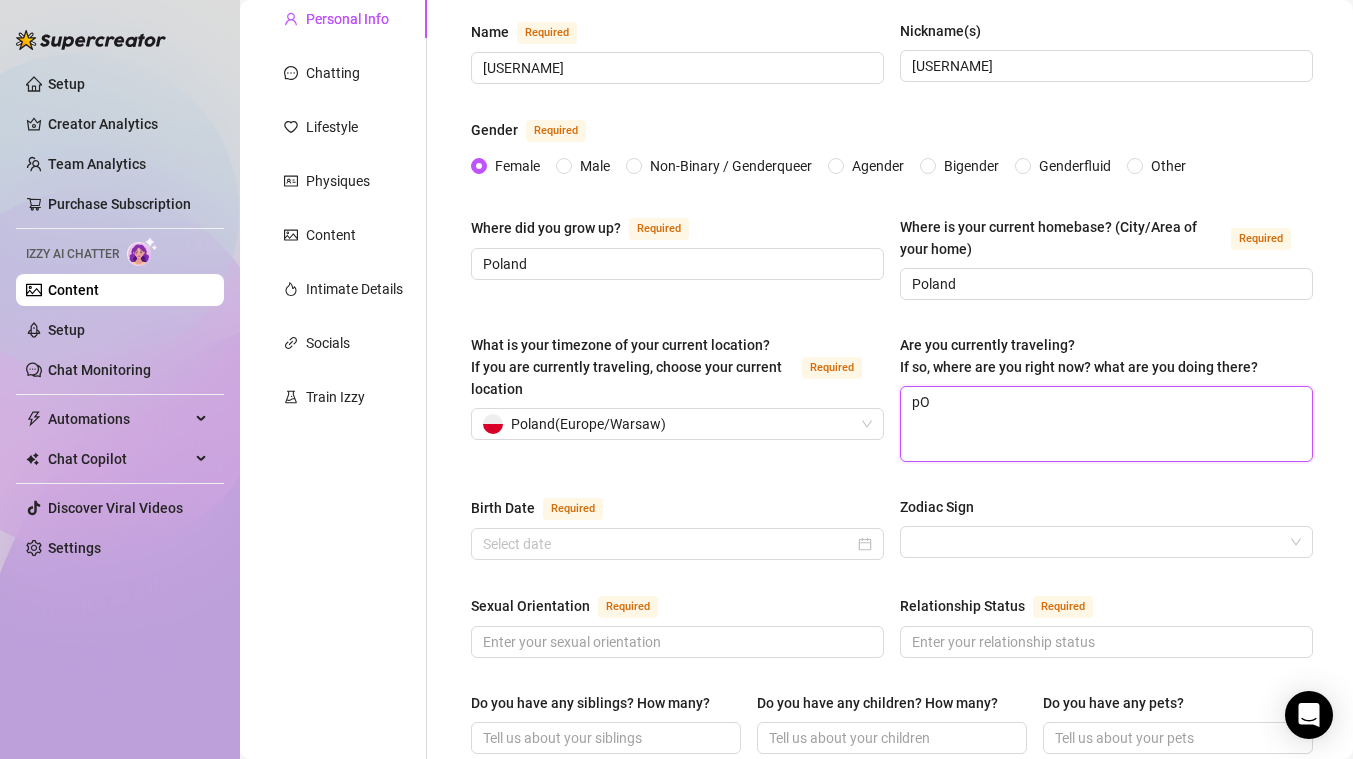type on "pOL" 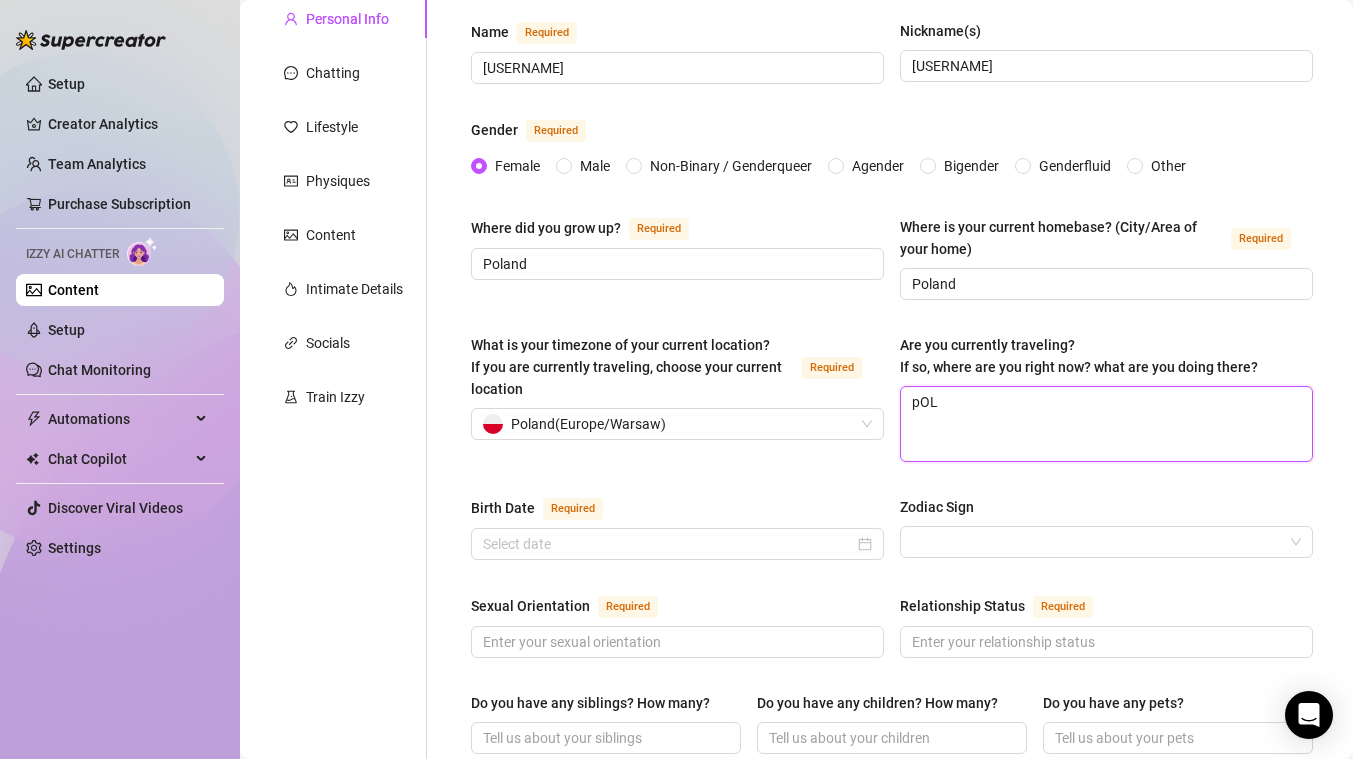 type 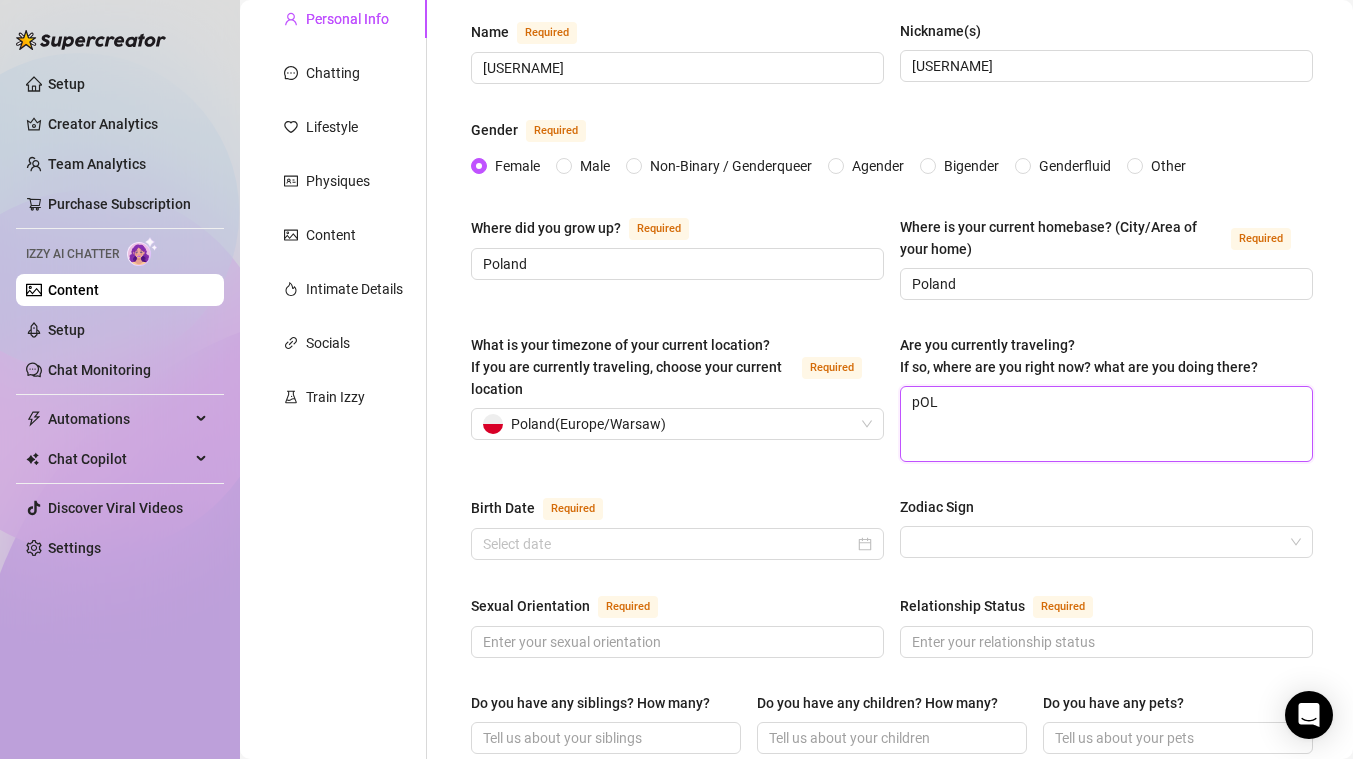type on "pO" 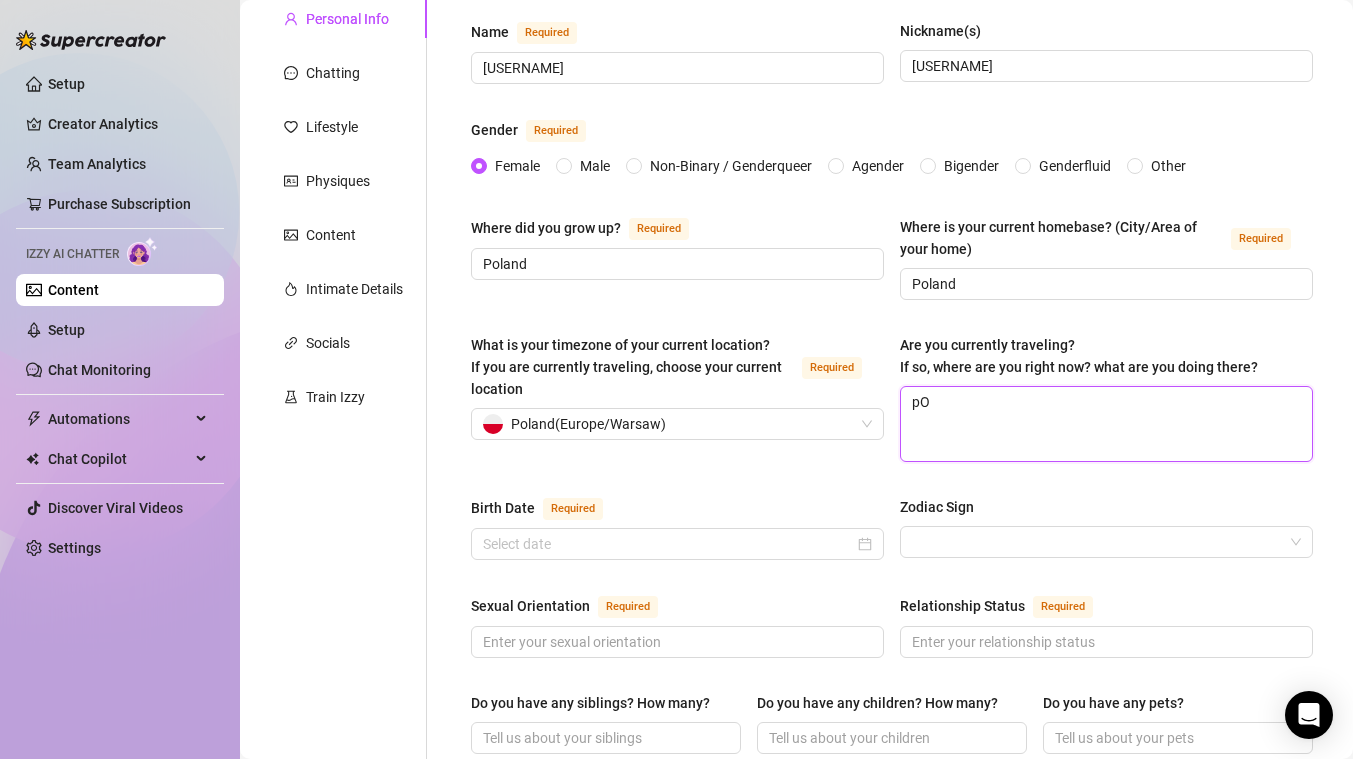 type 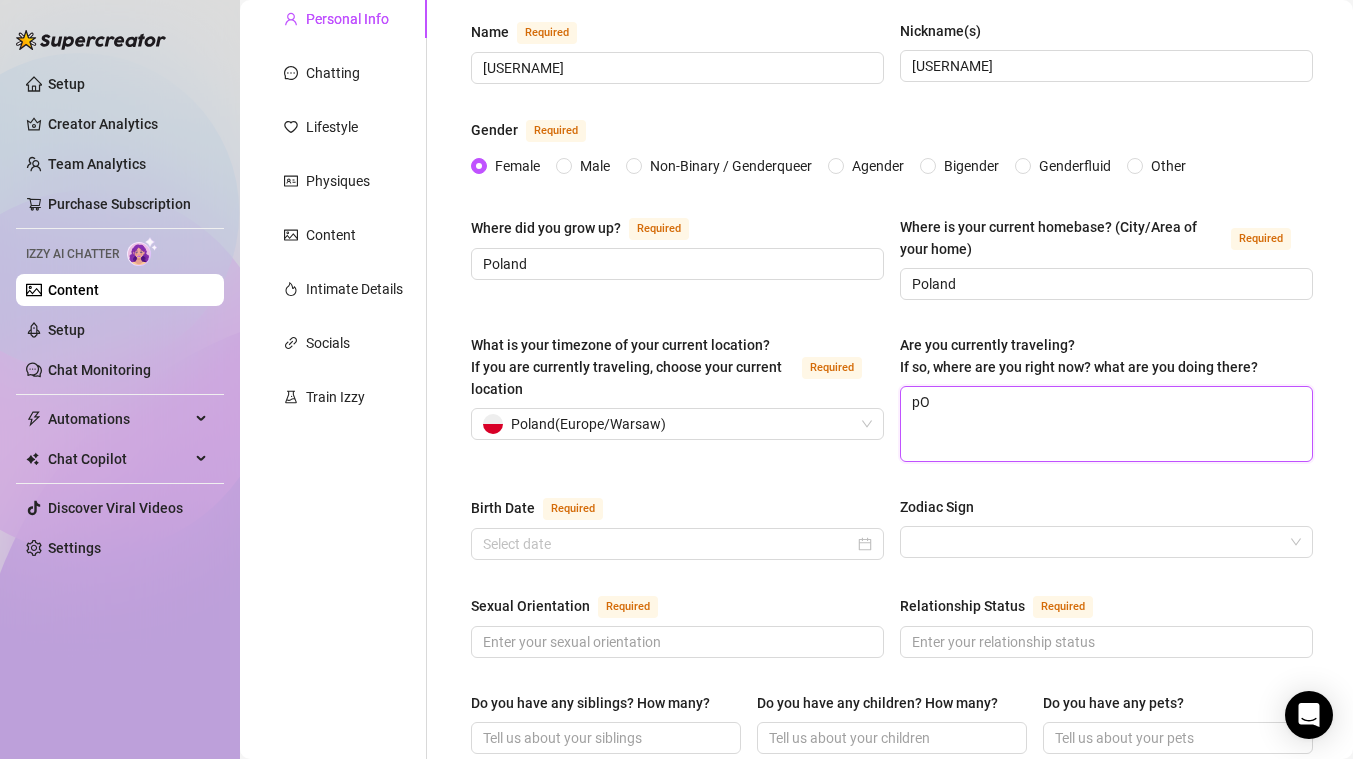 type on "p" 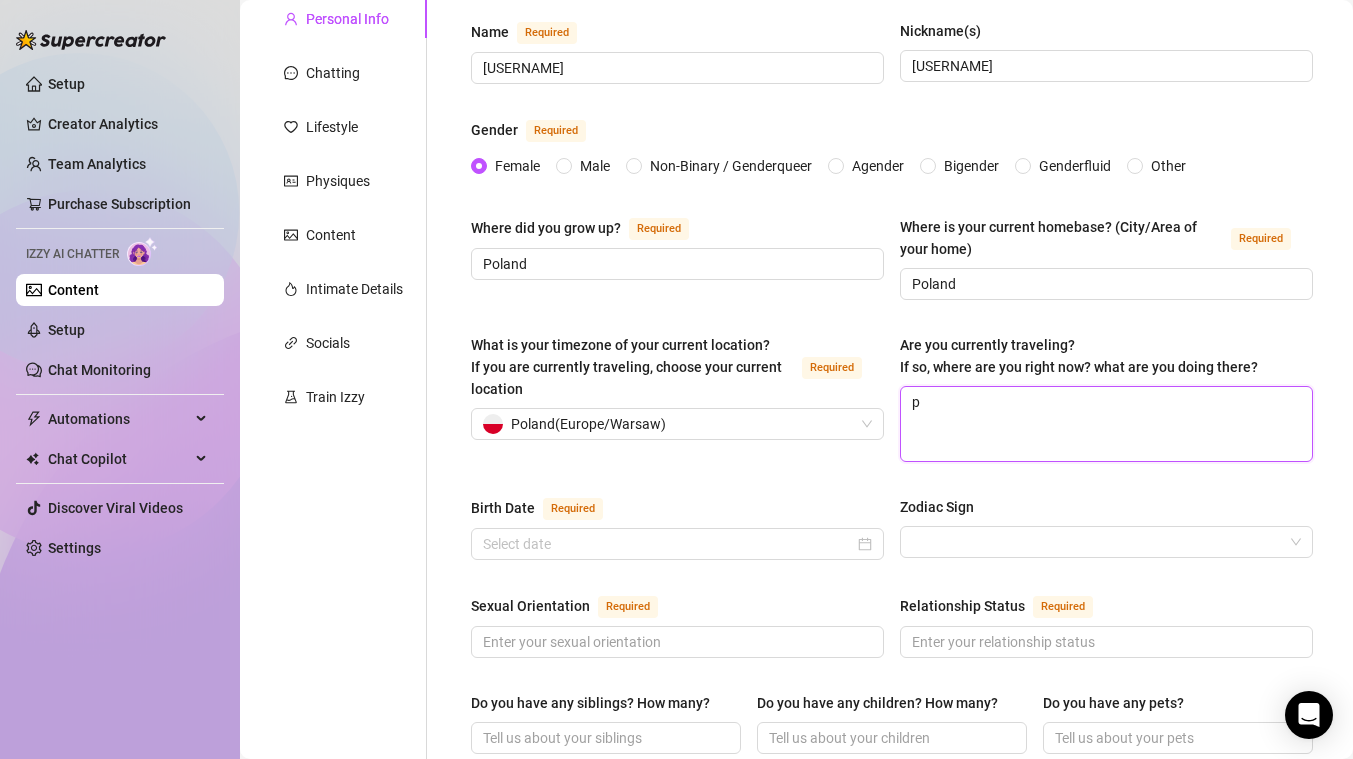 type 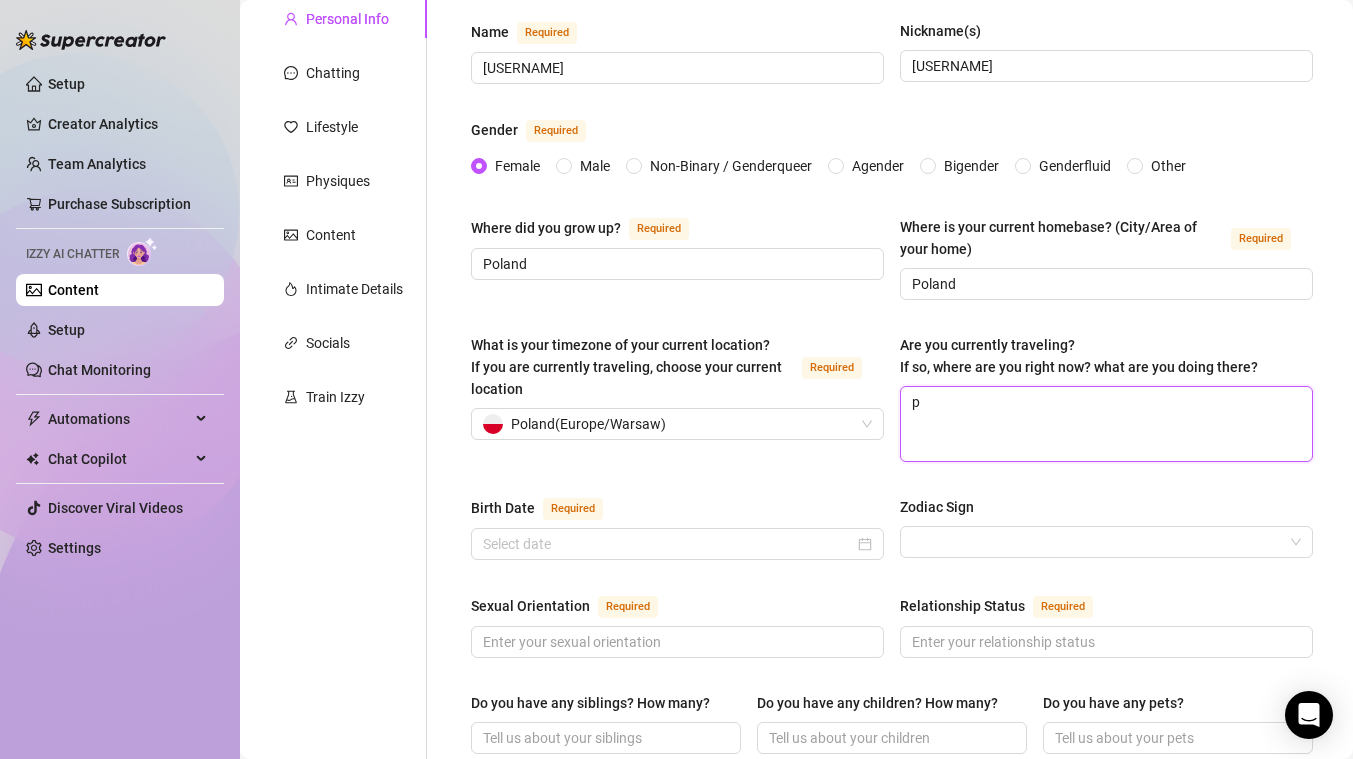 type 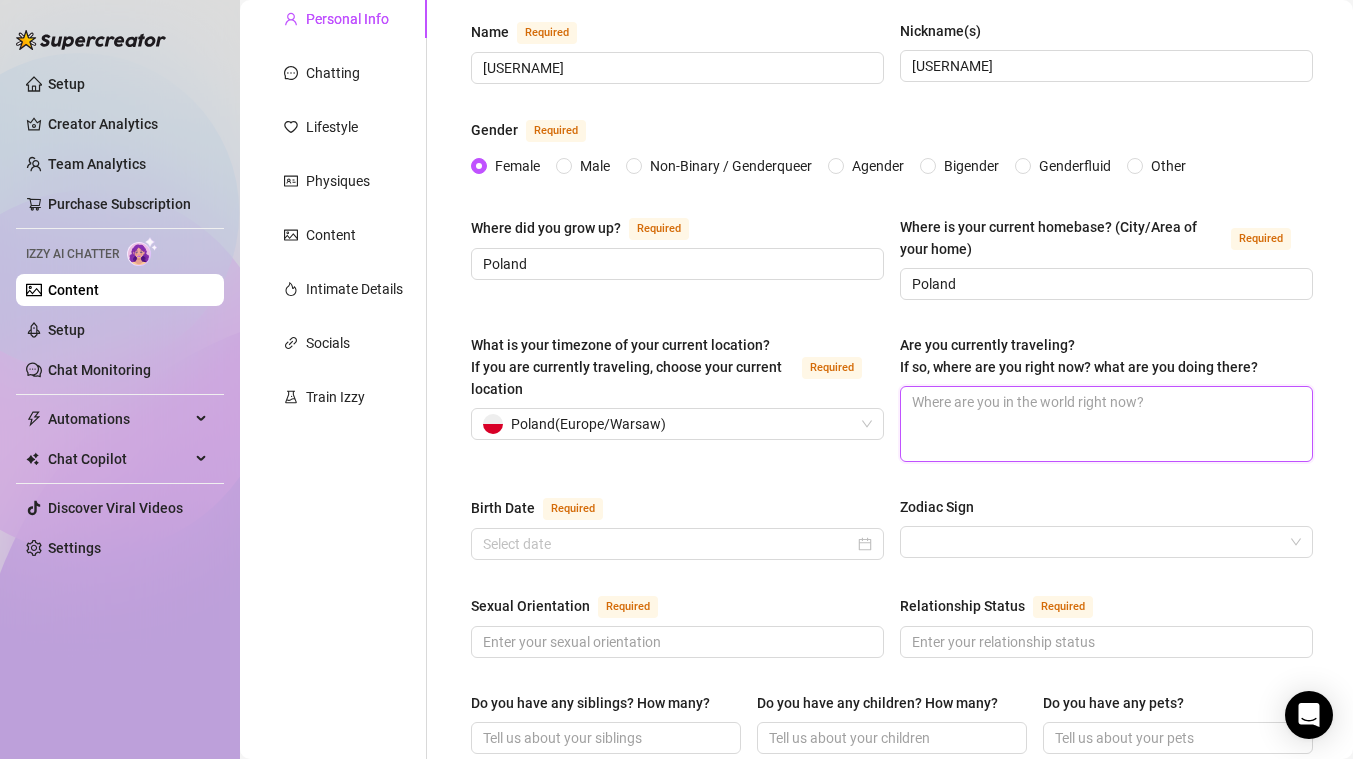 type 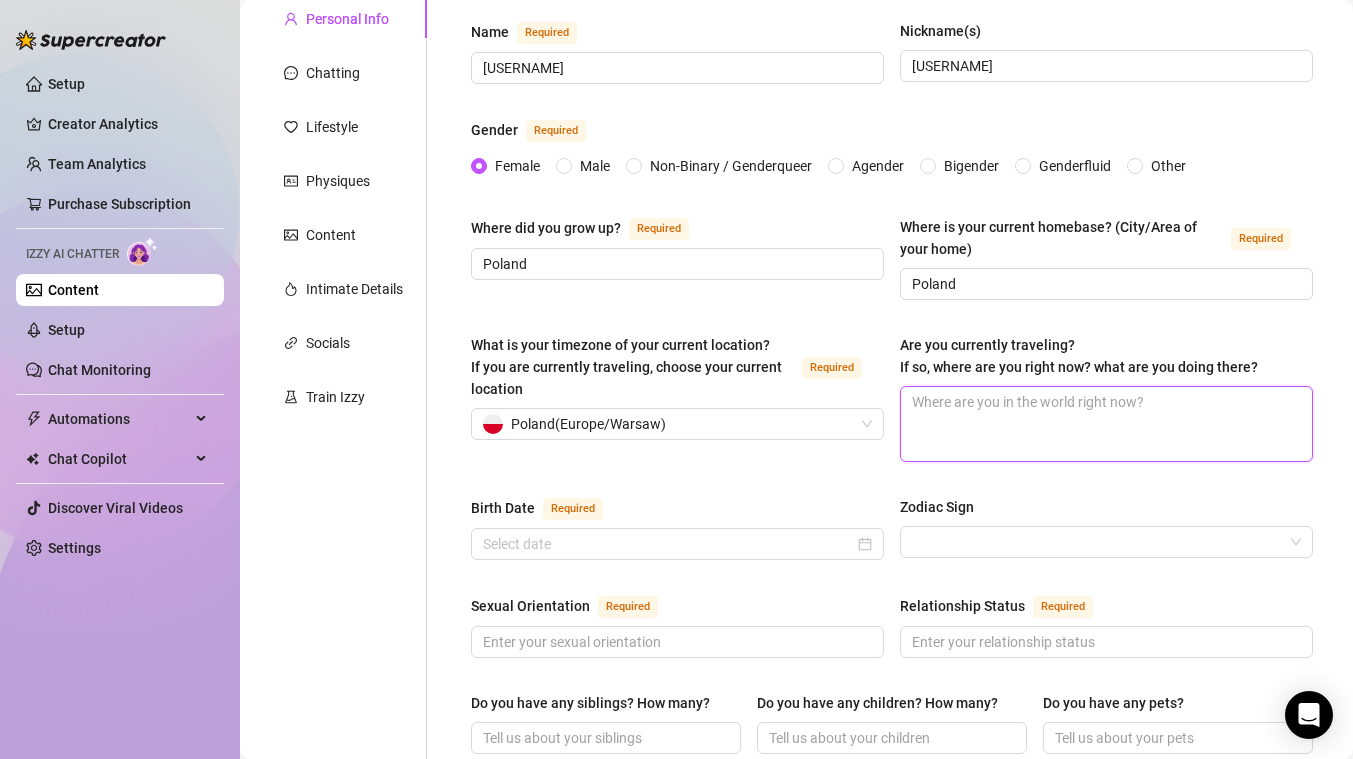 type on "Ă" 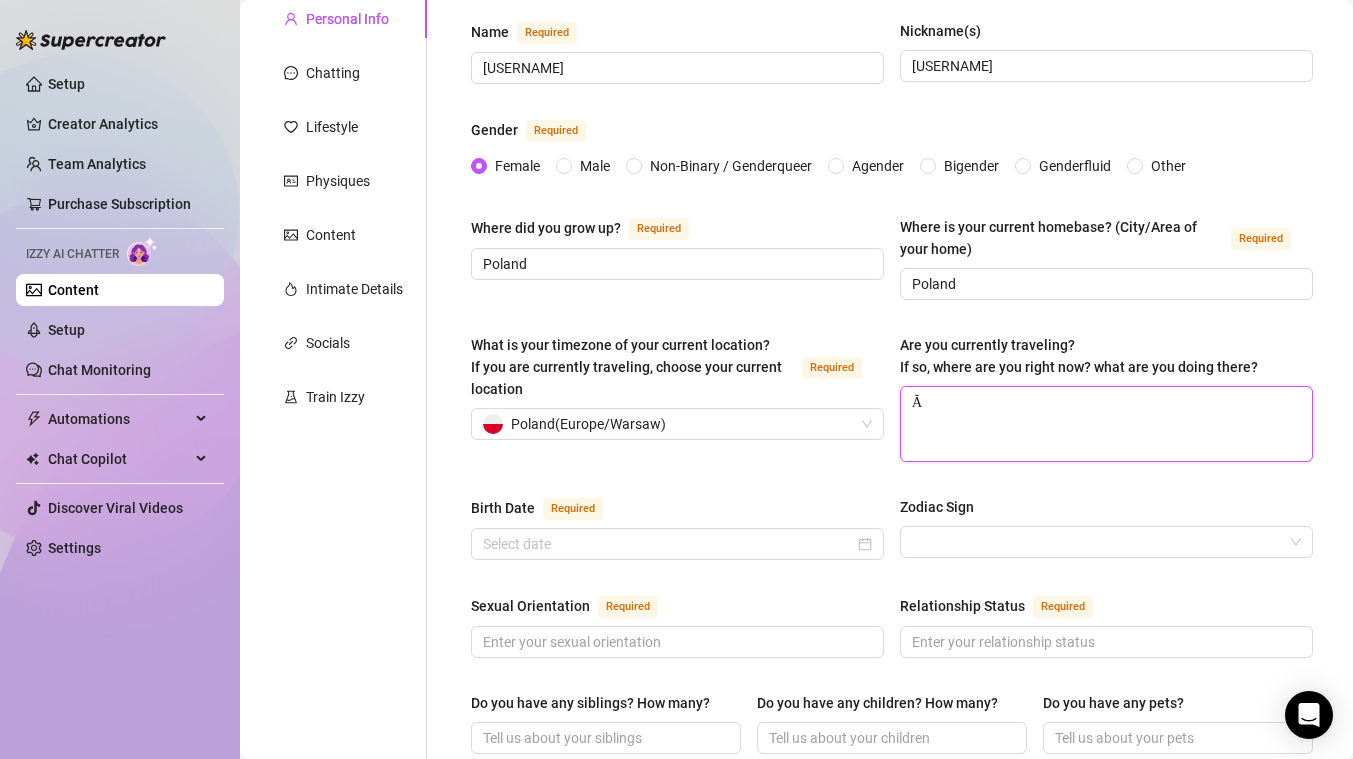 type 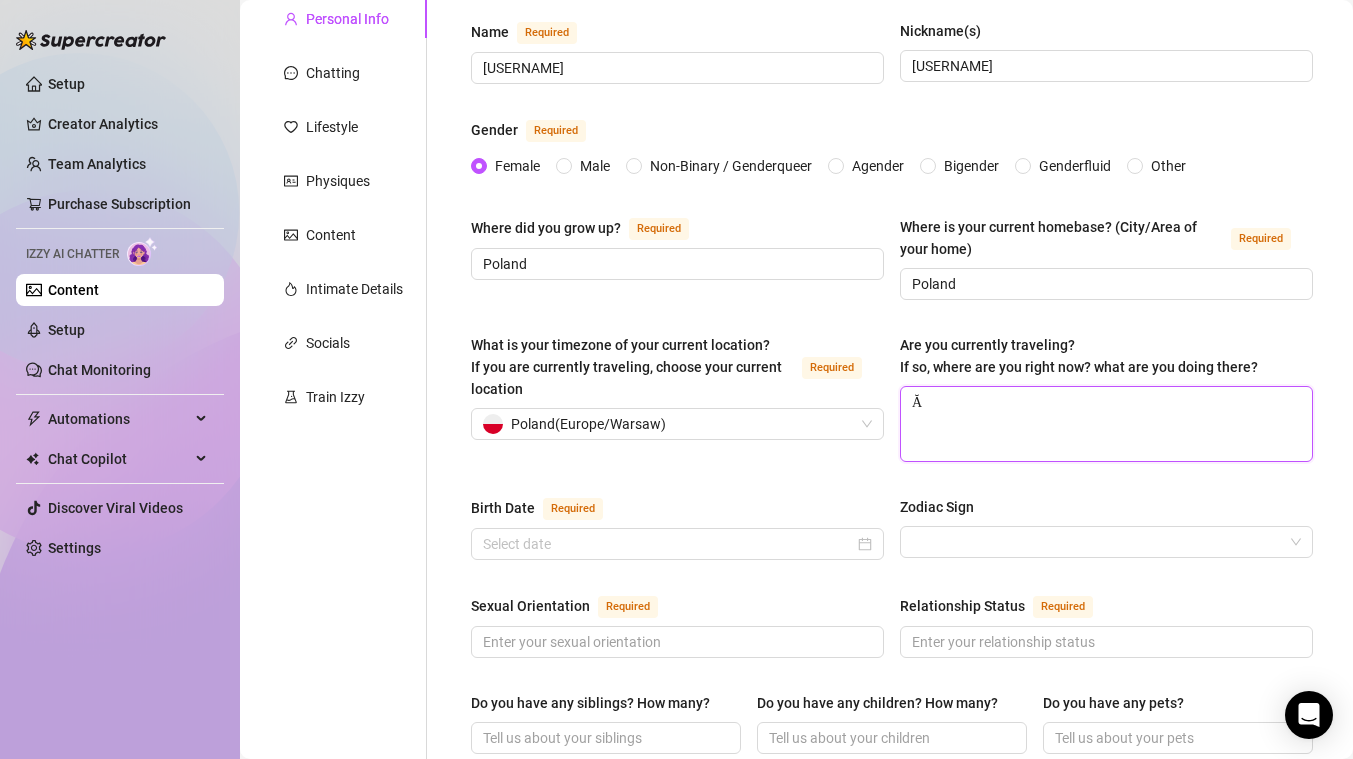 type 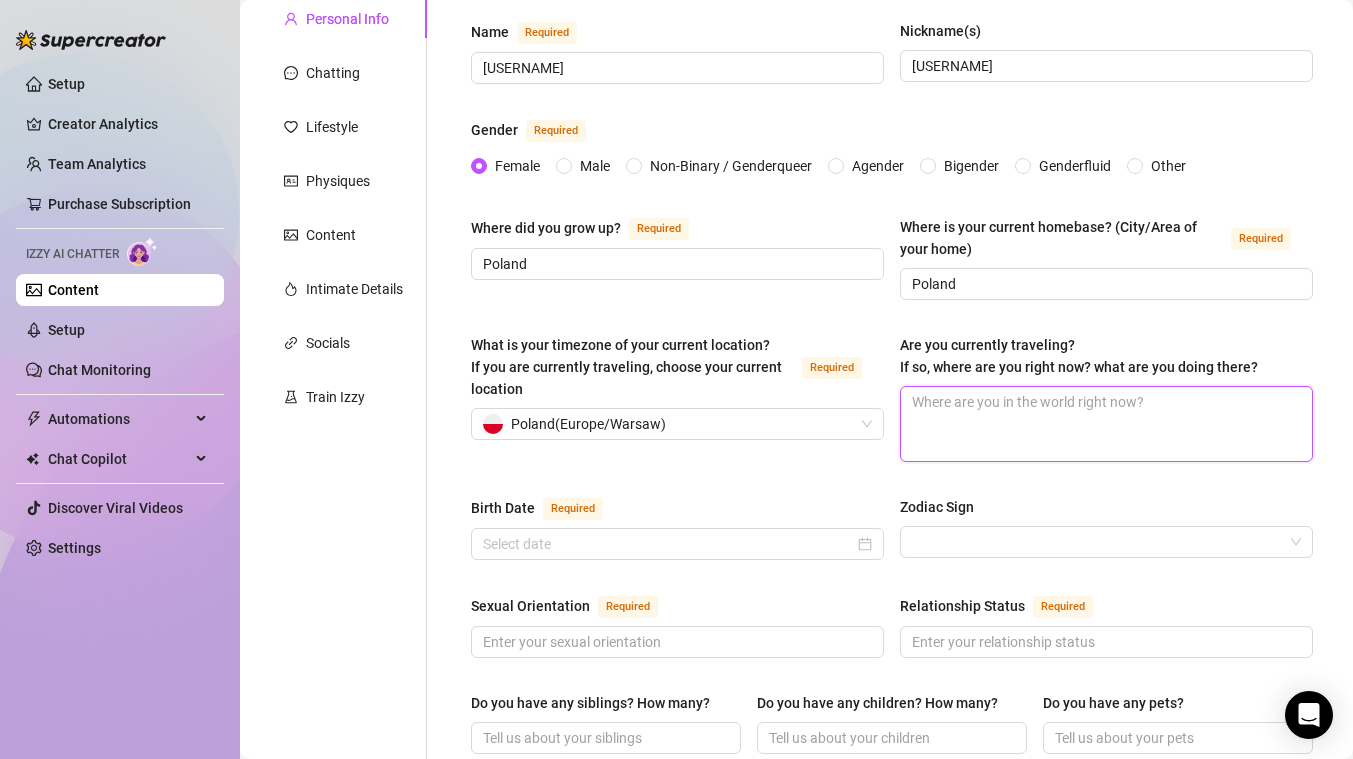 type 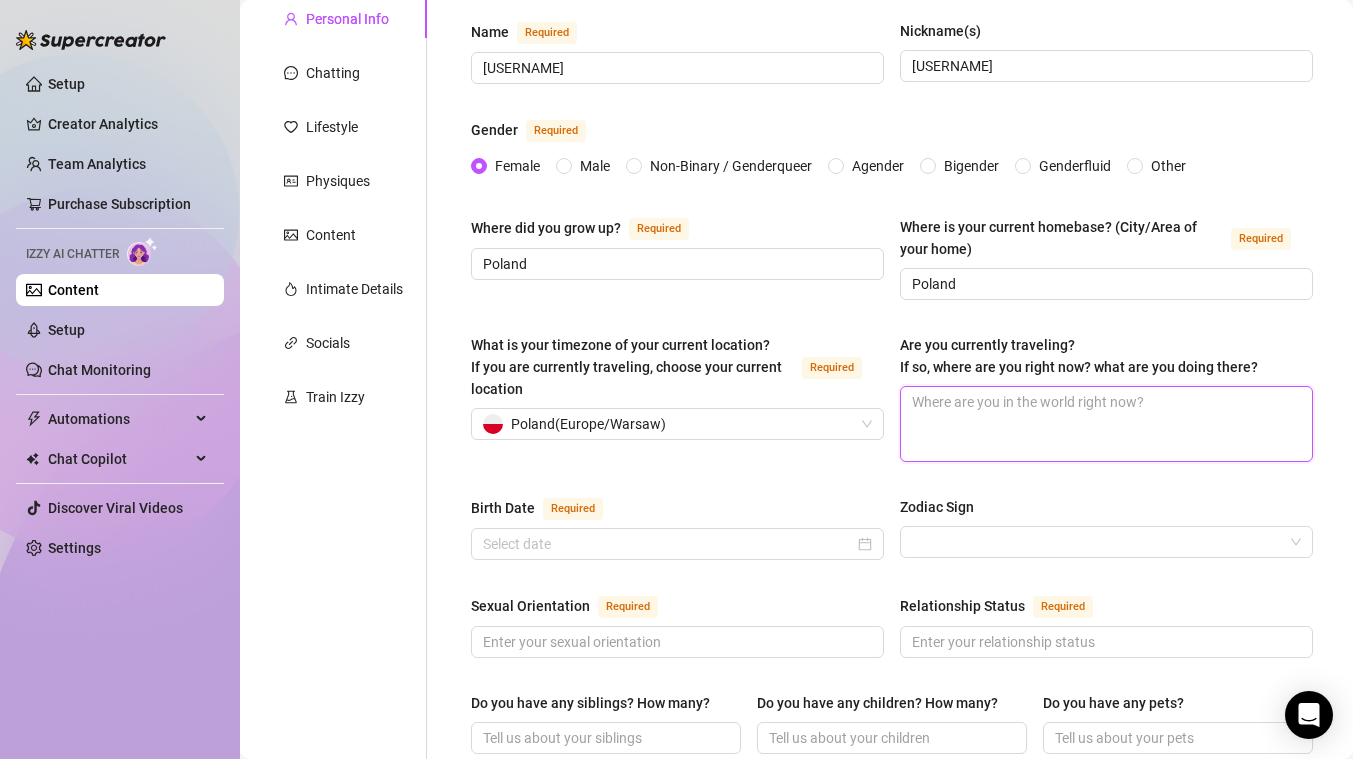 type on "P" 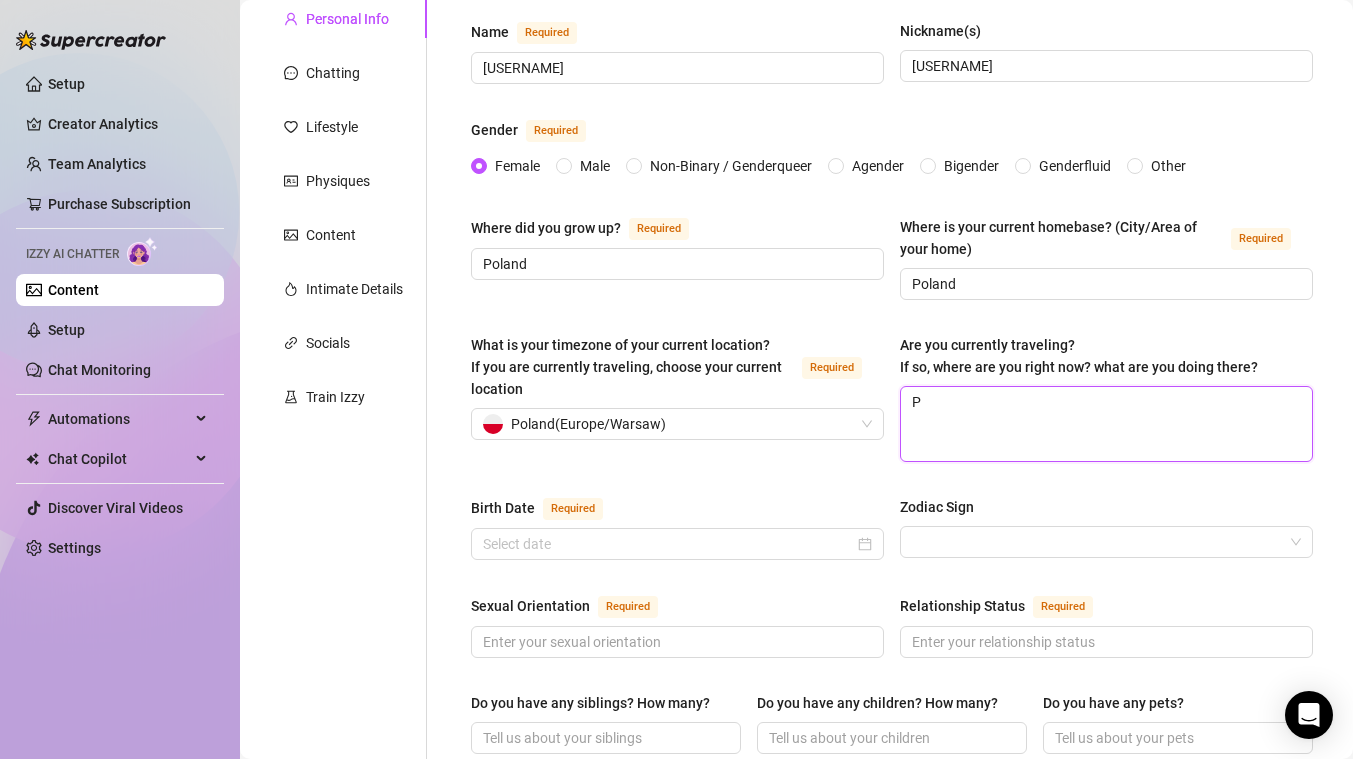 type 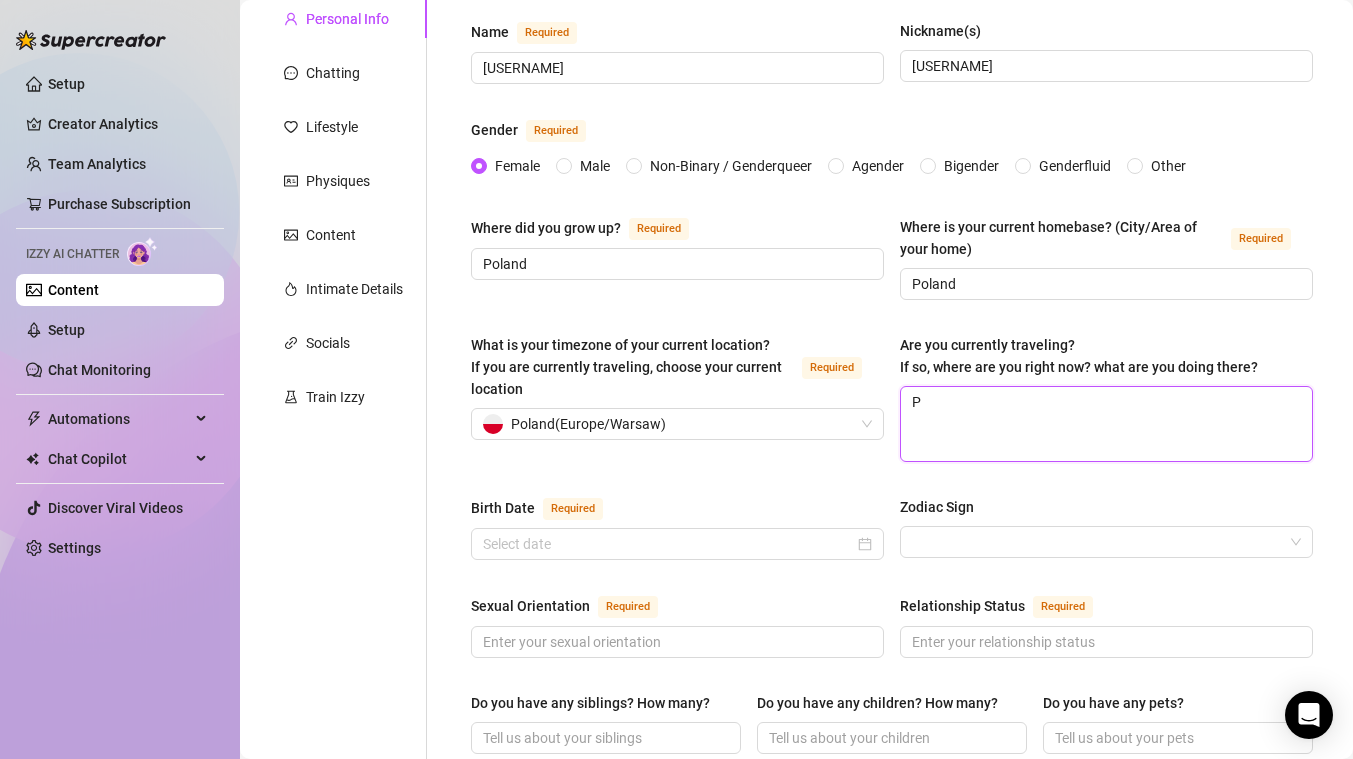 type on "Po" 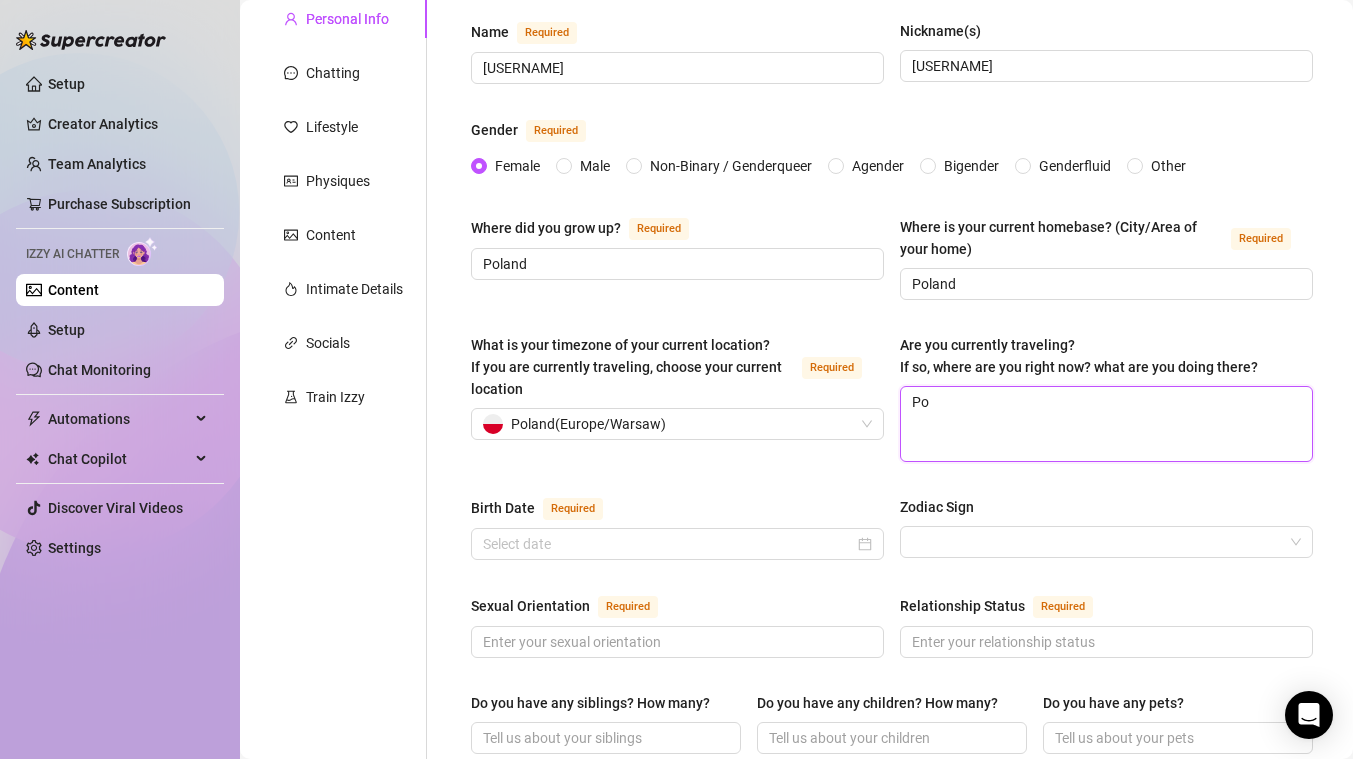 type 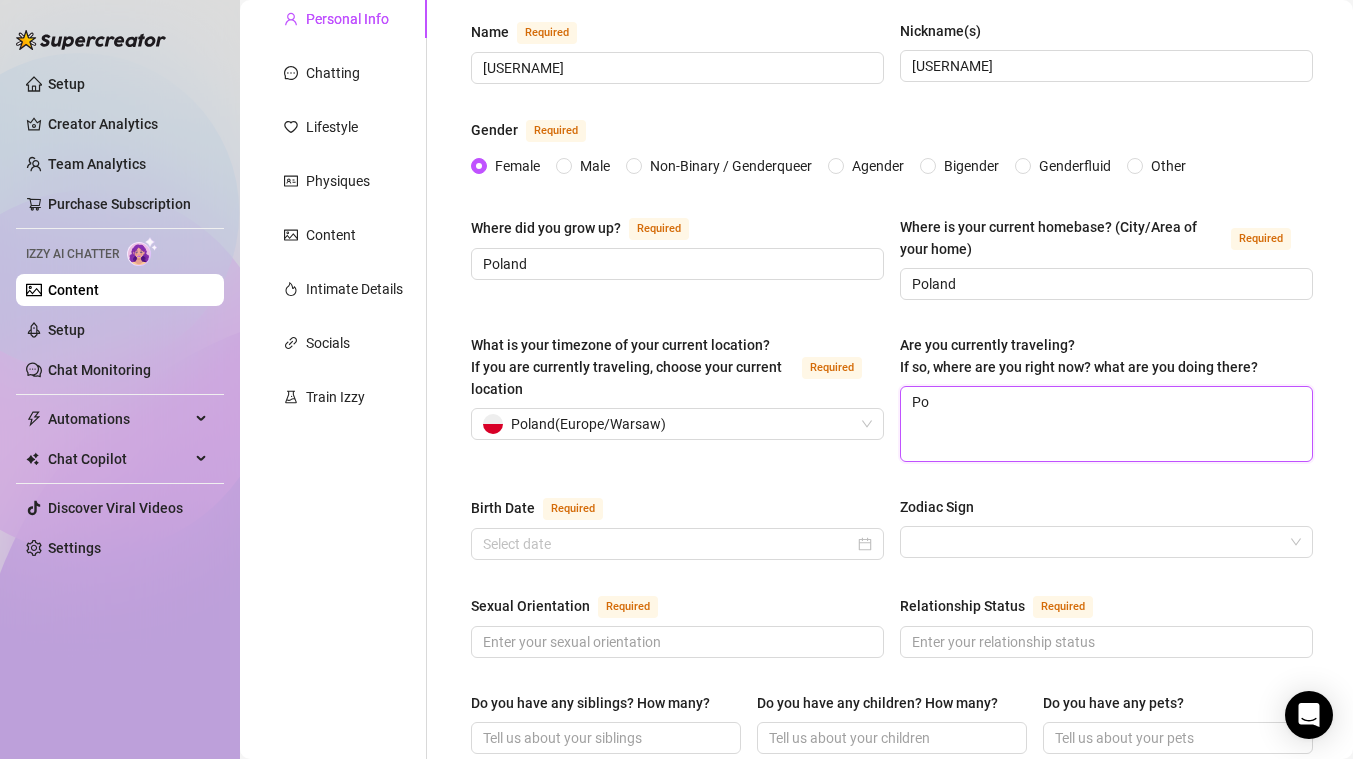 type on "[COUNTRY]" 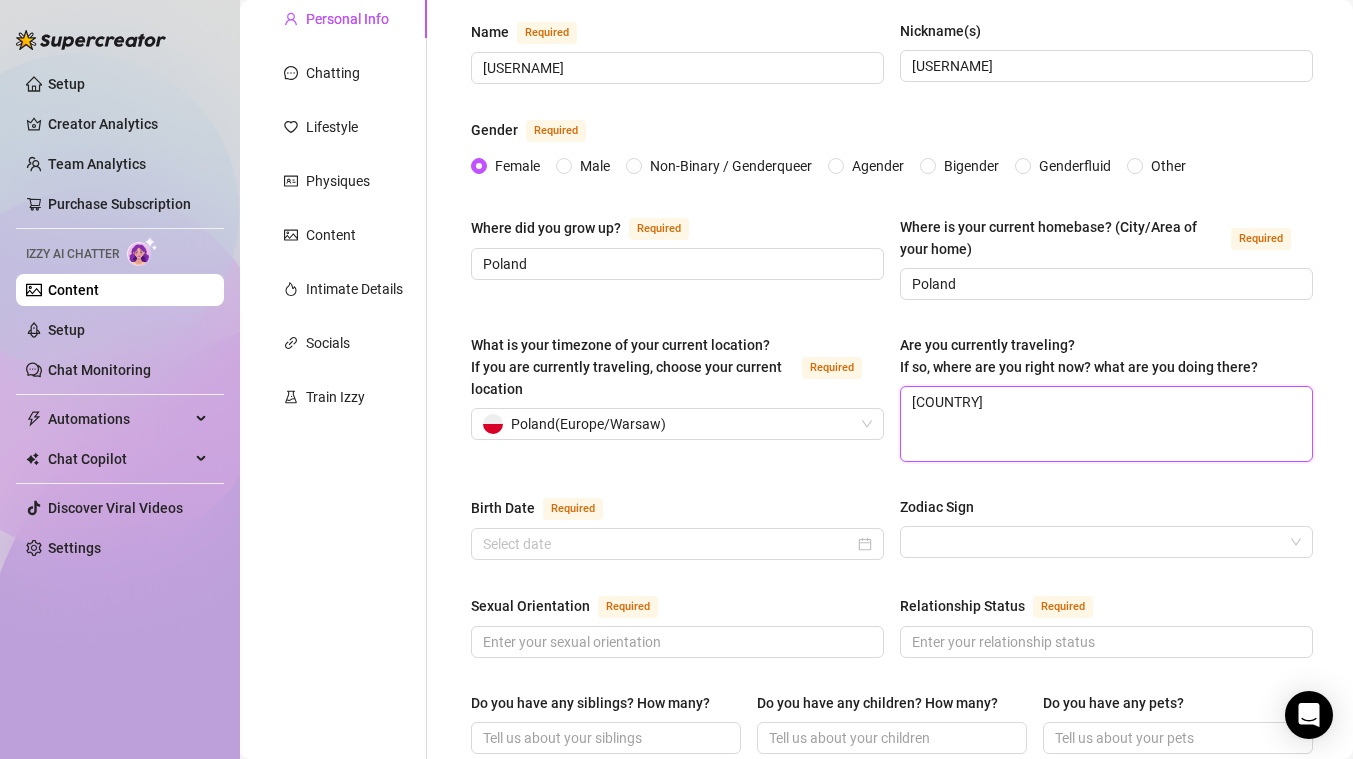 type 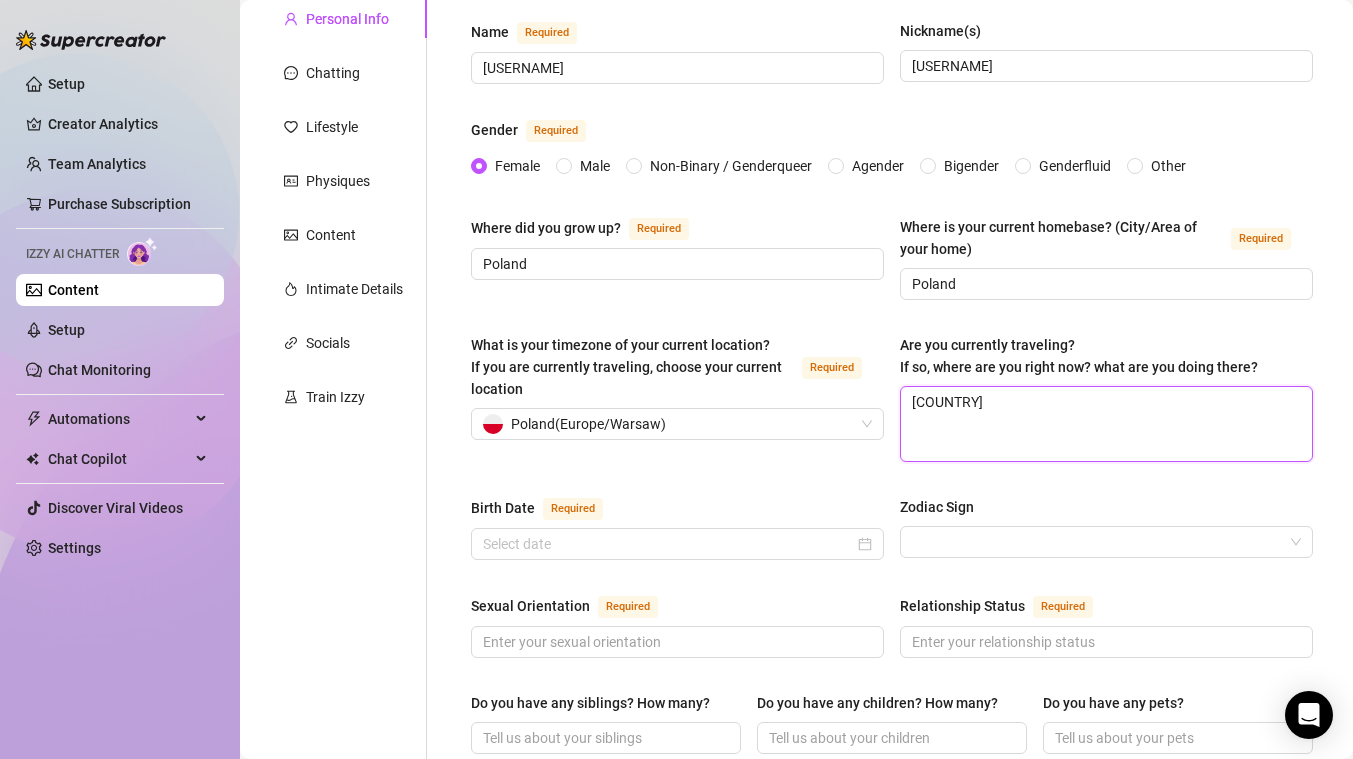 type on "Po" 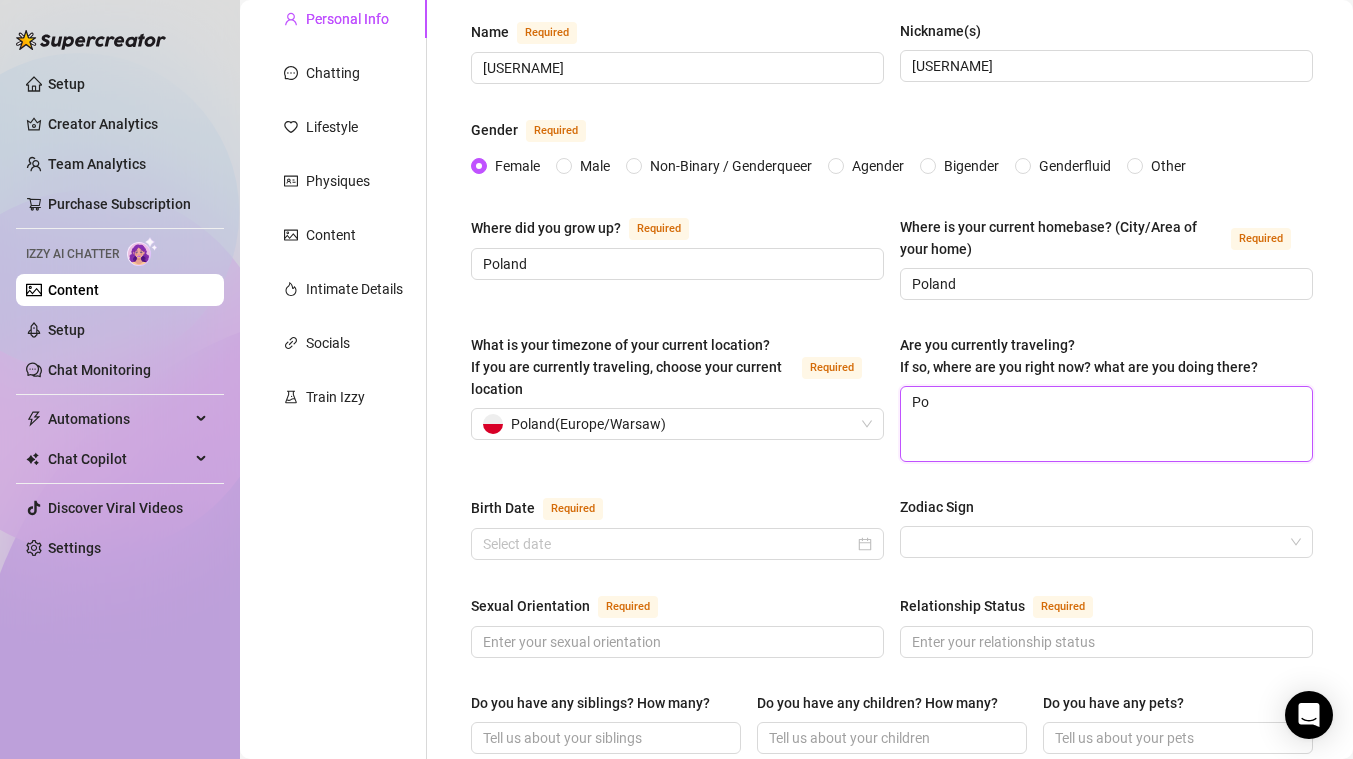 type 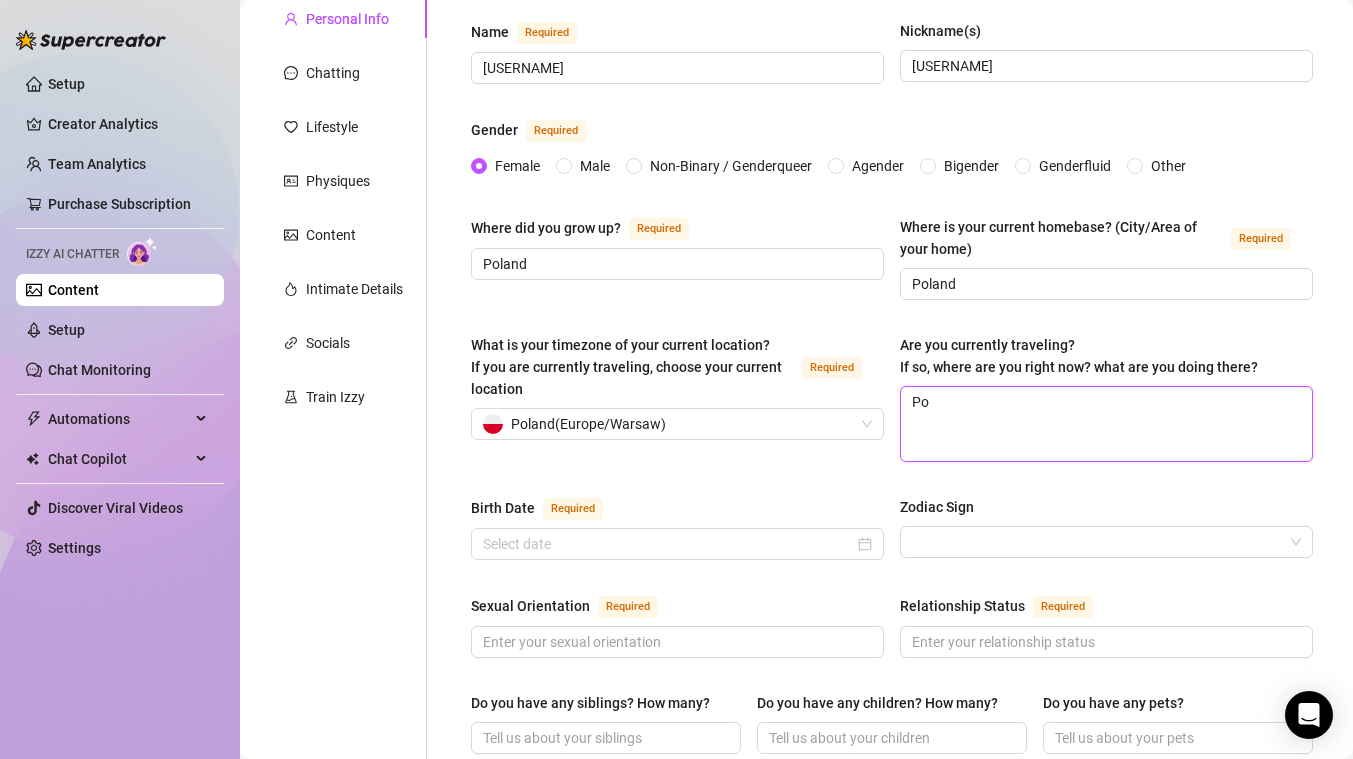 type on "P" 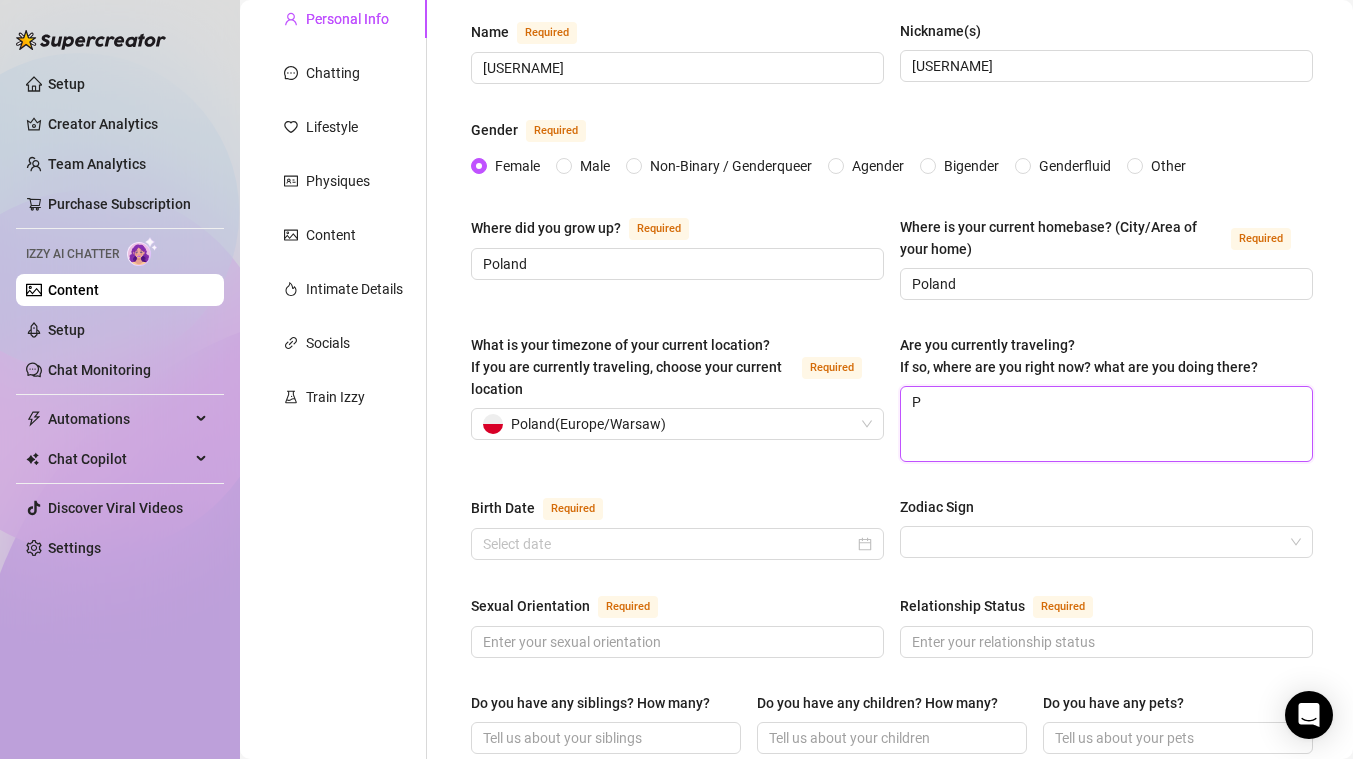 type 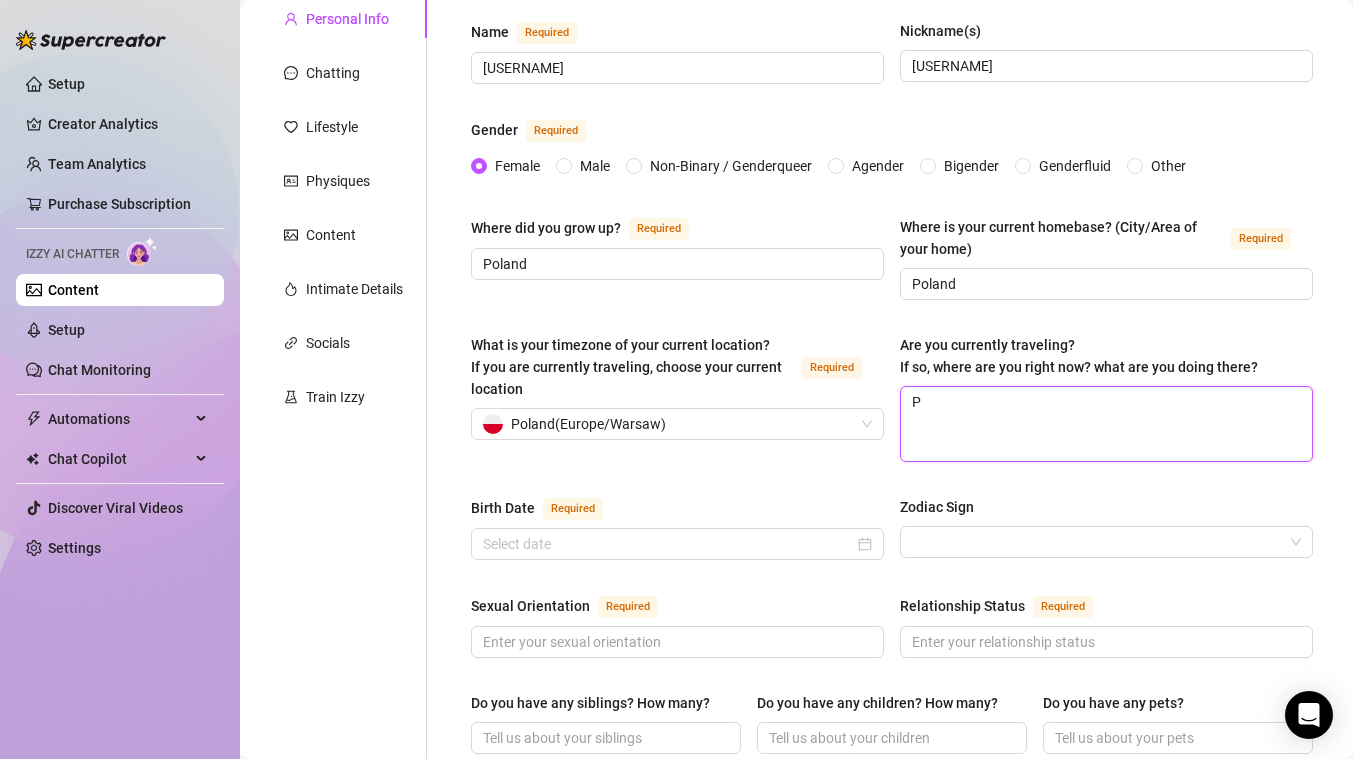 type on "Pă" 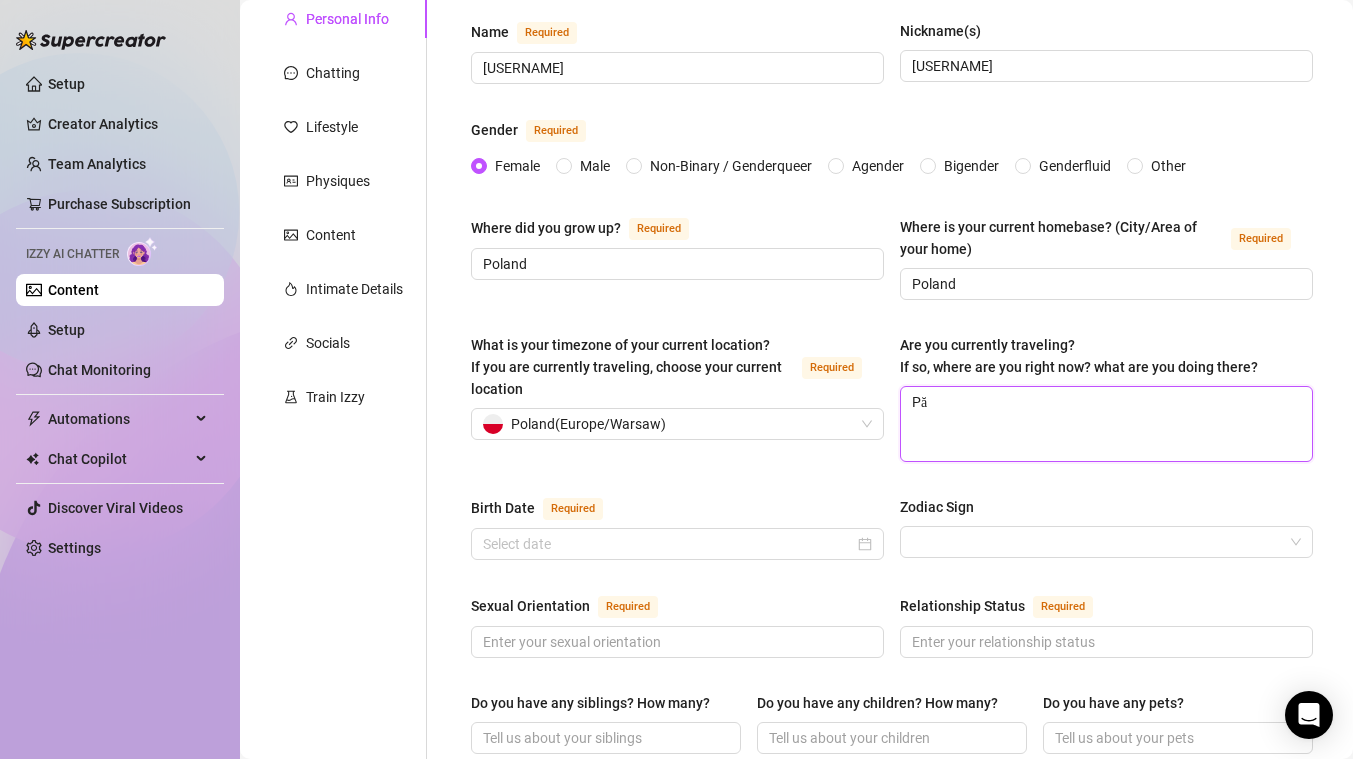 type 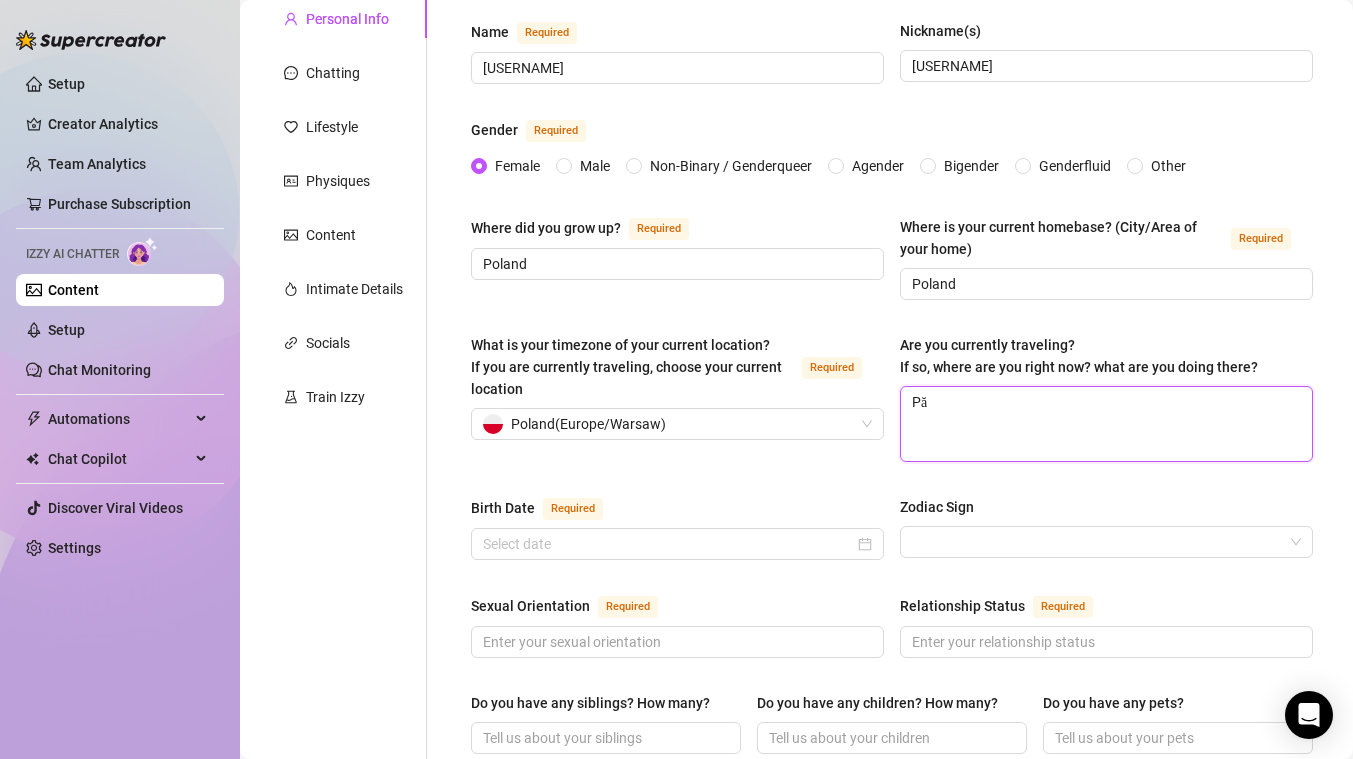 type on "P" 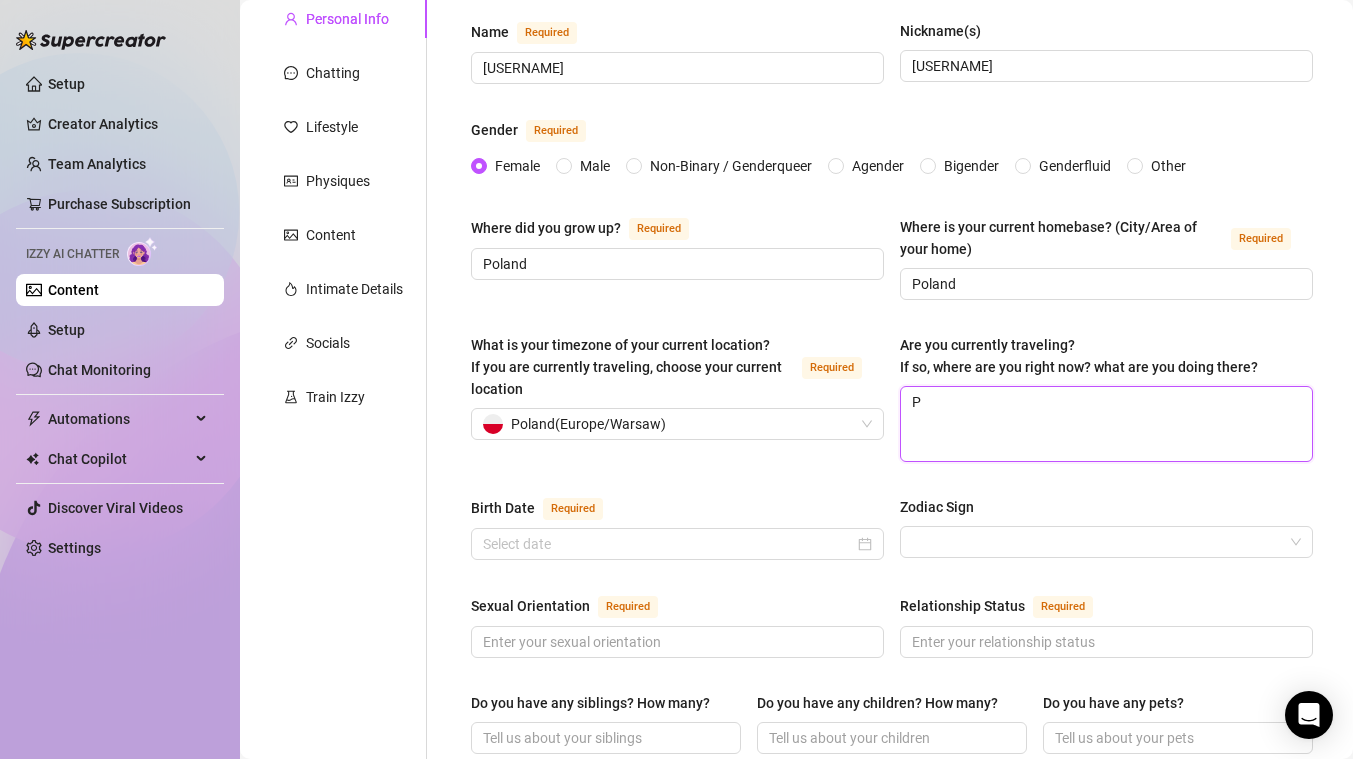 type 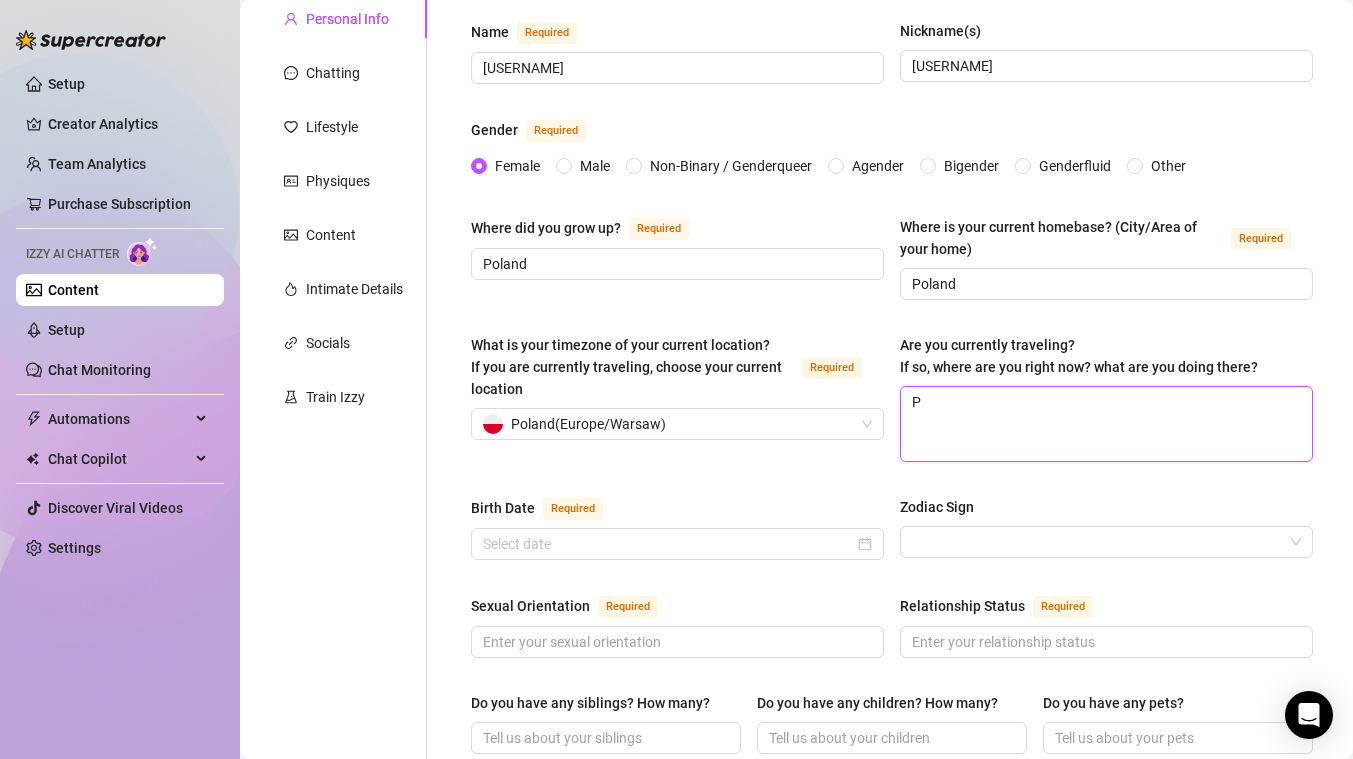 type on "PĂ" 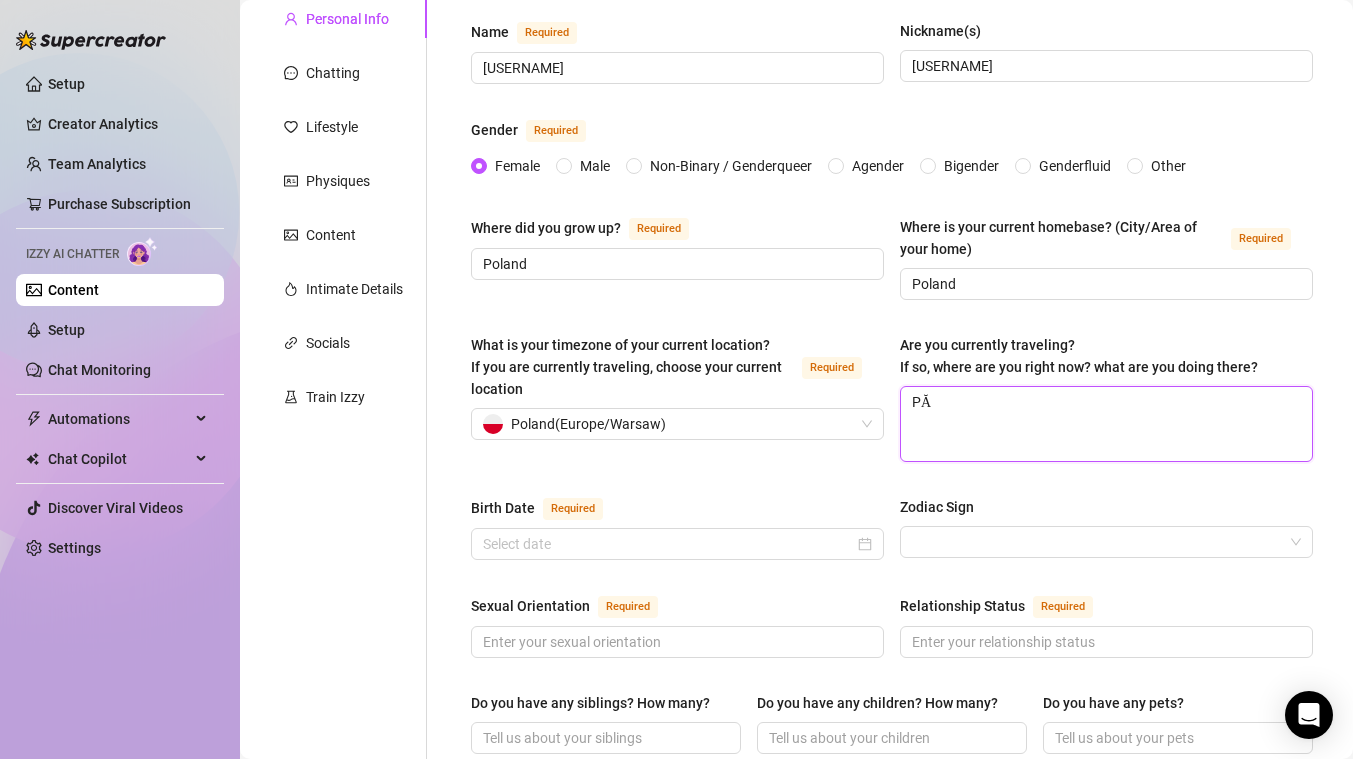 type 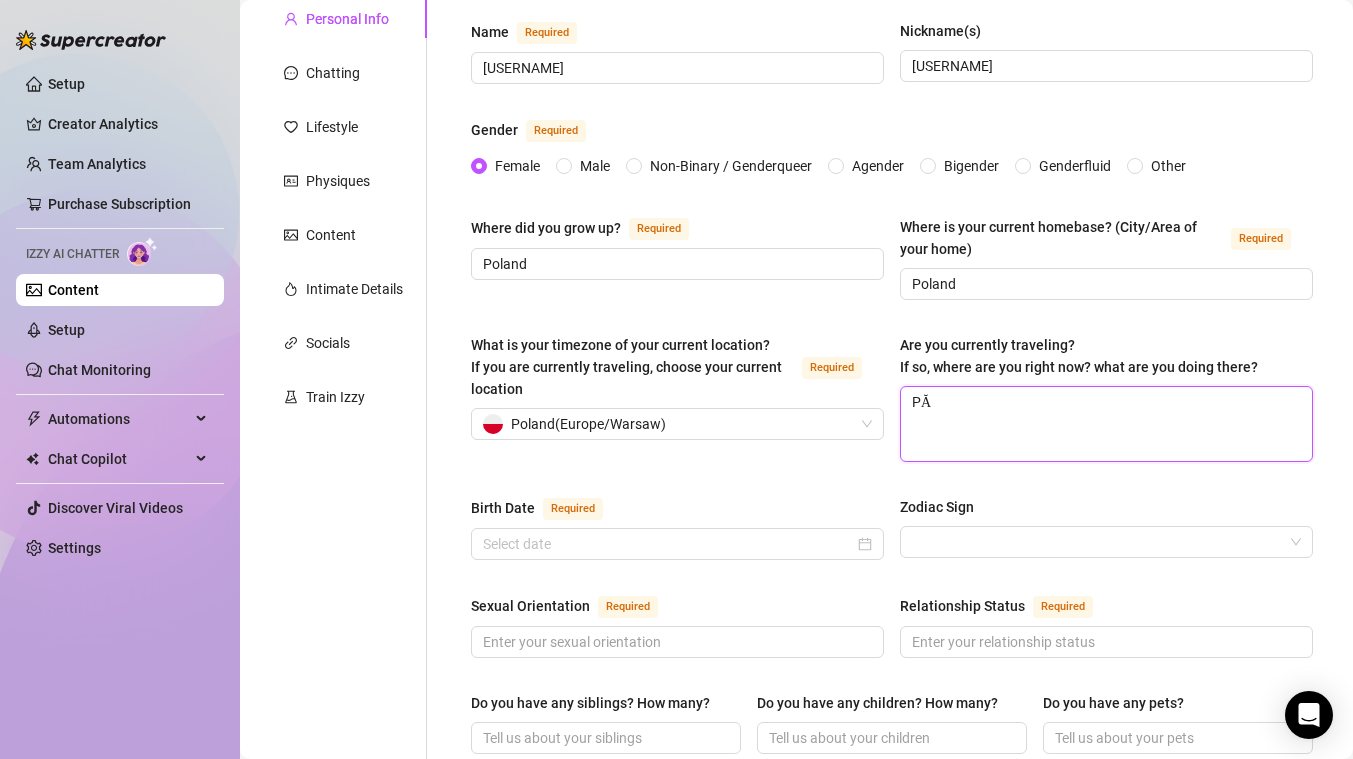type on "P" 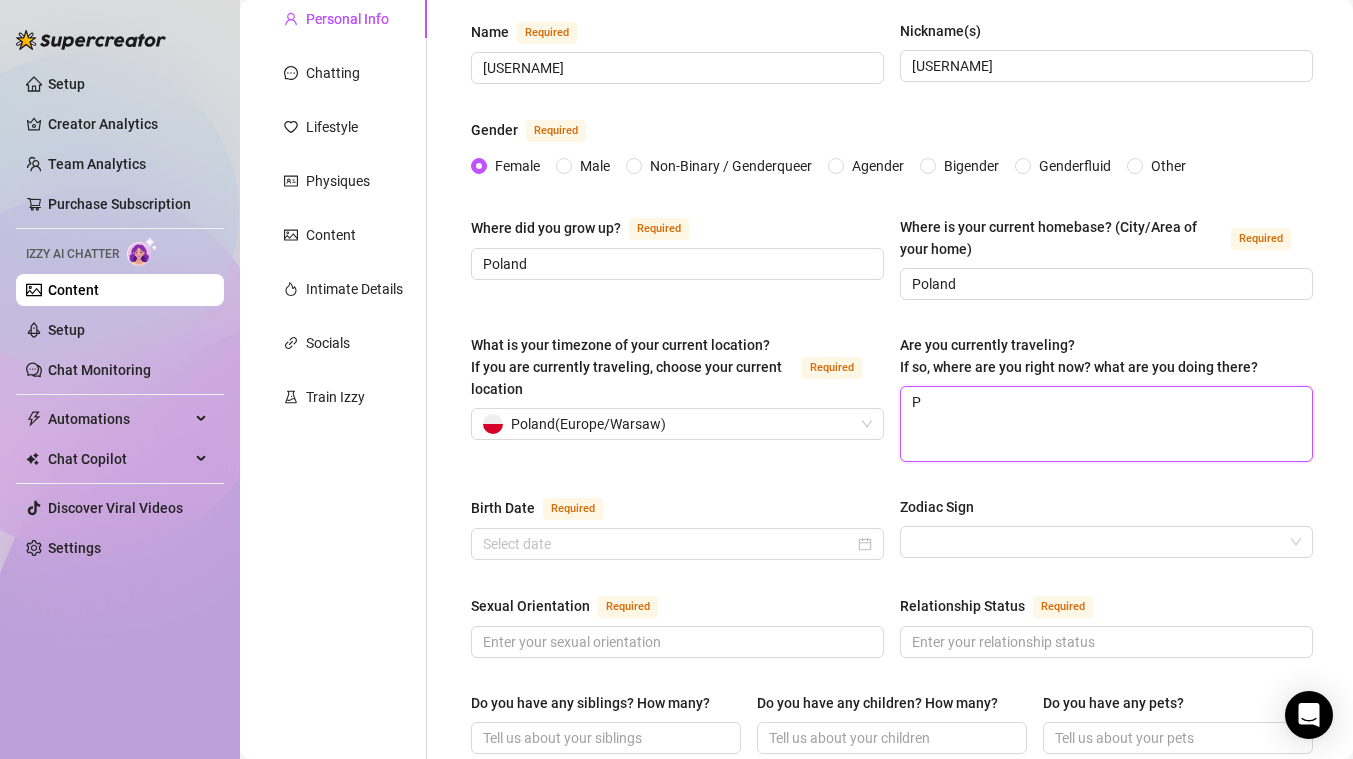 type 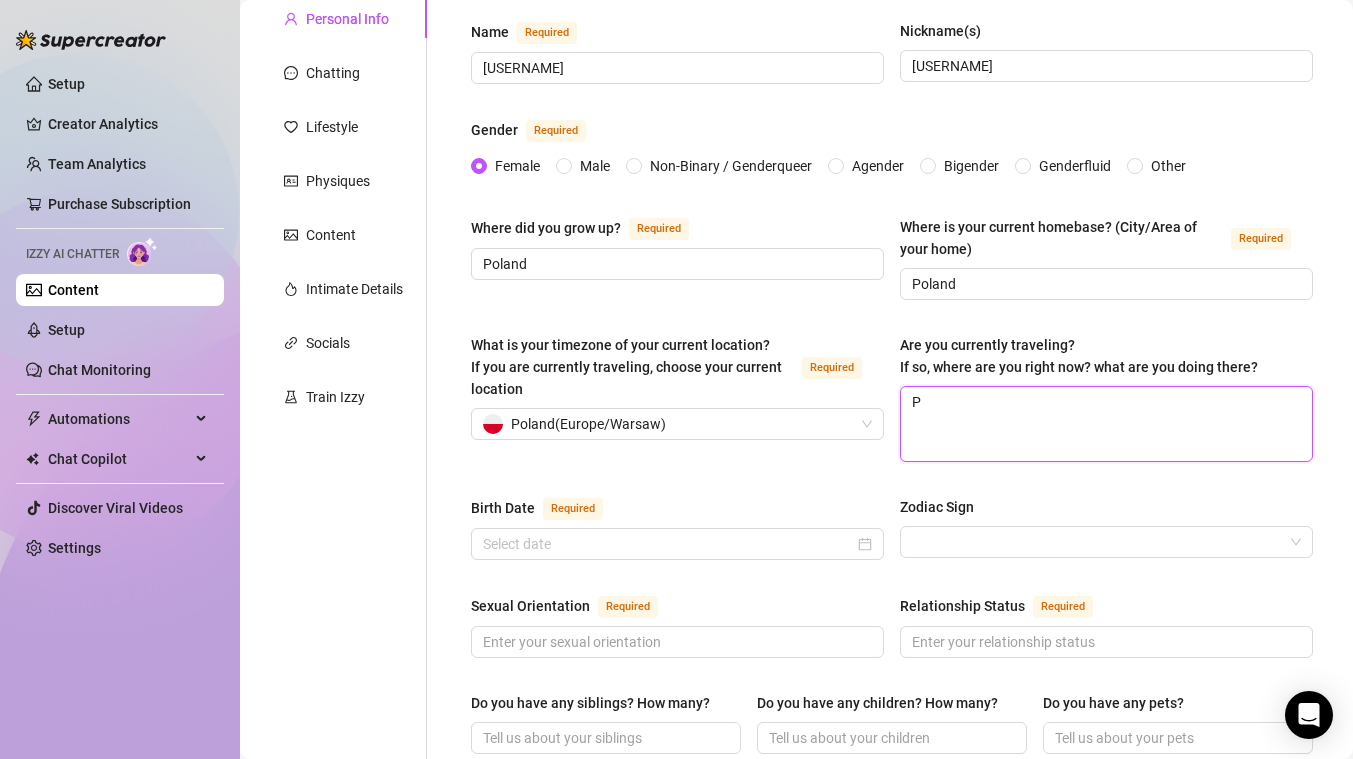 type on "PĂ" 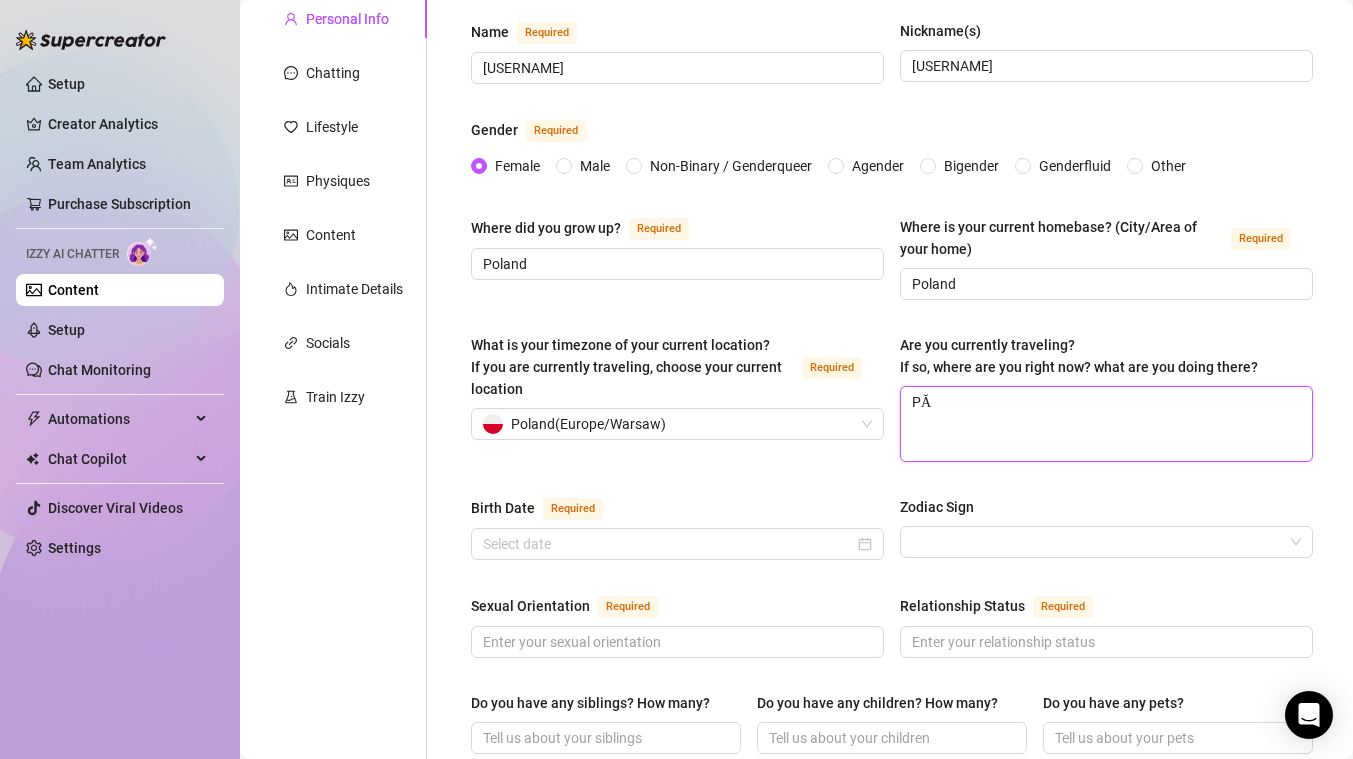 type 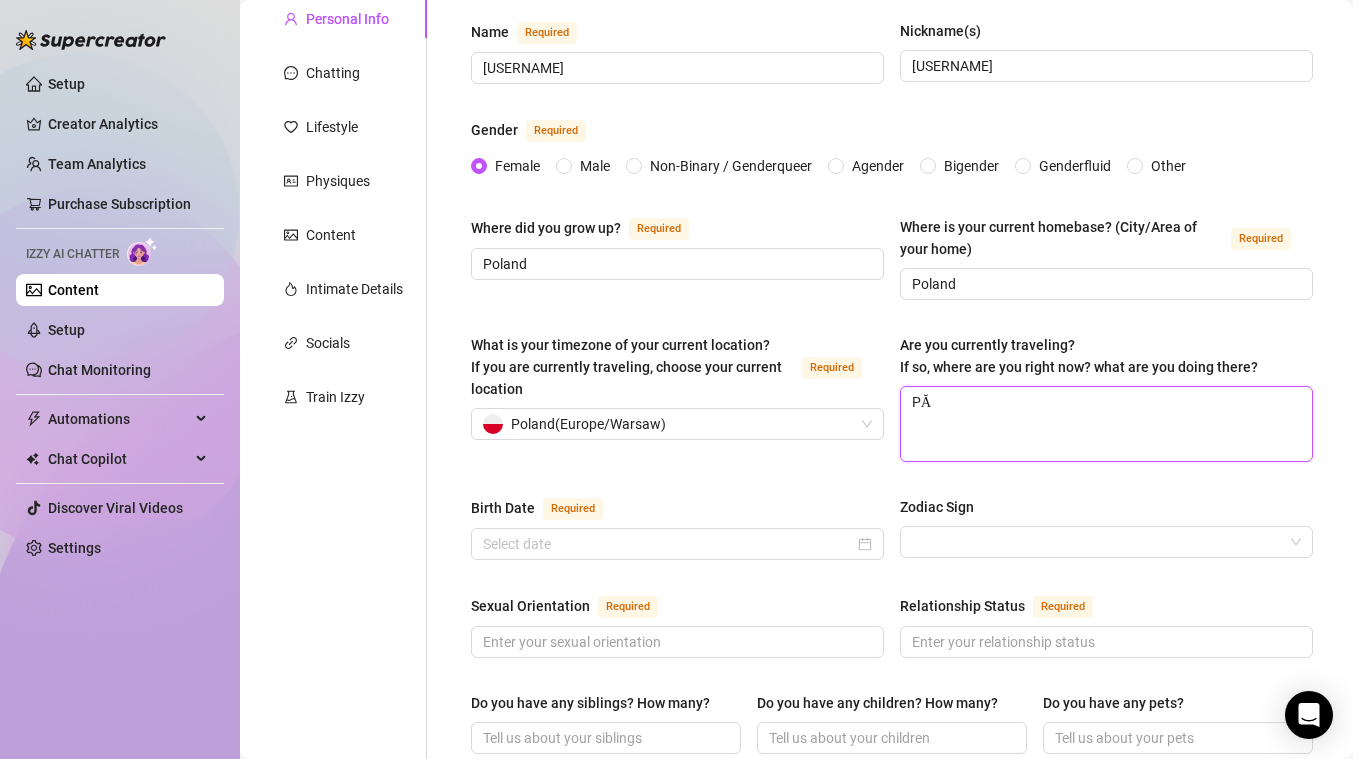 type on "PĂo" 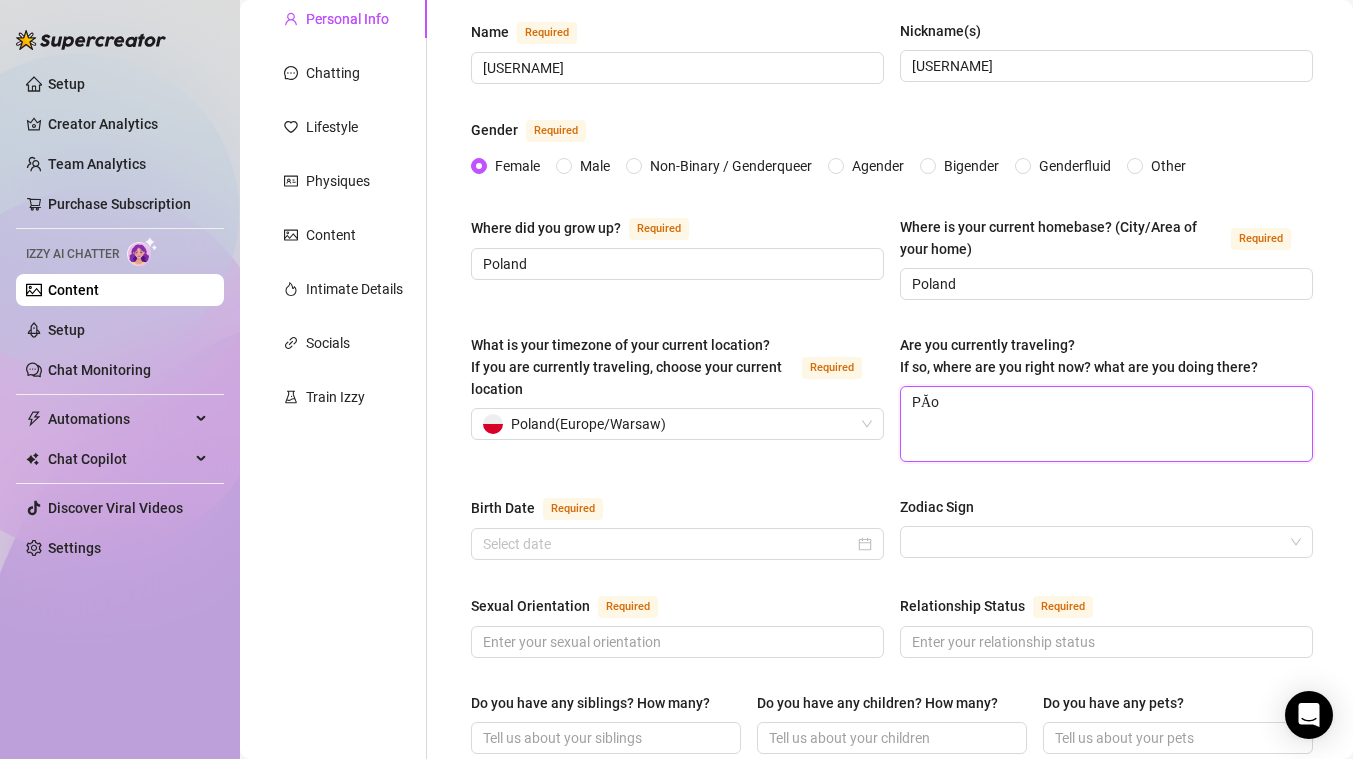 type 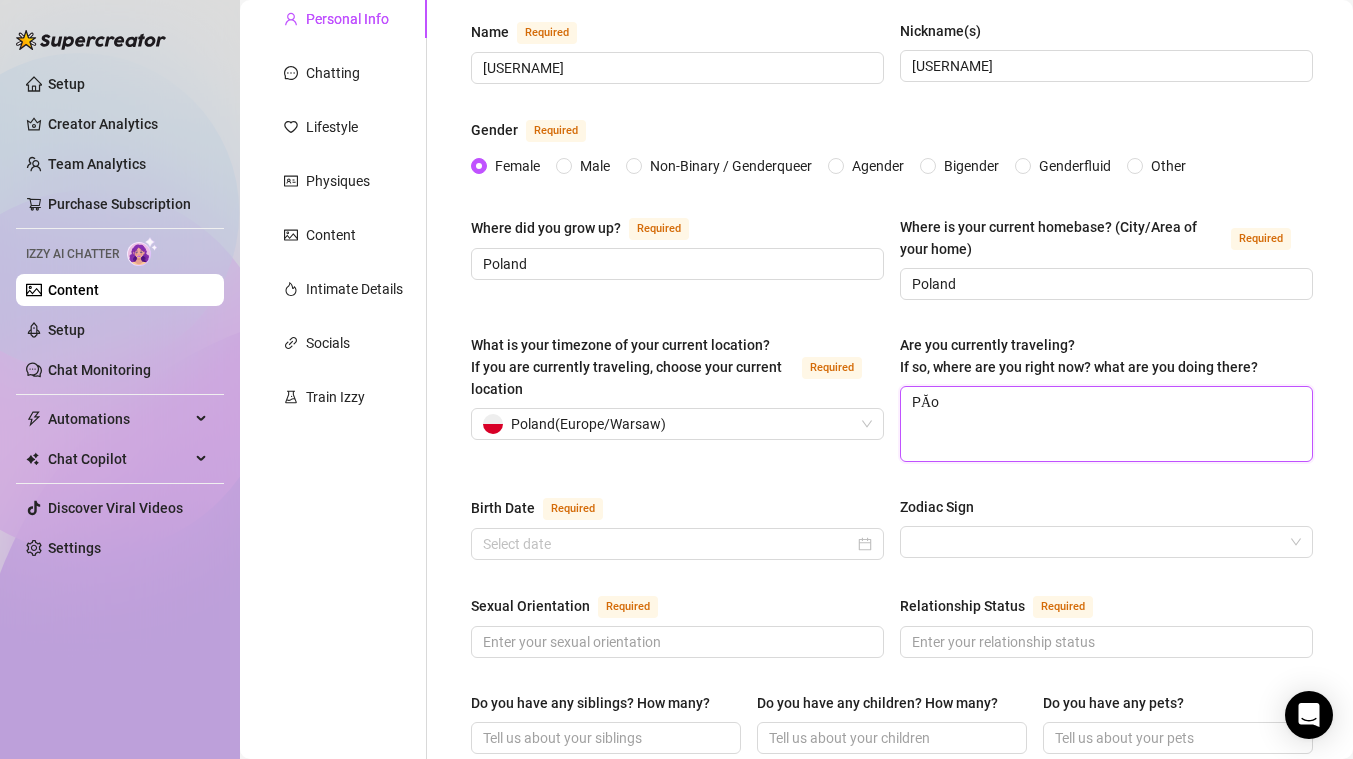 type on "PĂol" 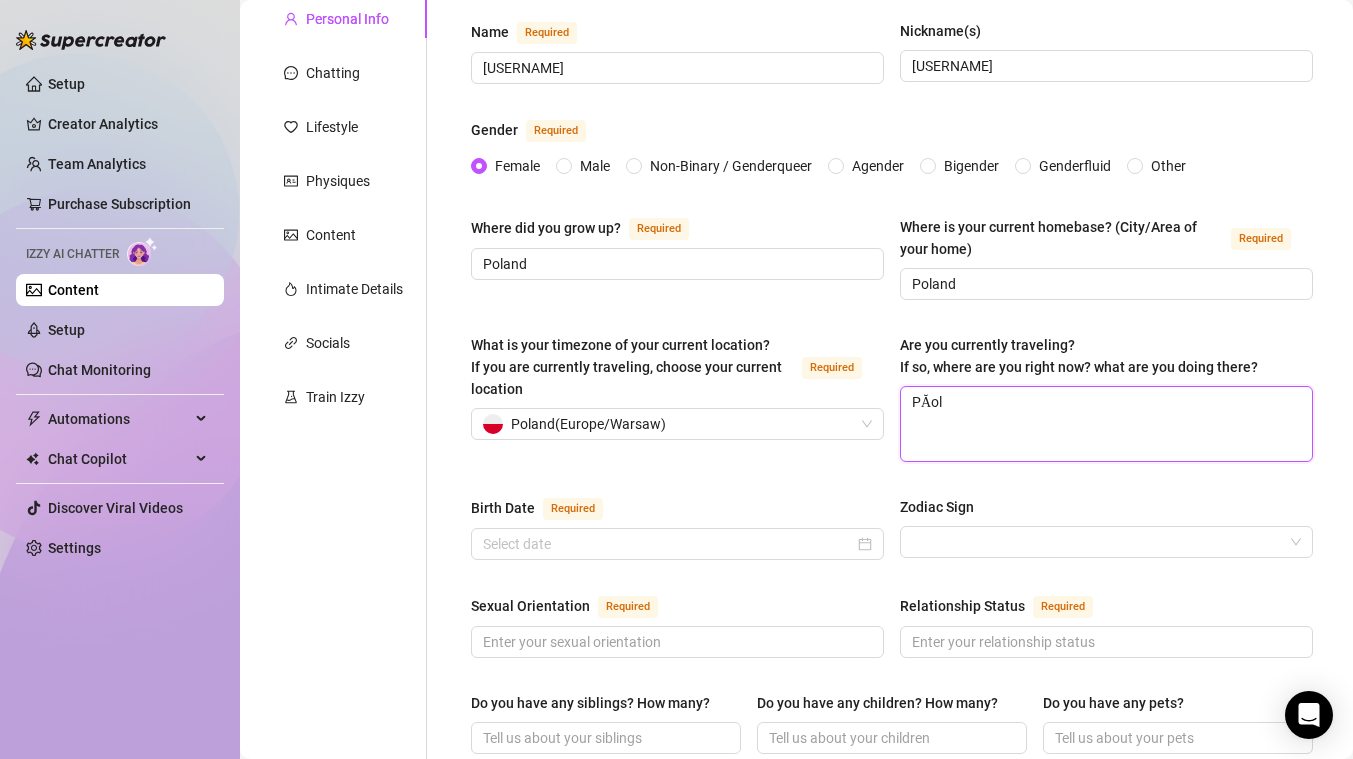 type 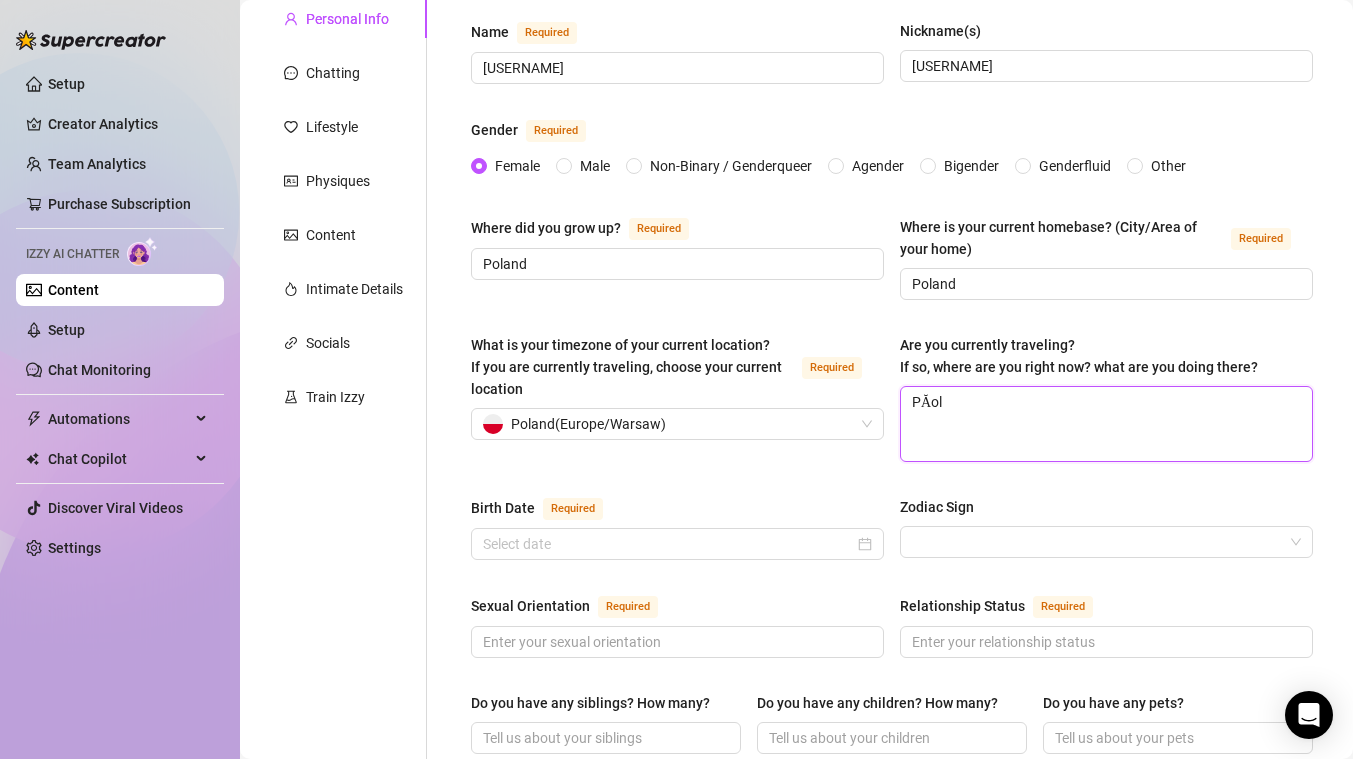 type on "[FIRST] [LAST]" 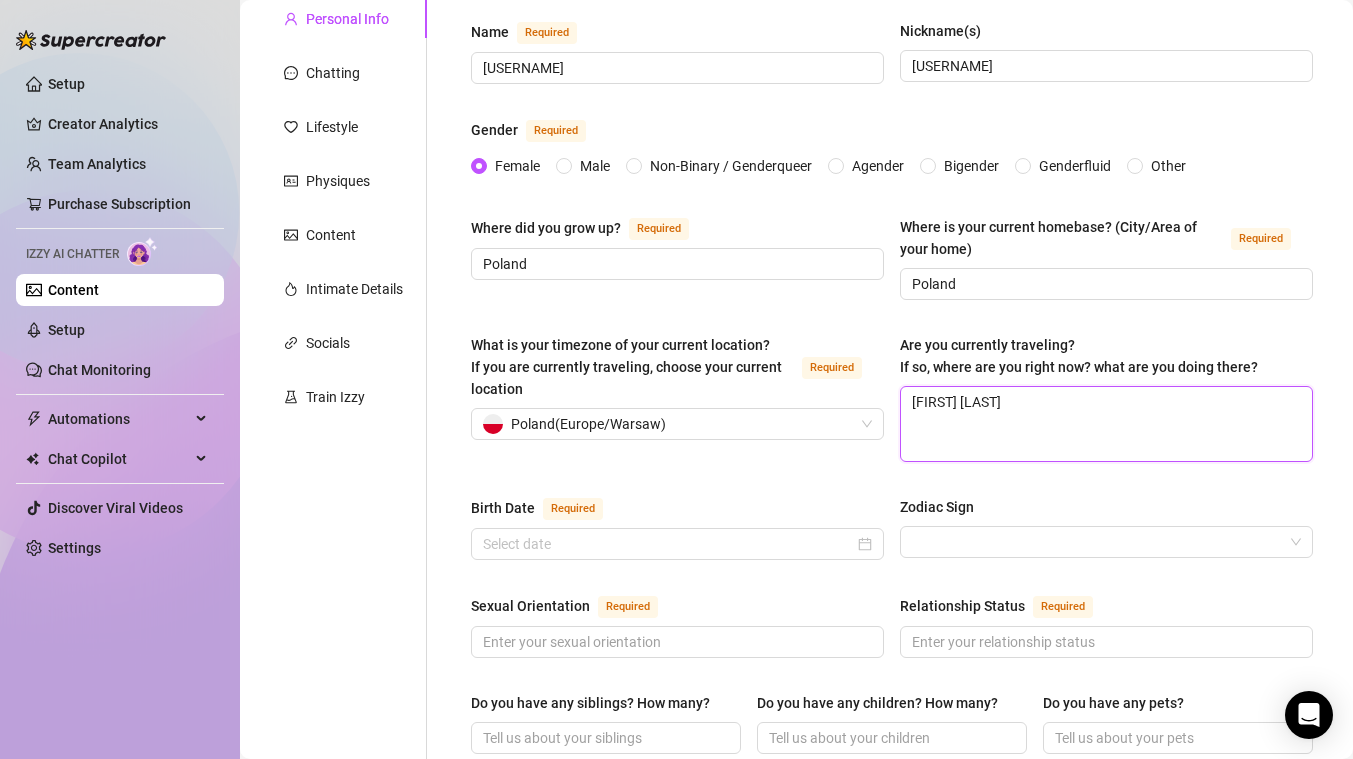 type 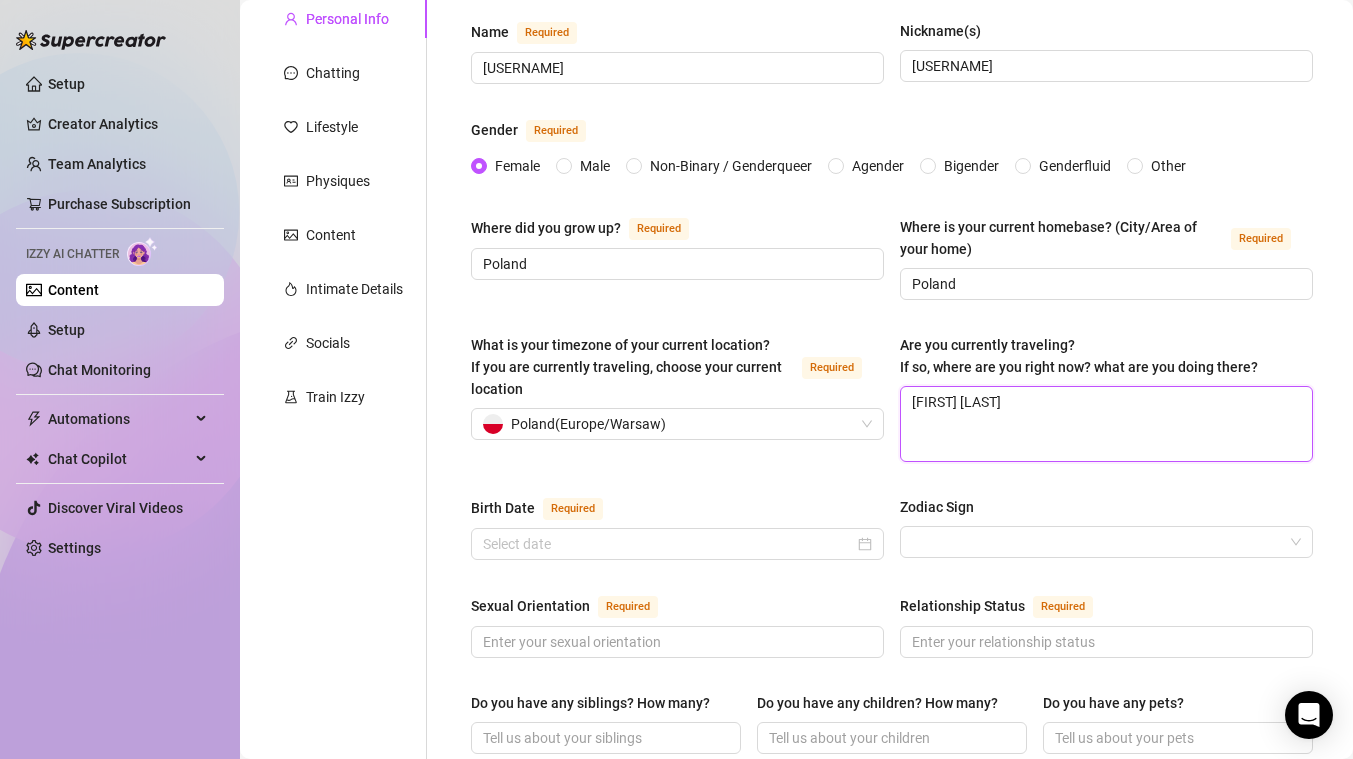 type on "PĂol" 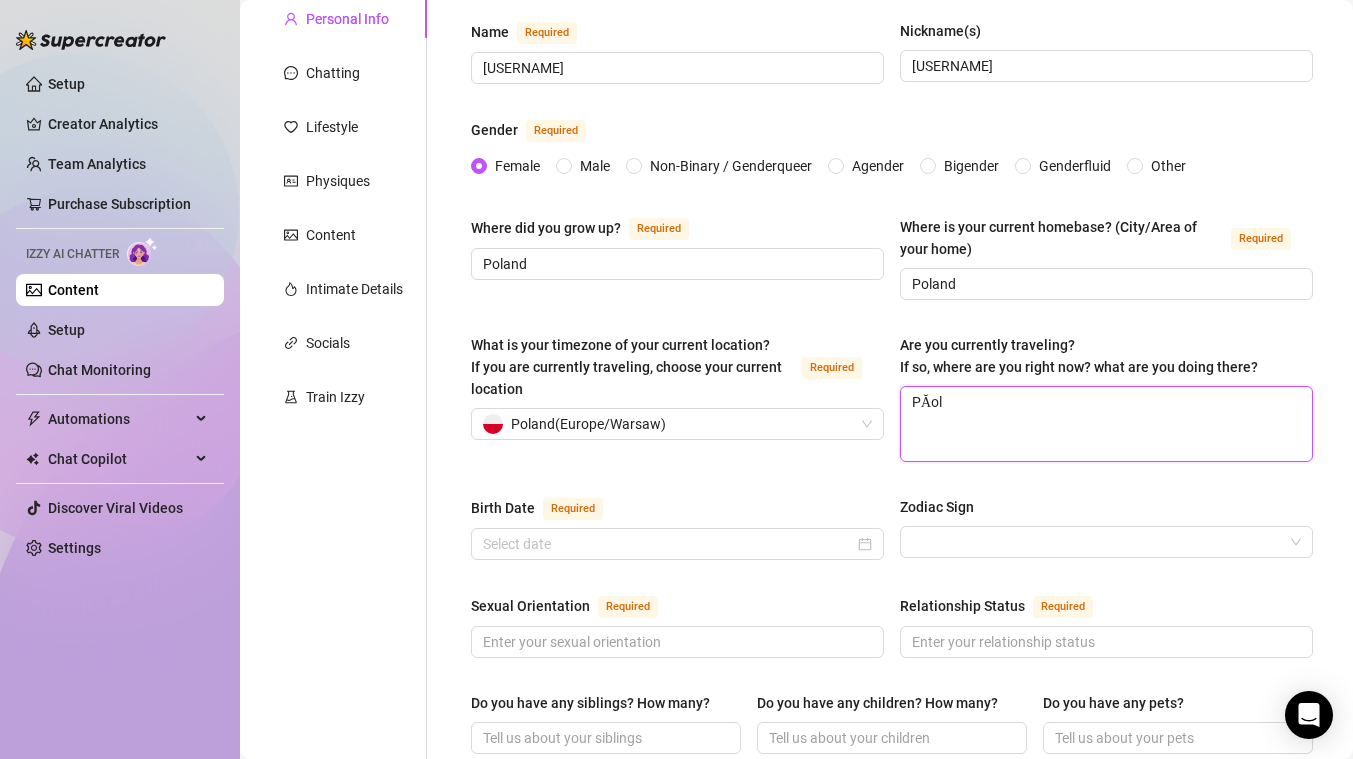 type 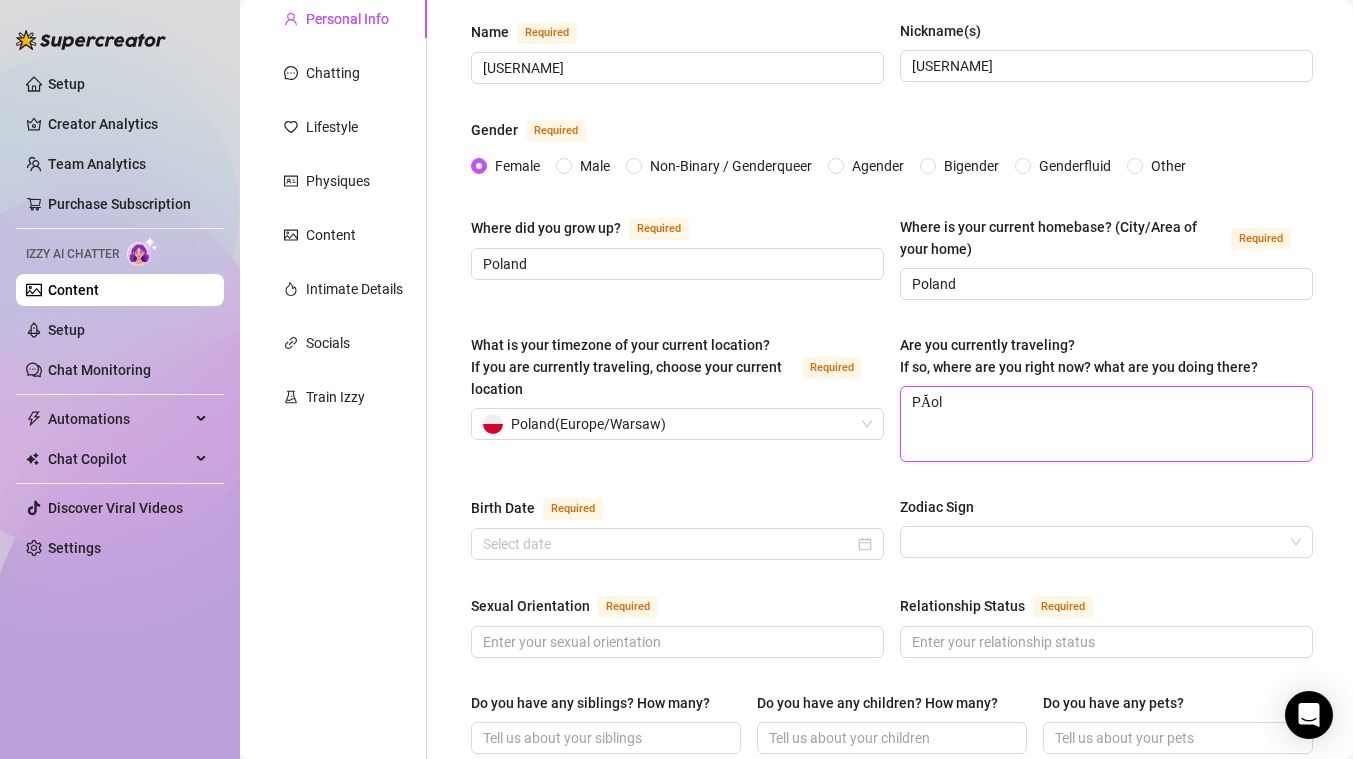 type on "PĂo" 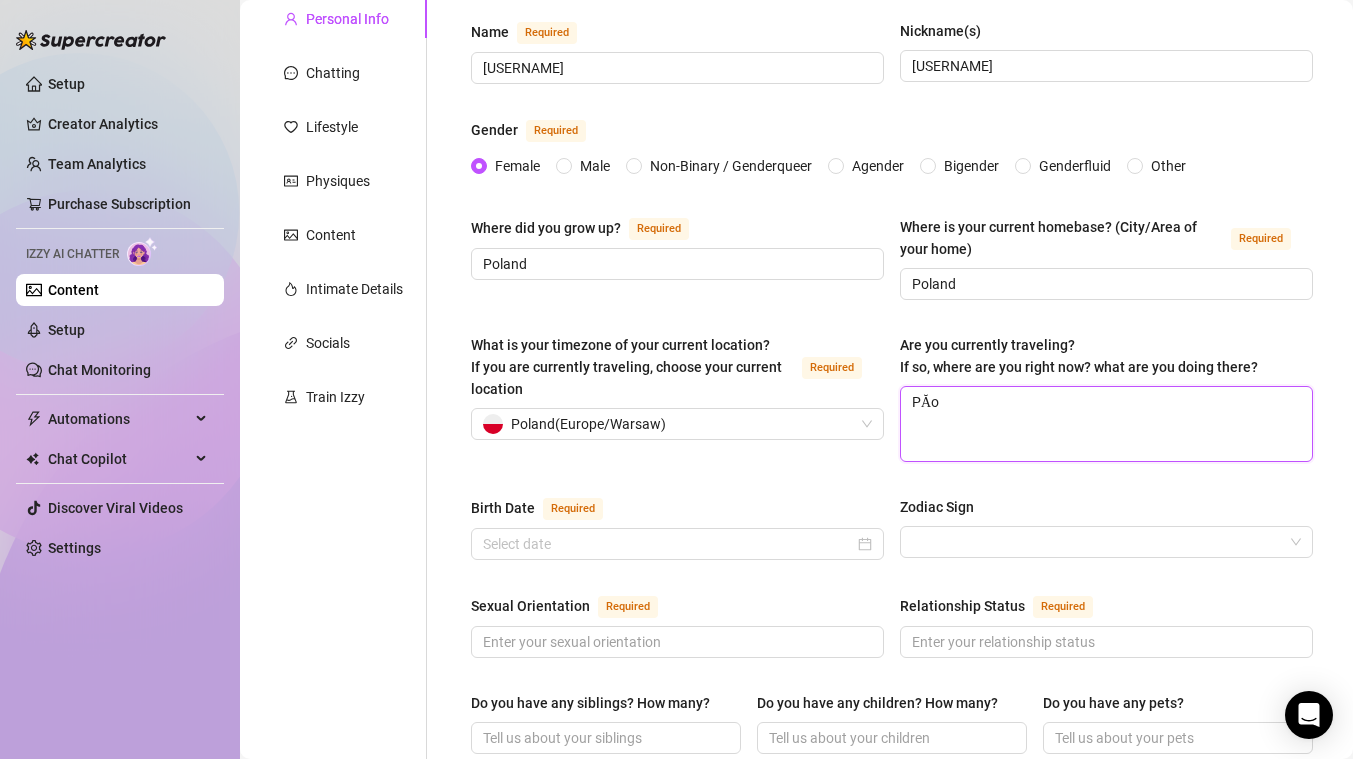 type 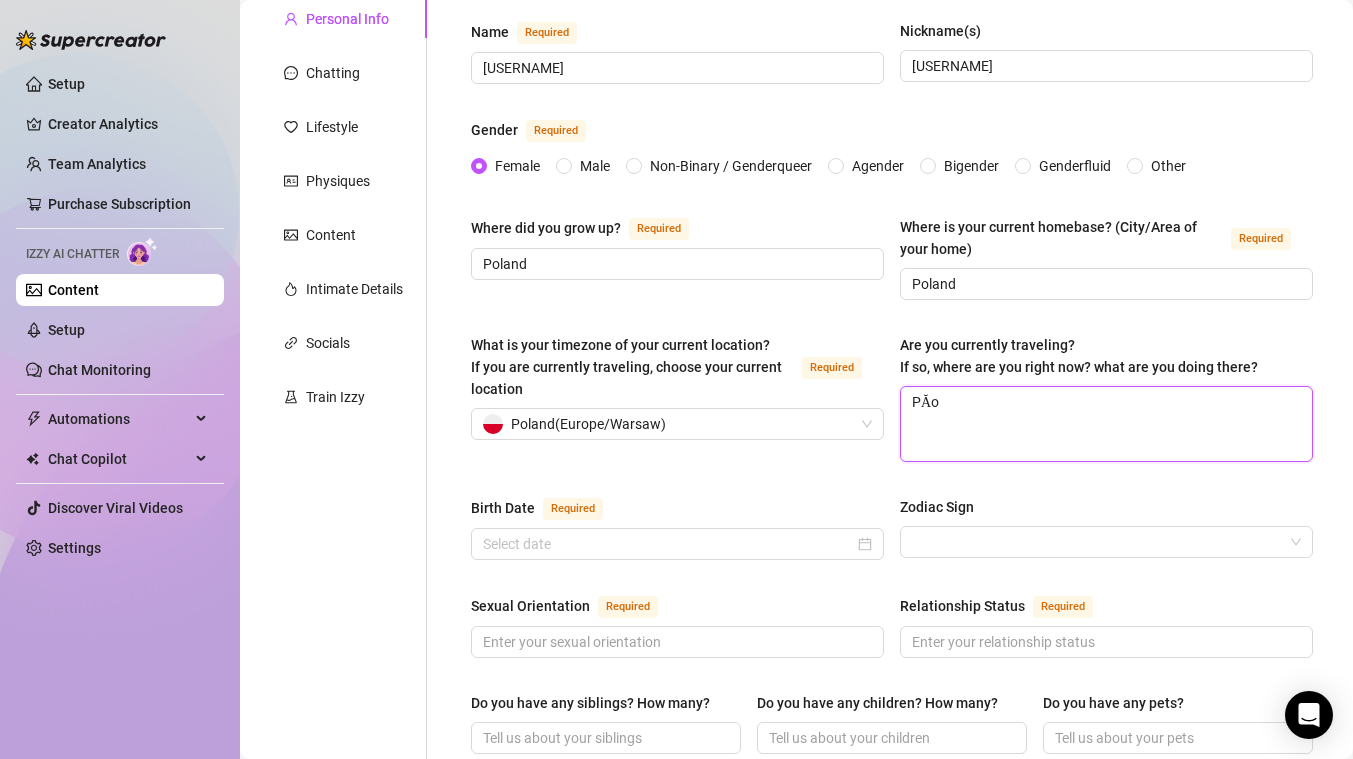 type on "PĂ" 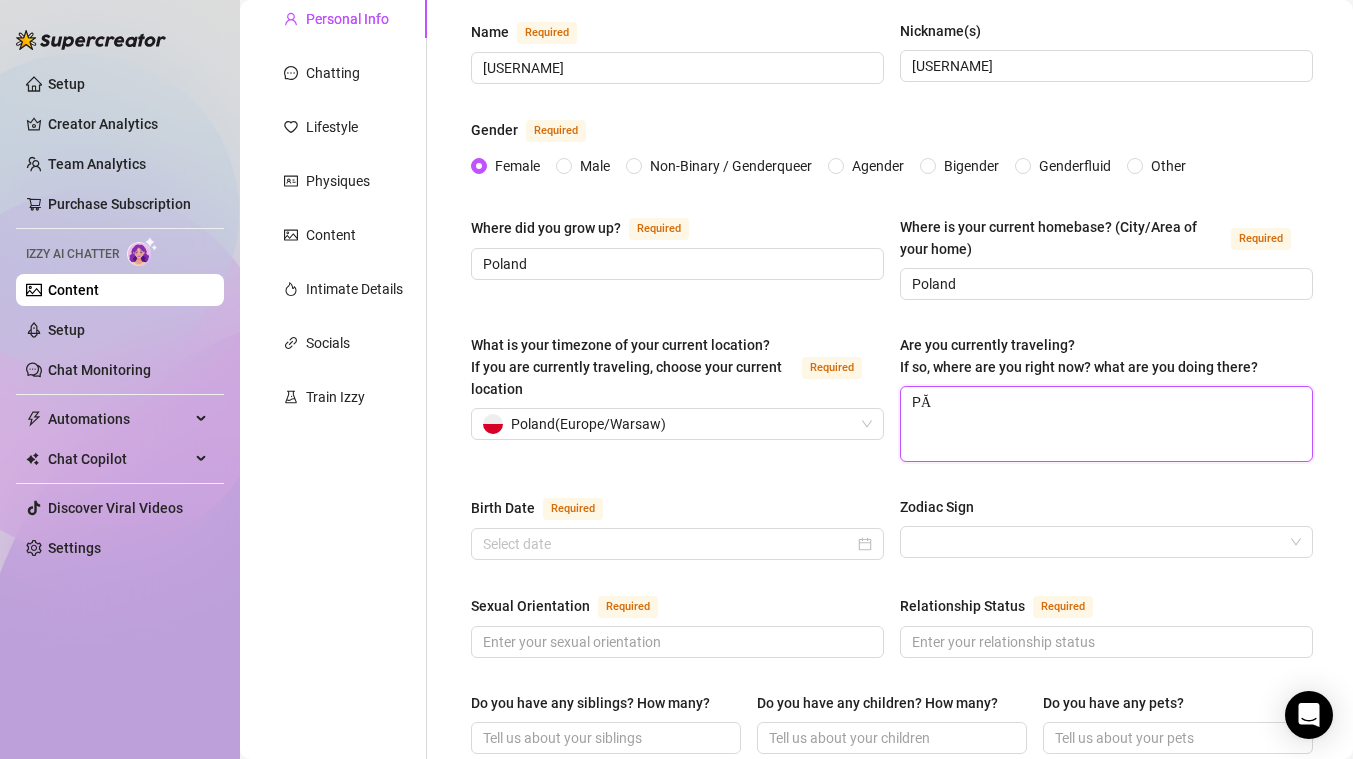 type 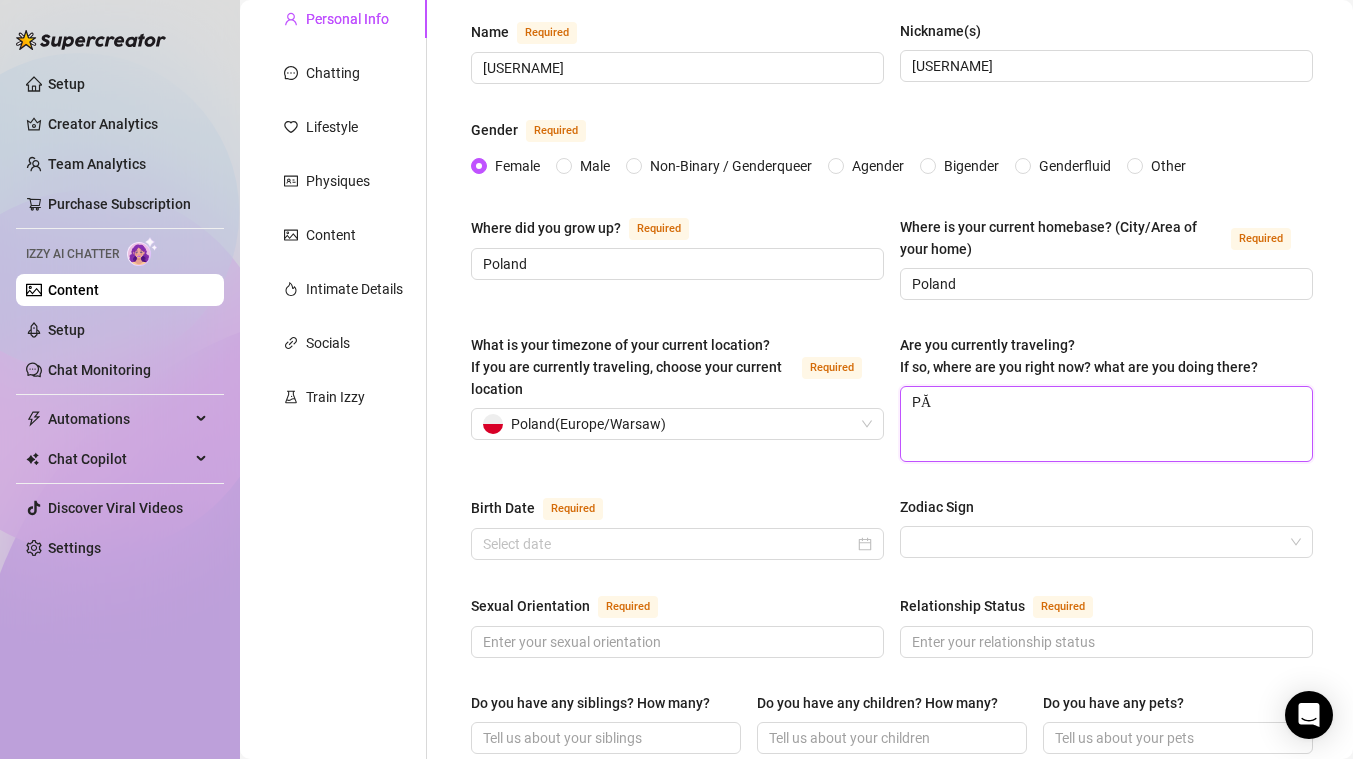type on "P" 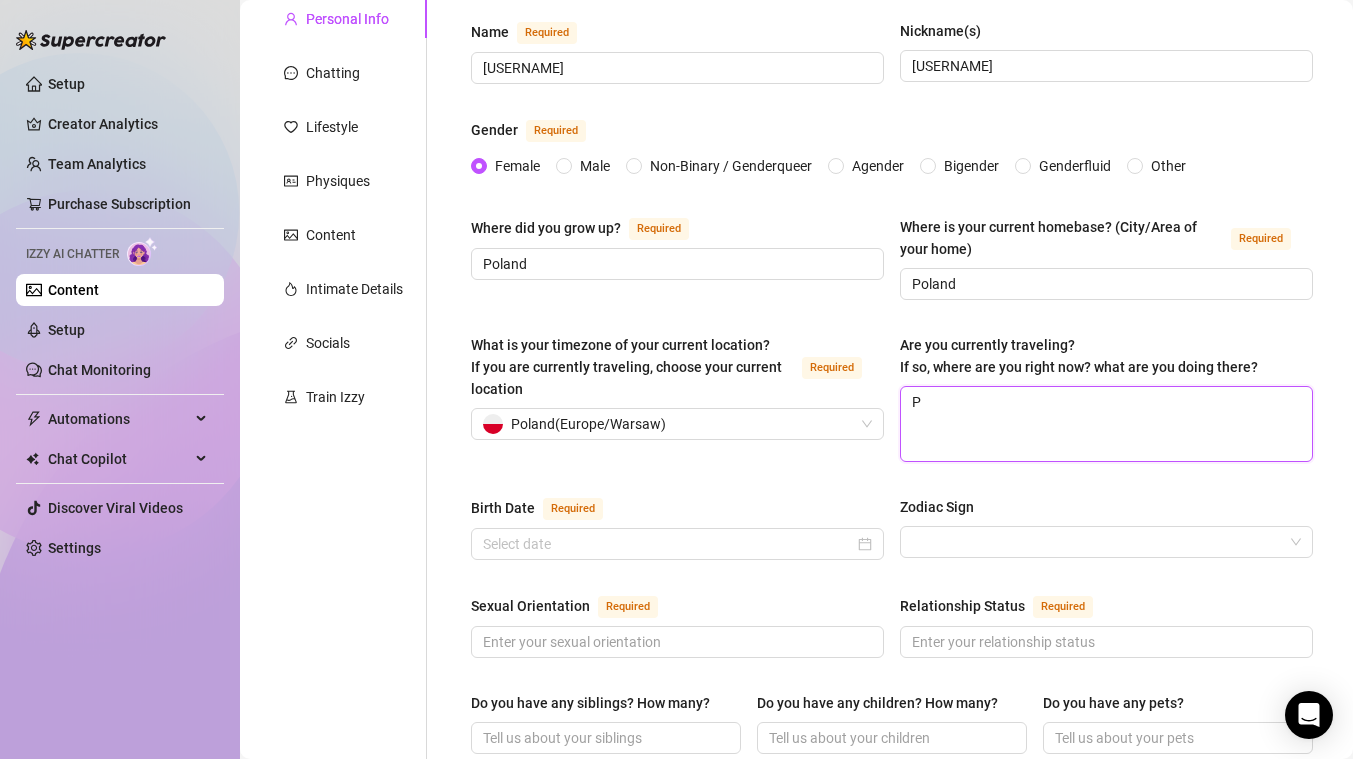 type 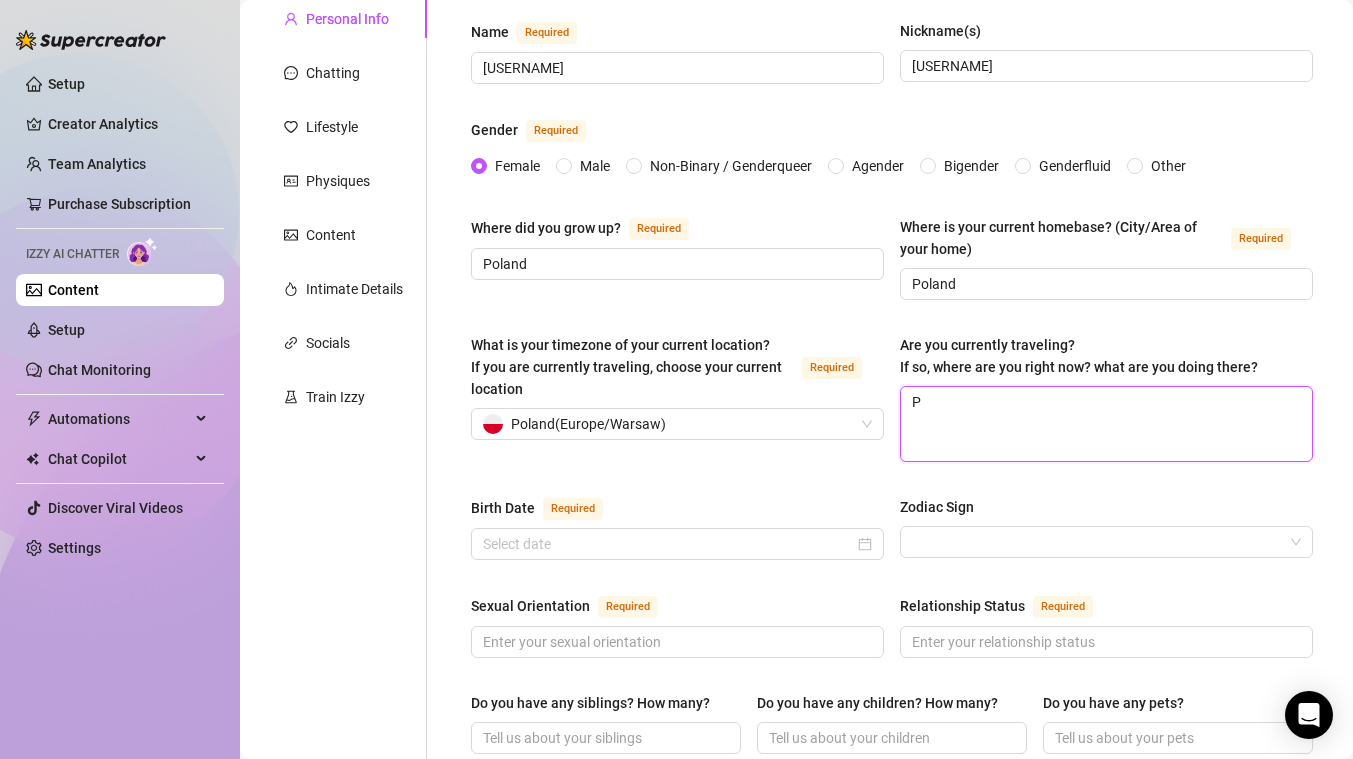 type 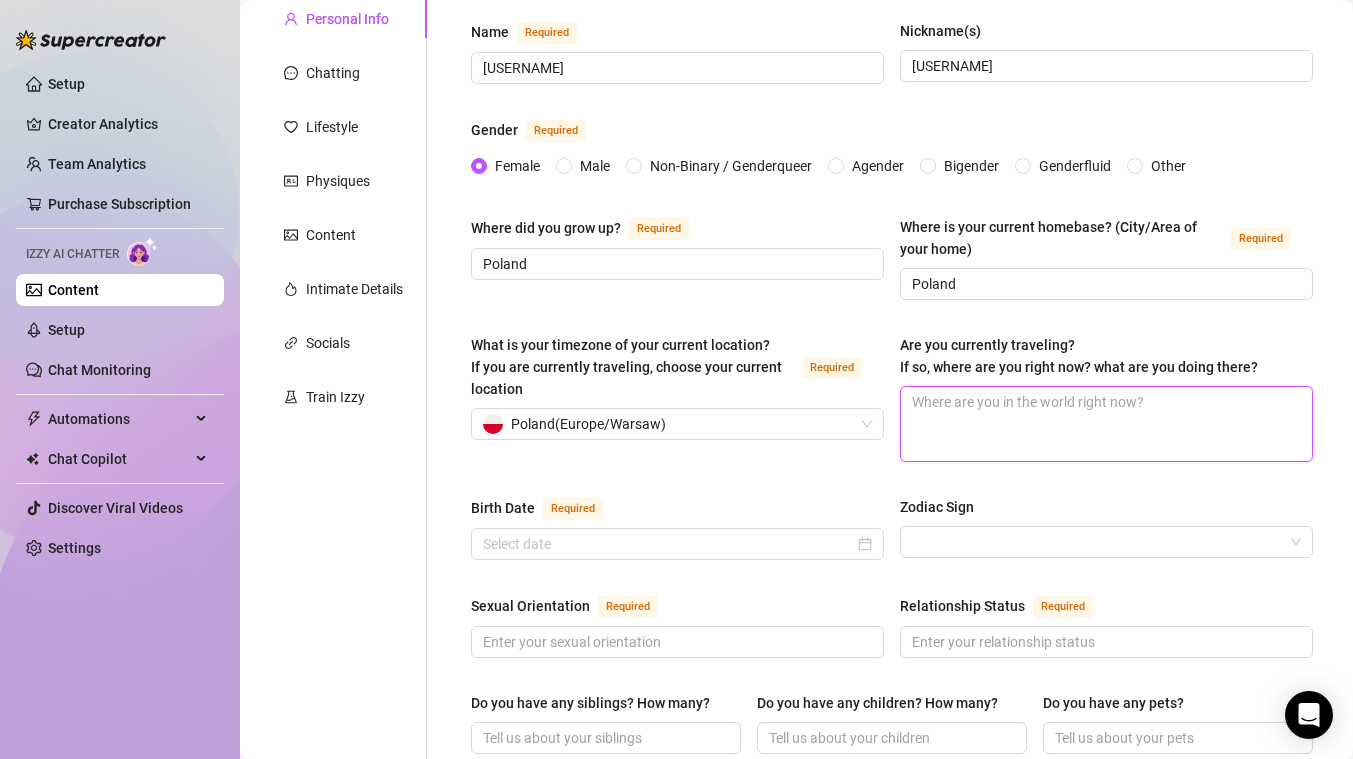 type 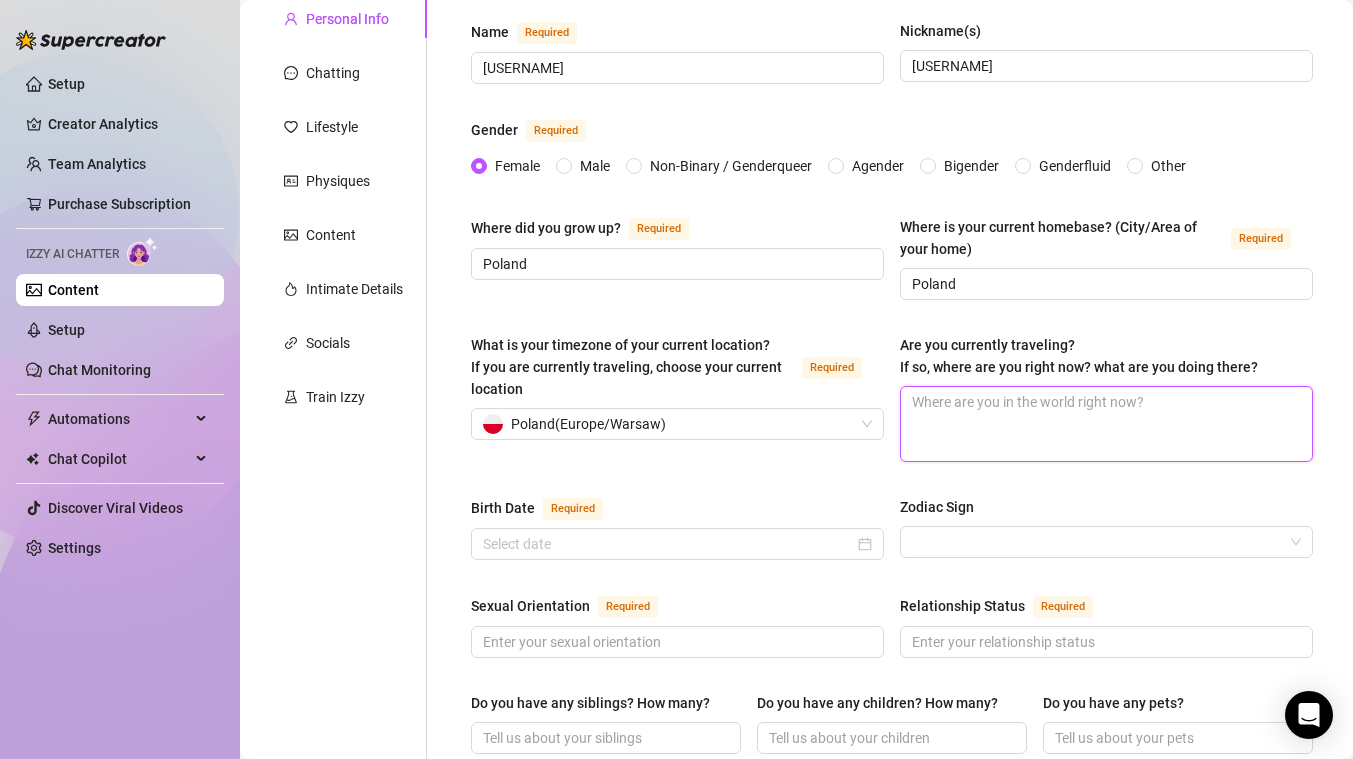 type on "o" 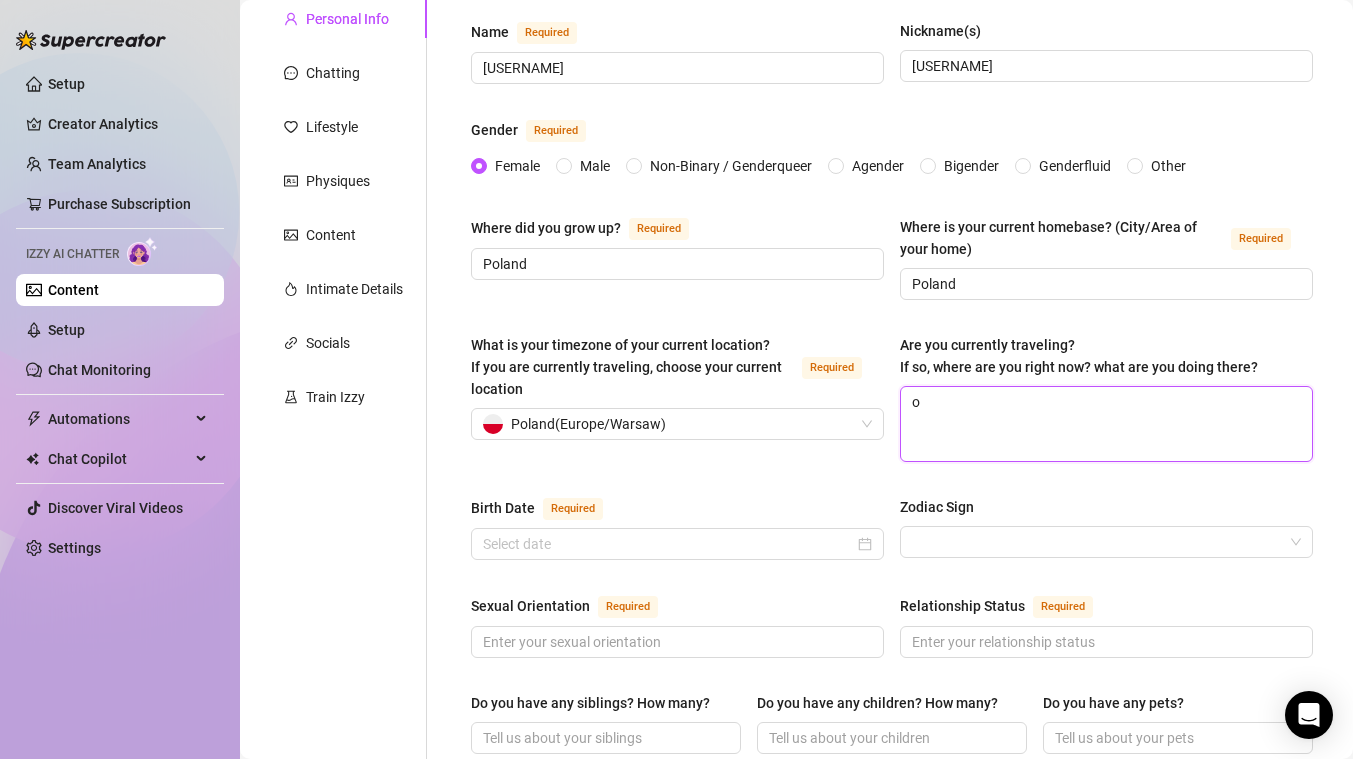 type 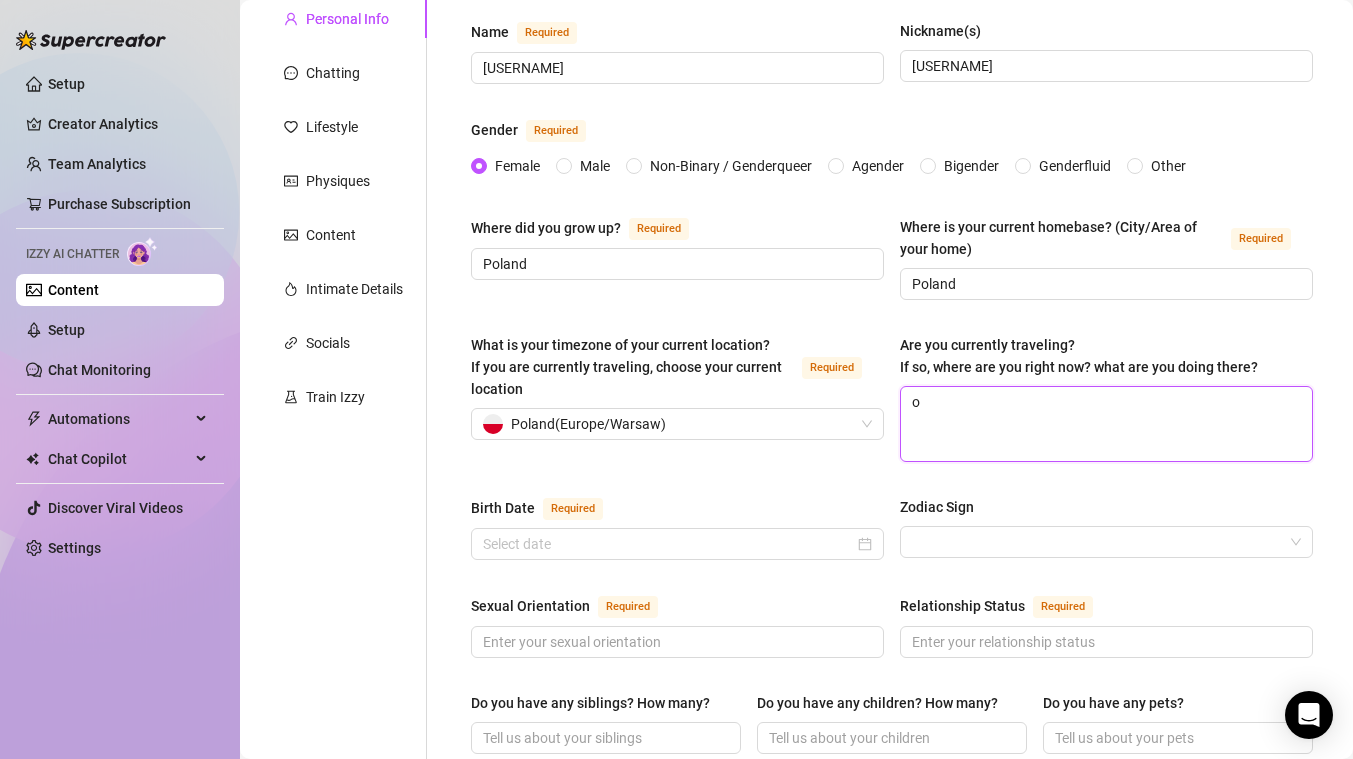type 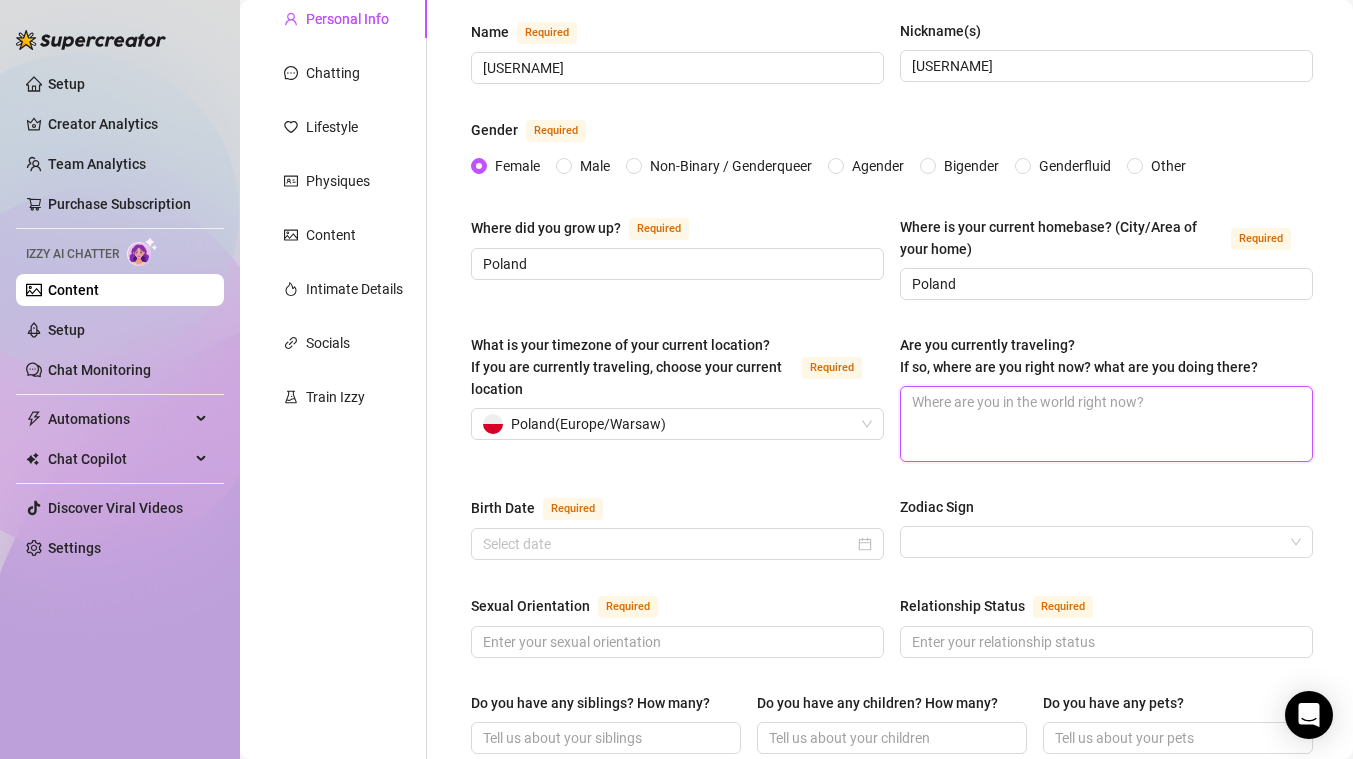type 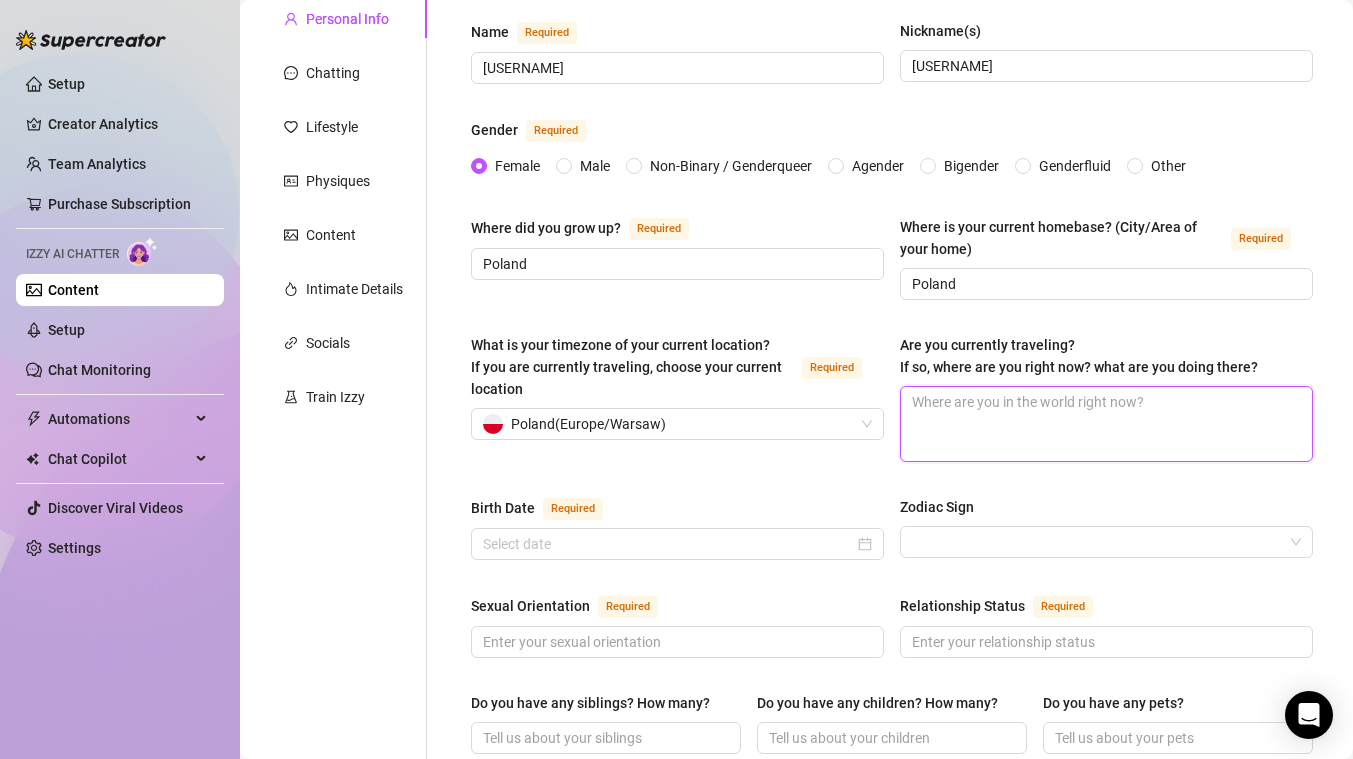 type on "P" 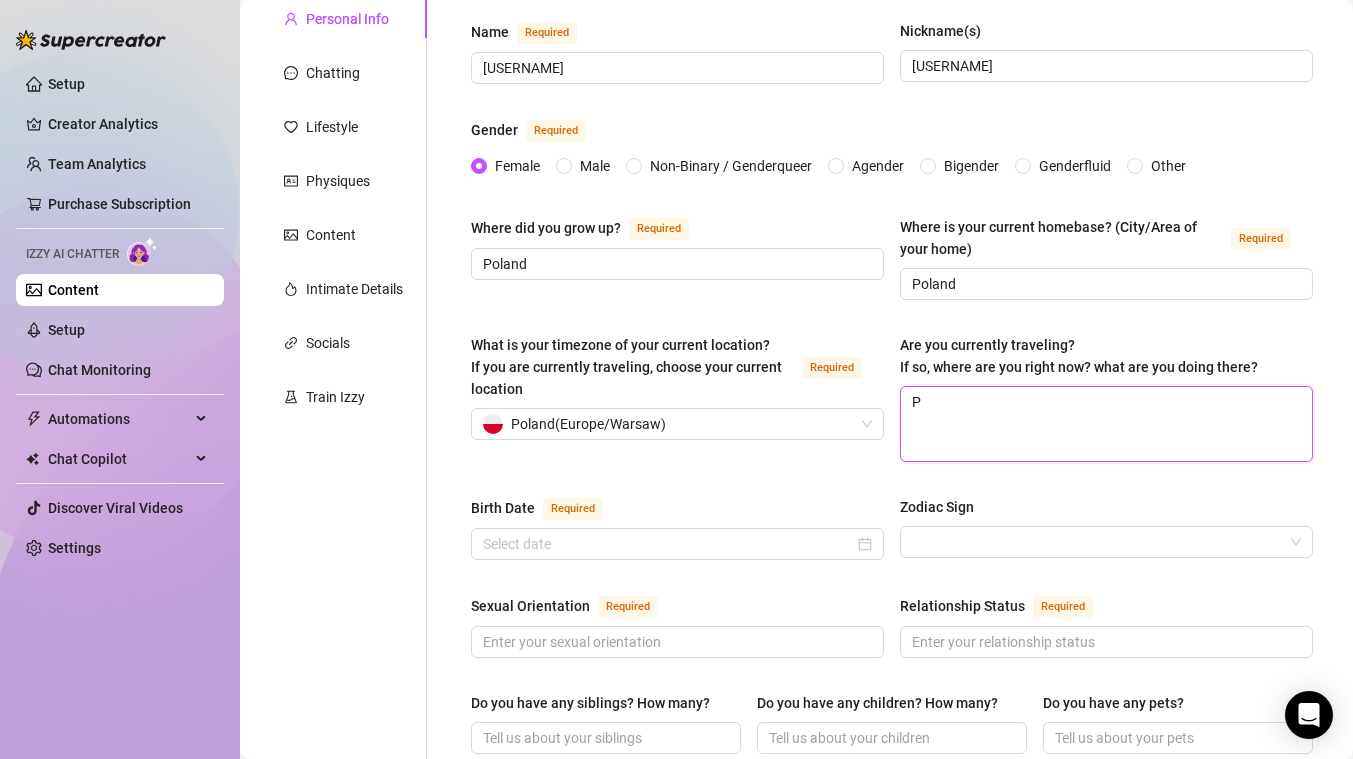 type 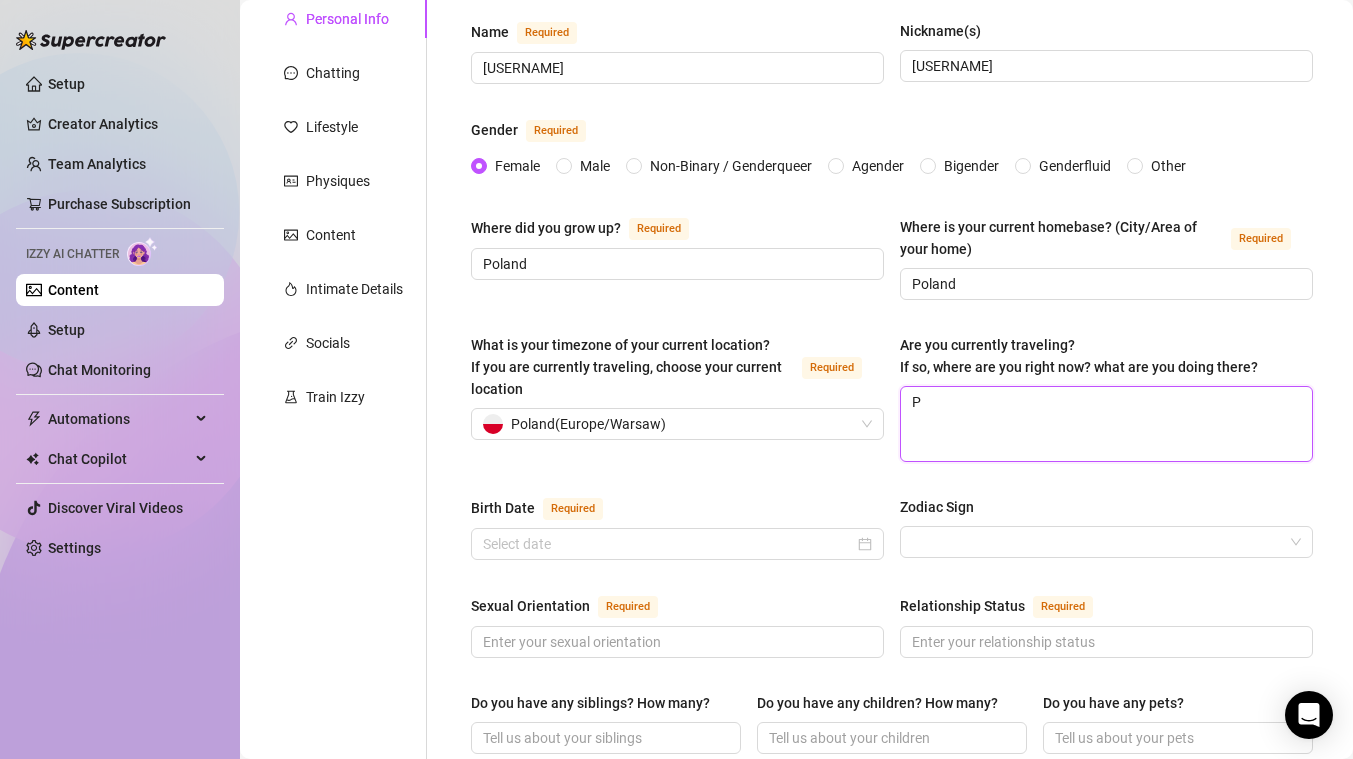 type on "Po" 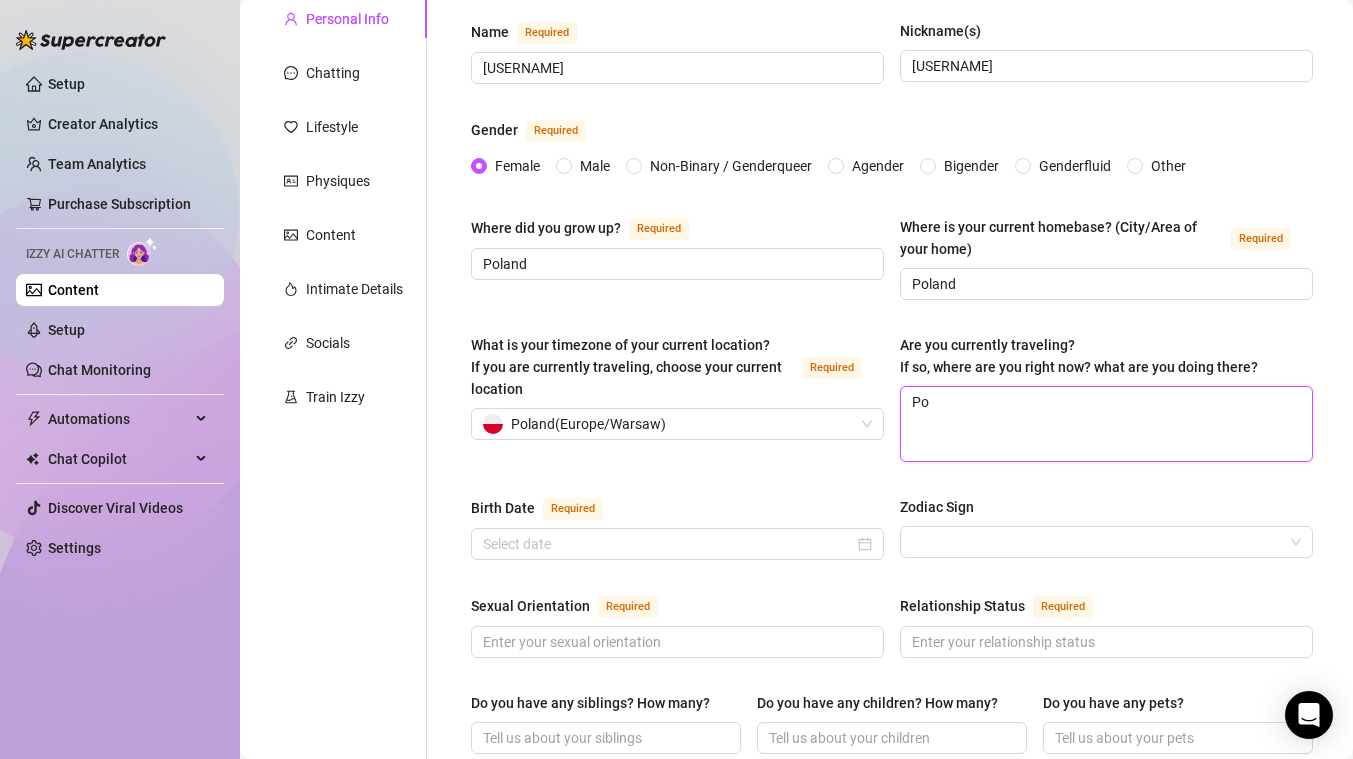 type 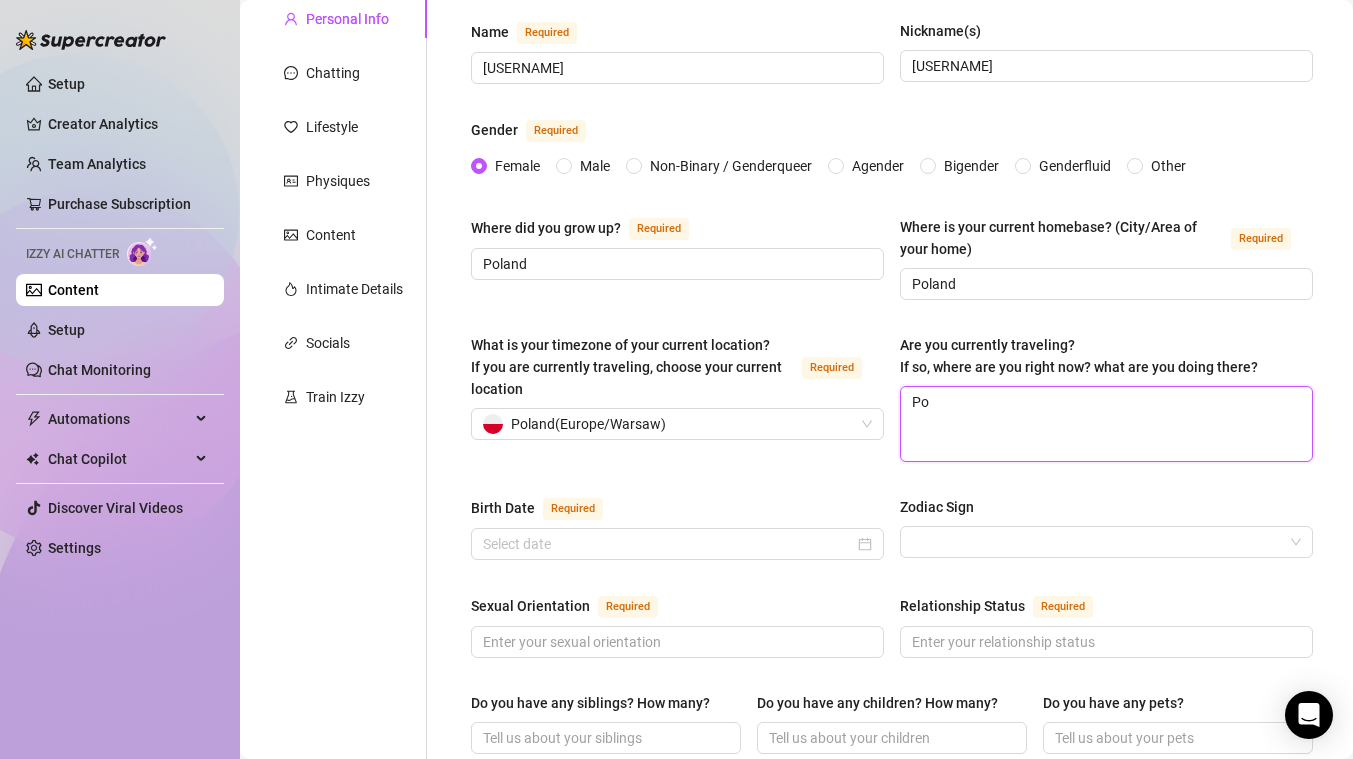 type on "[COUNTRY]" 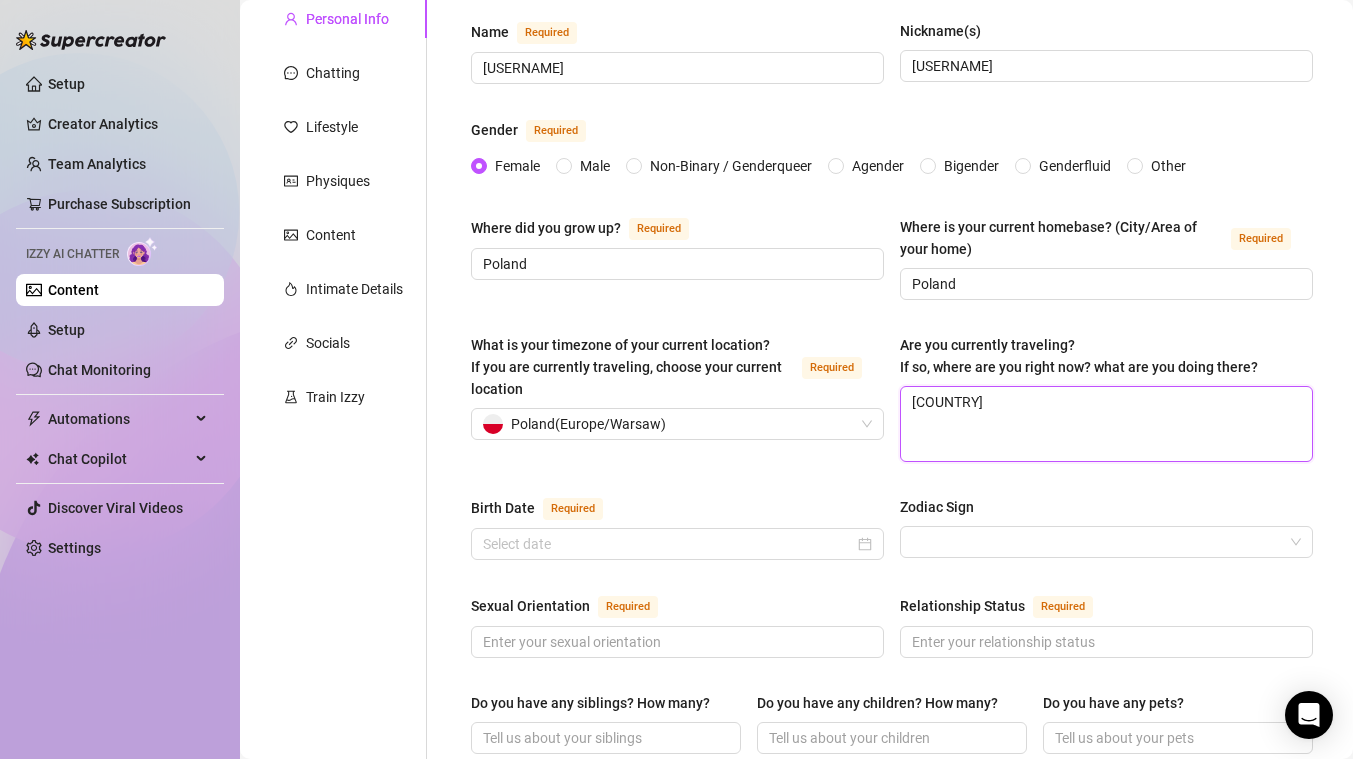 type 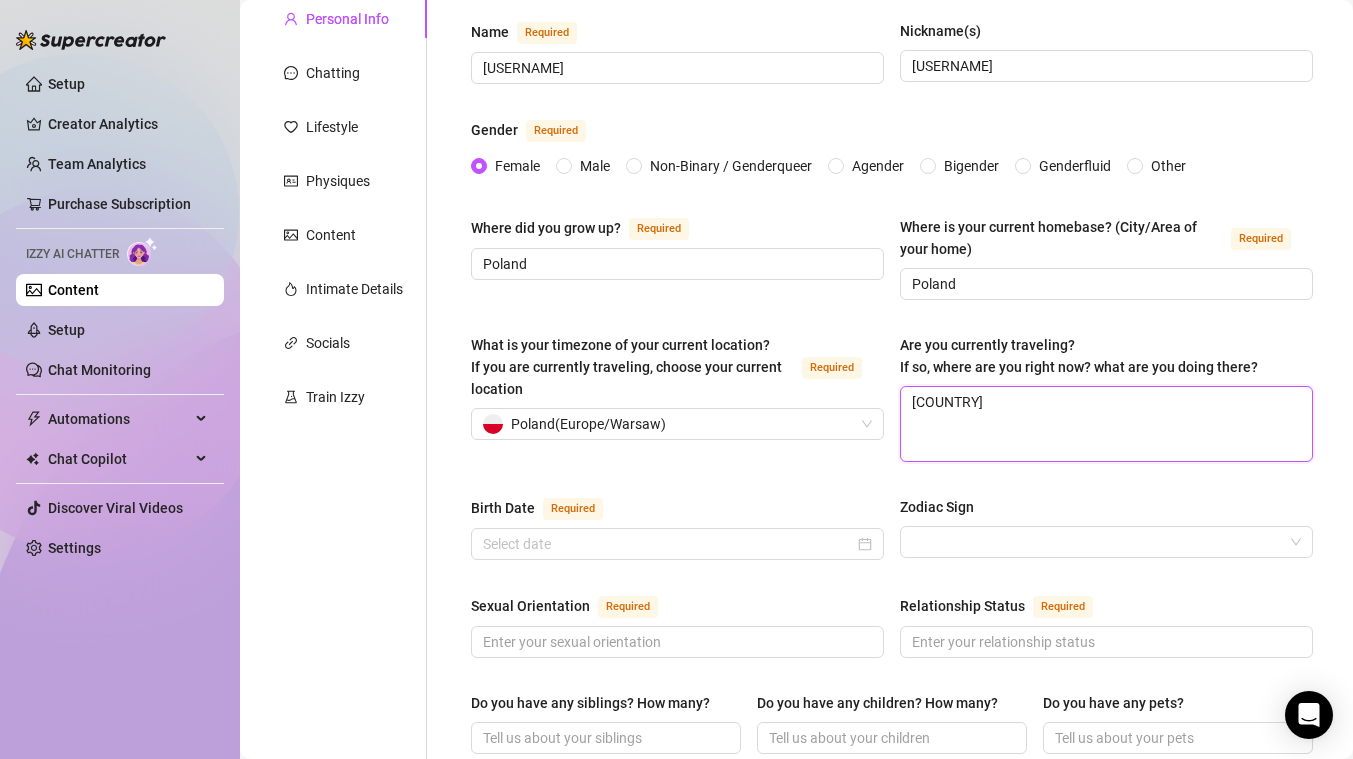 type on "[FIRST]" 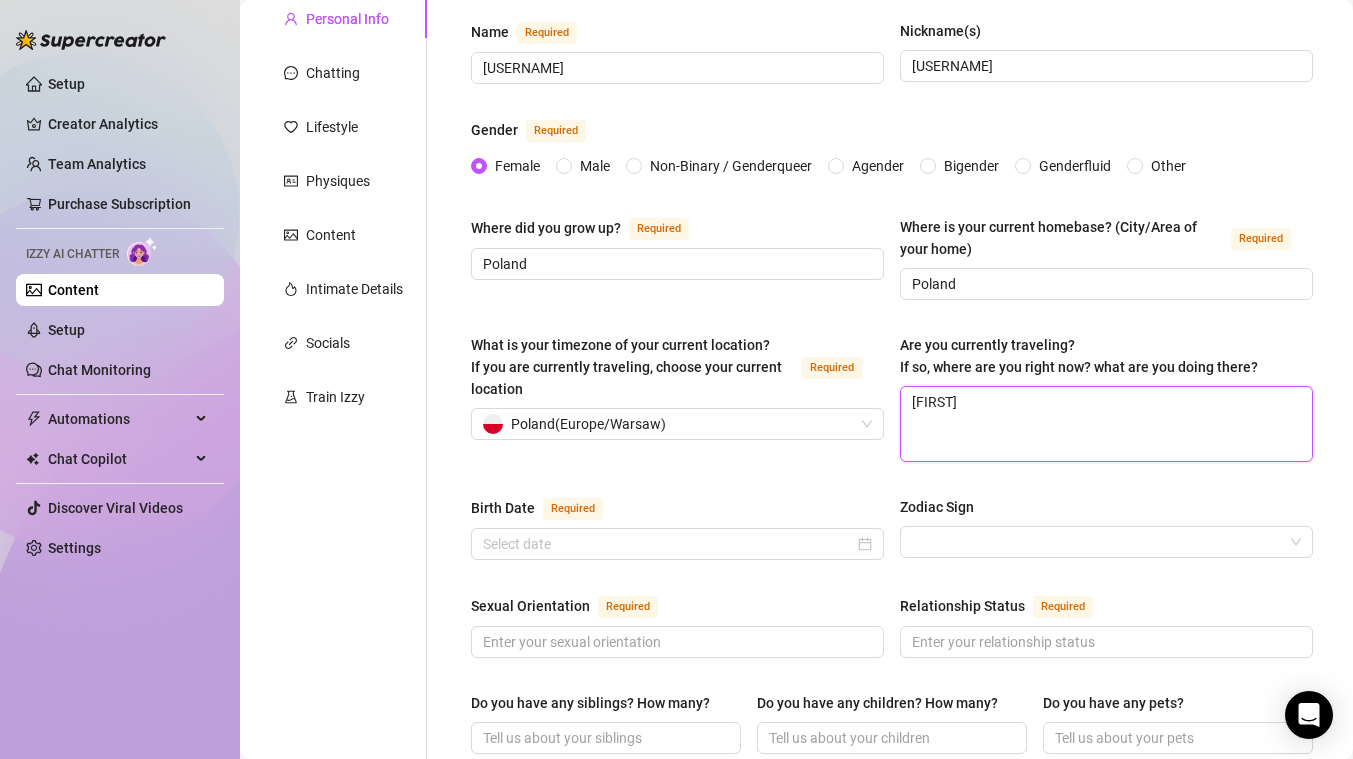type 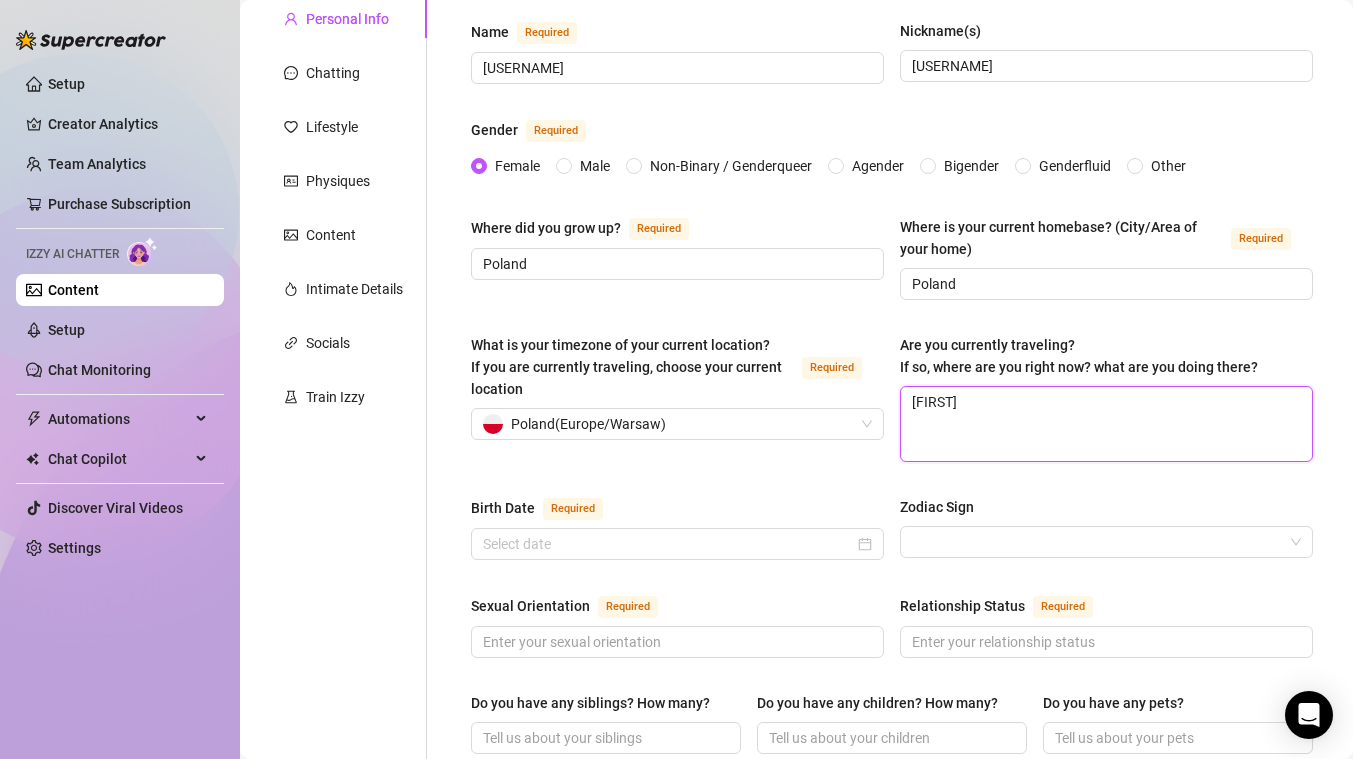 type on "[COUNTRY]" 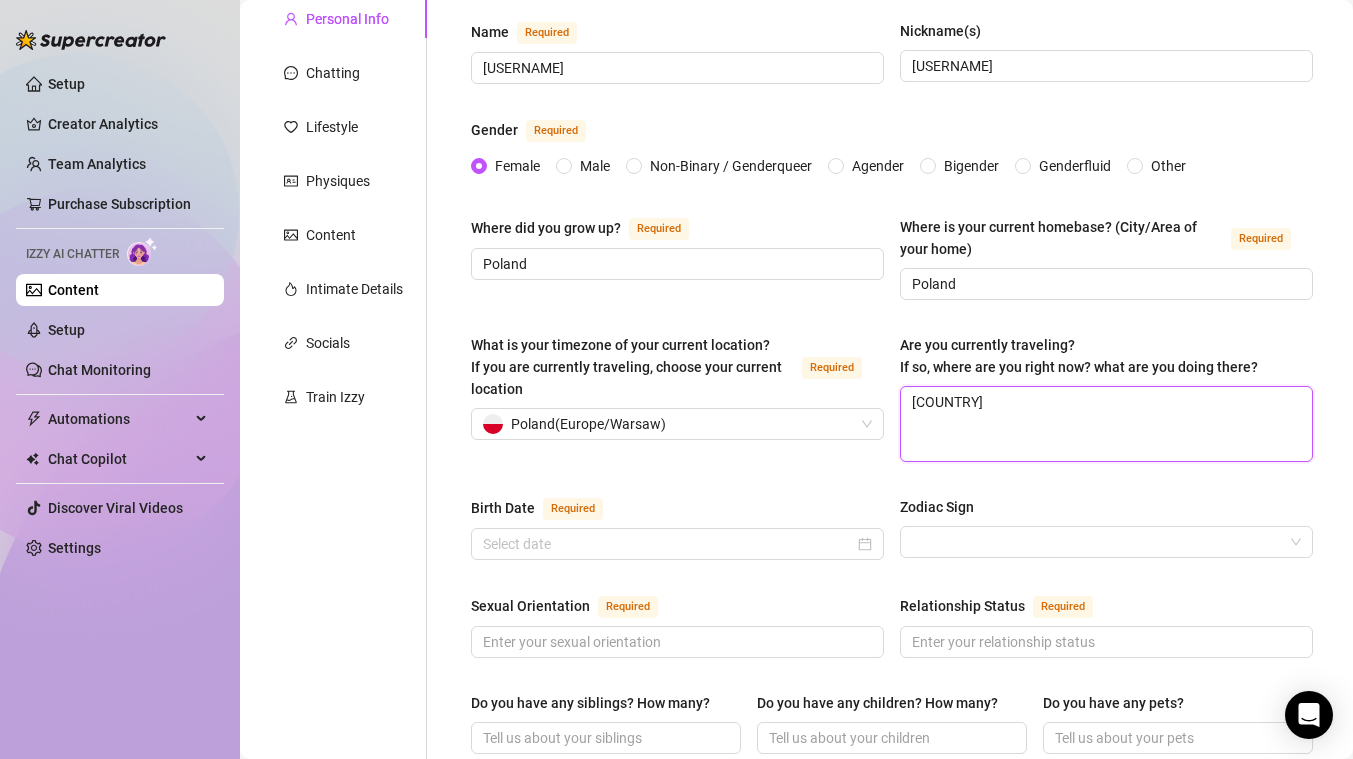 type 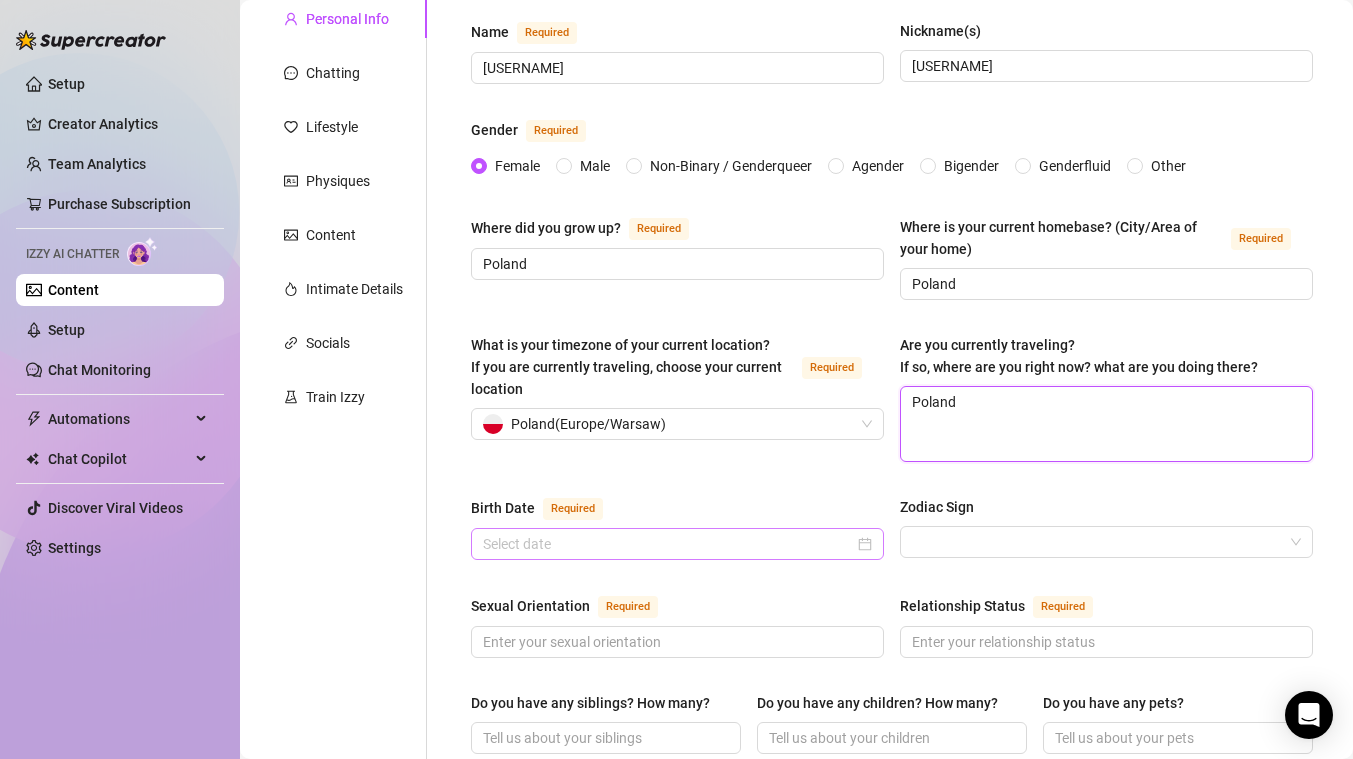 type on "Poland" 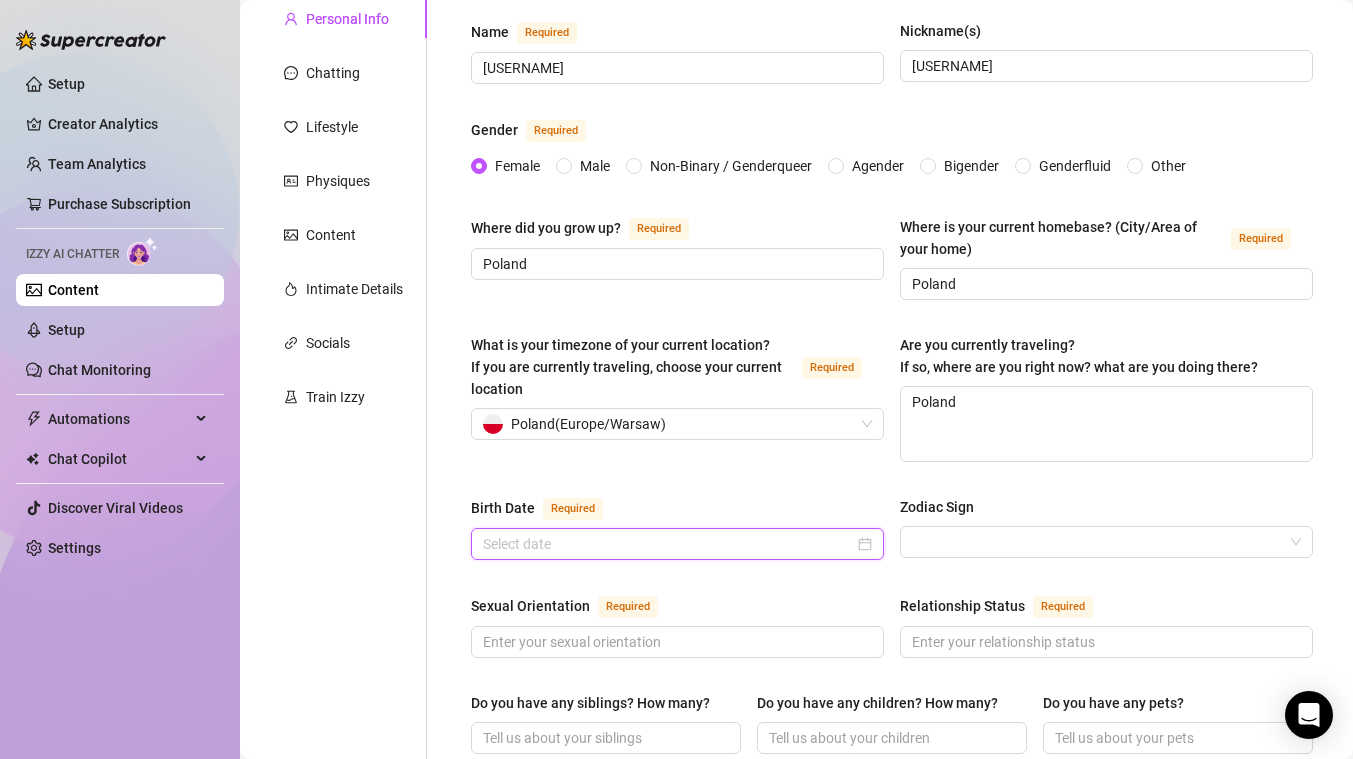 click on "Birth Date Required" at bounding box center (668, 544) 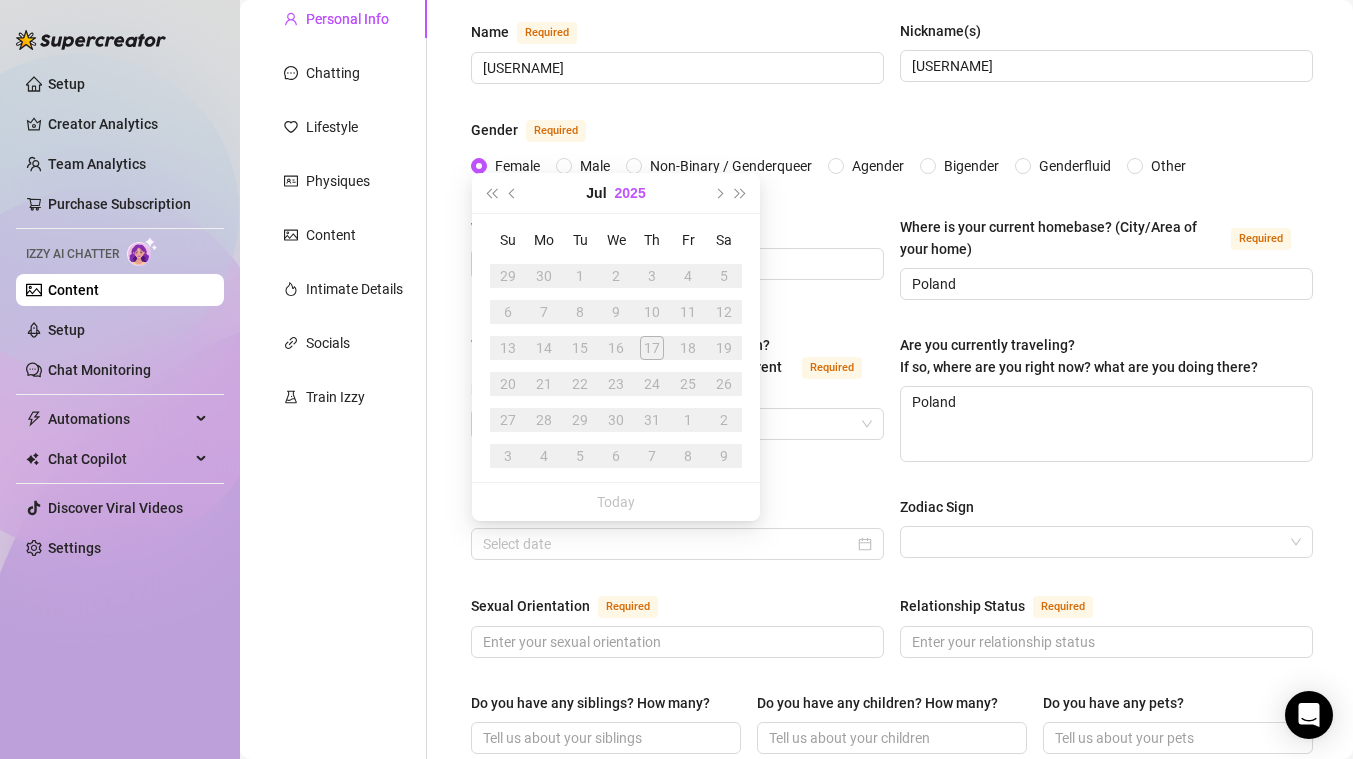 click on "2025" at bounding box center [630, 193] 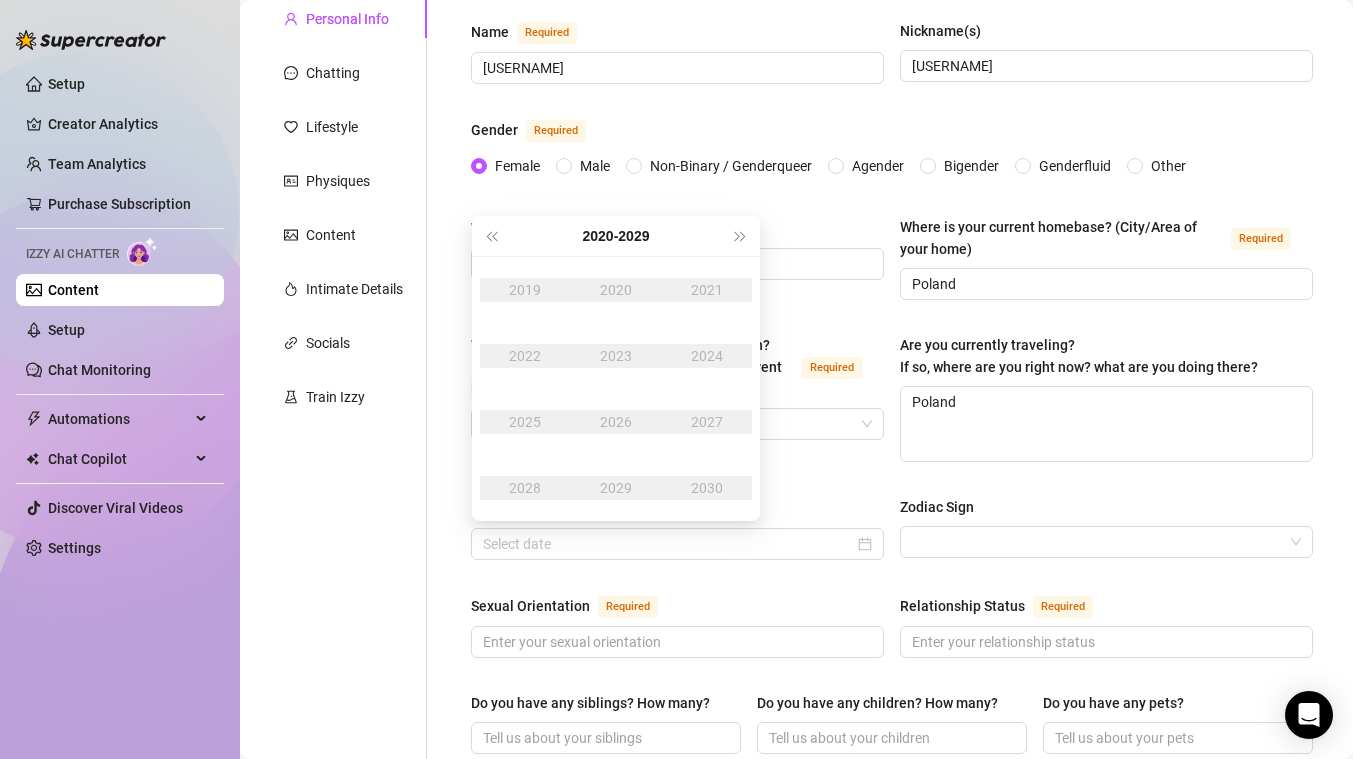 click on "[YEAR] - [YEAR]" at bounding box center (615, 236) 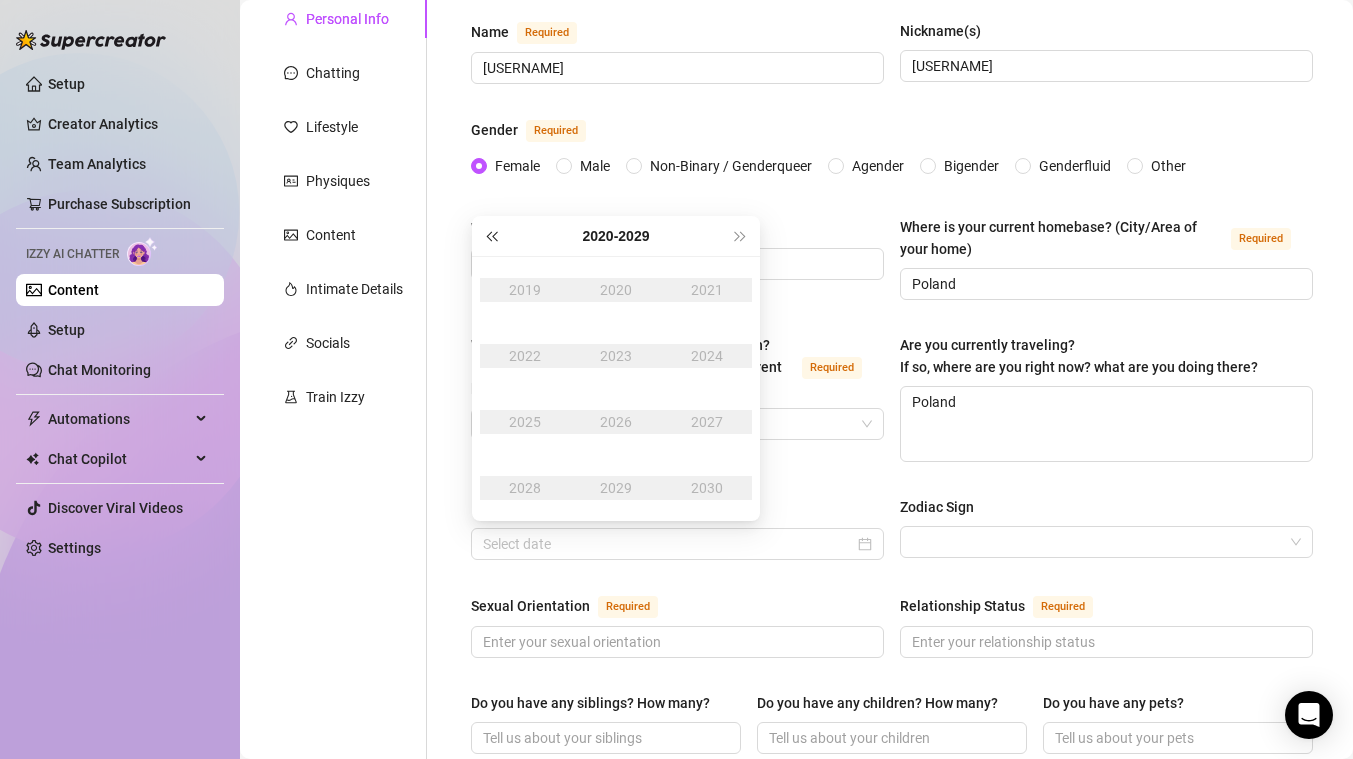 click at bounding box center [491, 236] 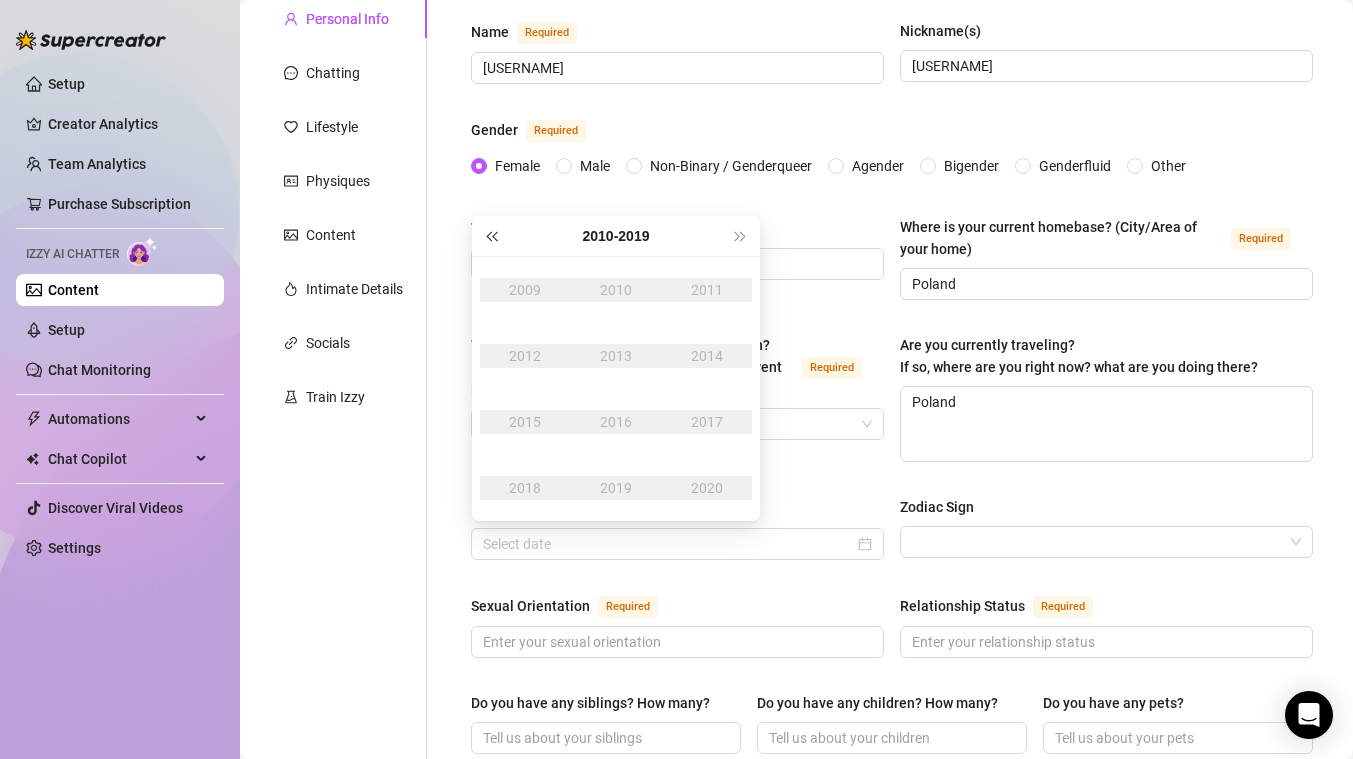 click at bounding box center [491, 236] 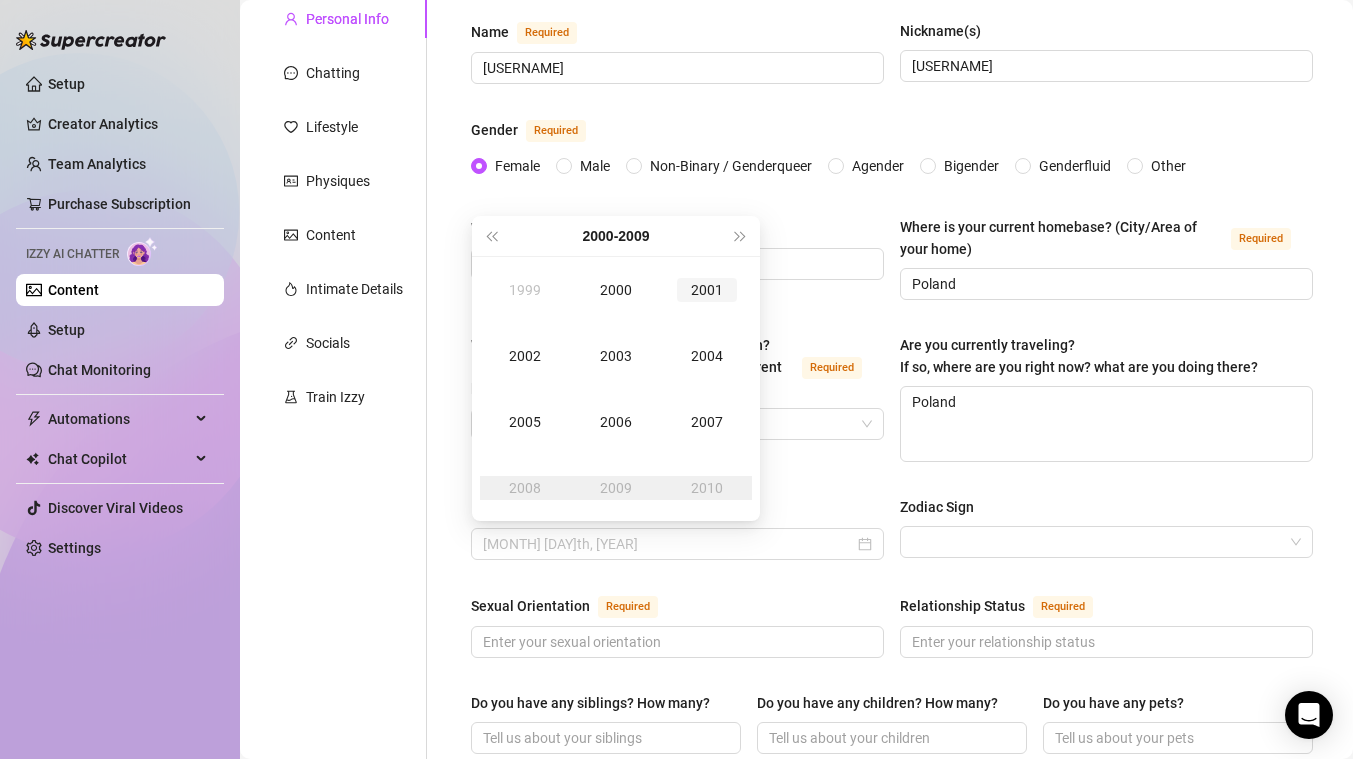 type on "[MONTH] [DAY]th, [YEAR]" 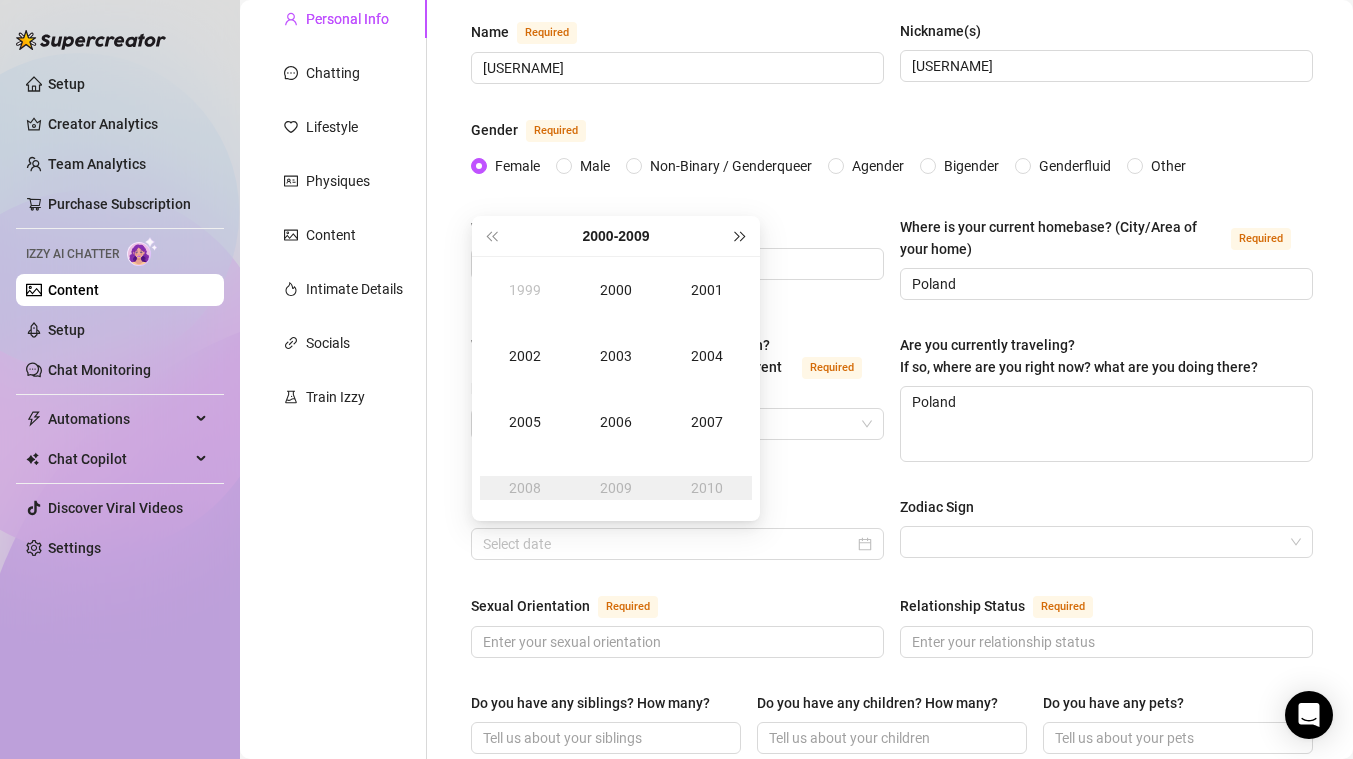 click at bounding box center [741, 236] 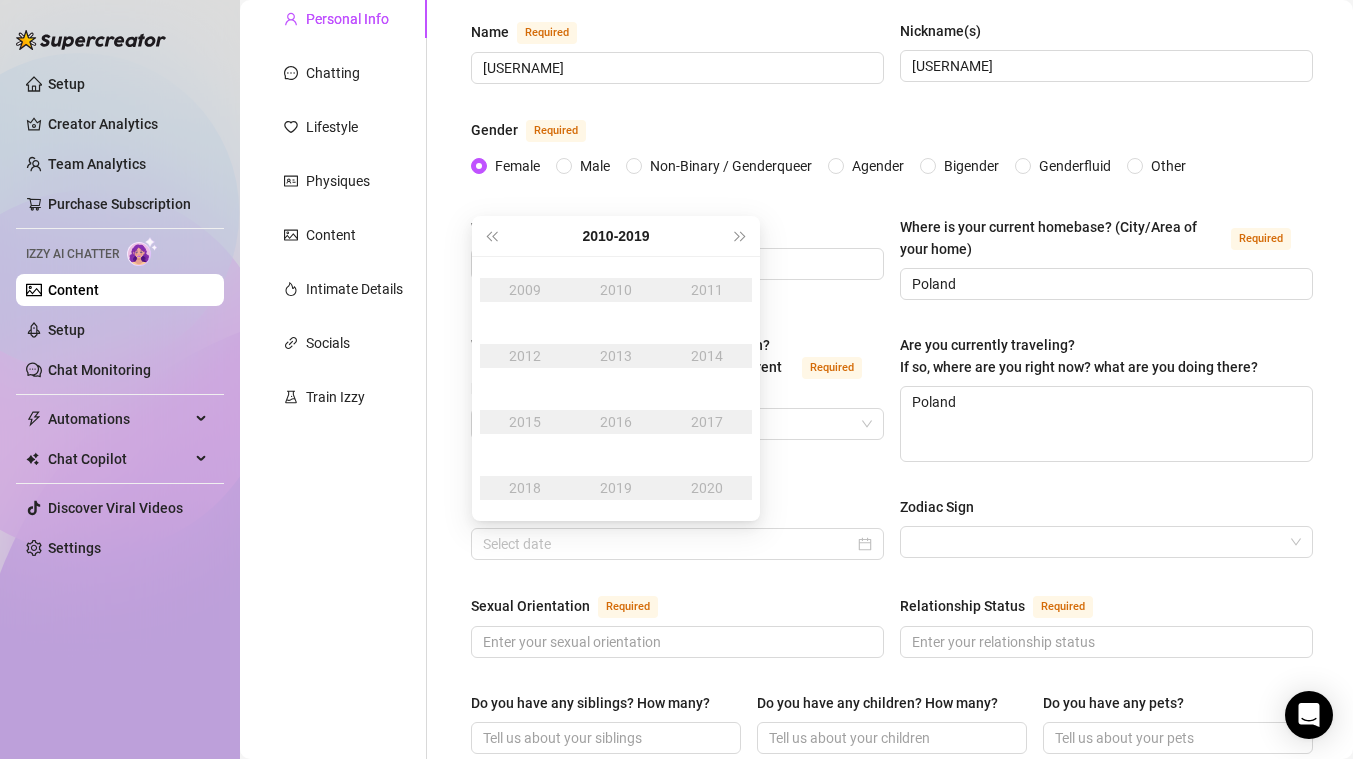 click on "[YEAR] - [YEAR]" at bounding box center (616, 236) 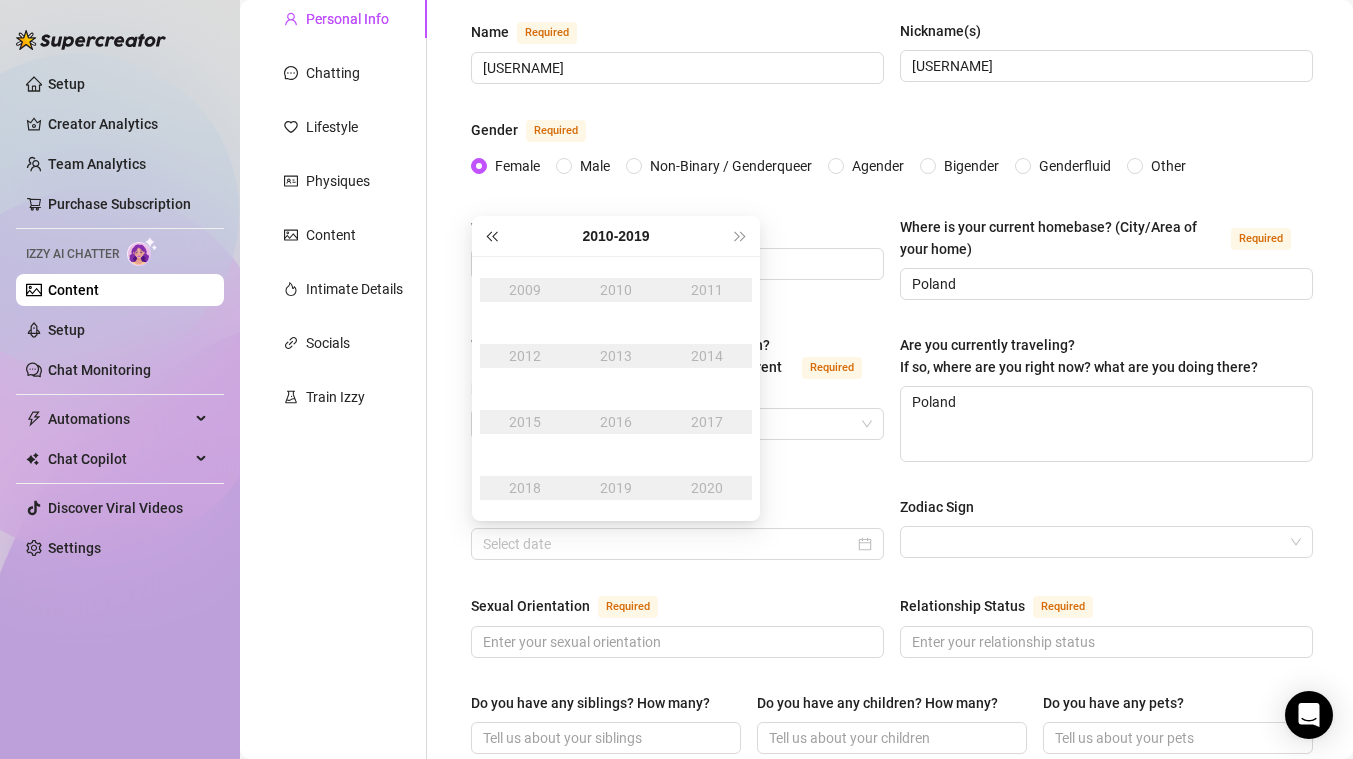 click at bounding box center (491, 236) 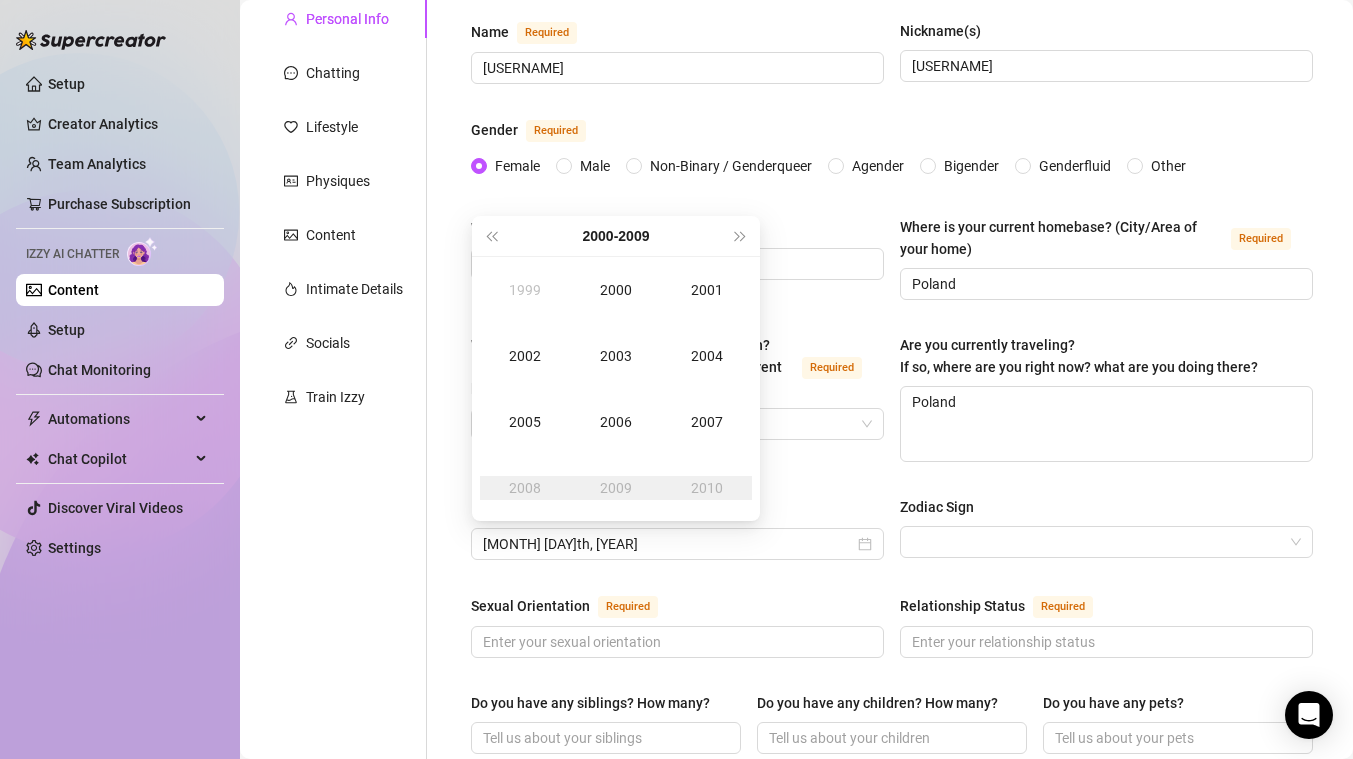 type on "[MONTH] [DAY]th, [YEAR]" 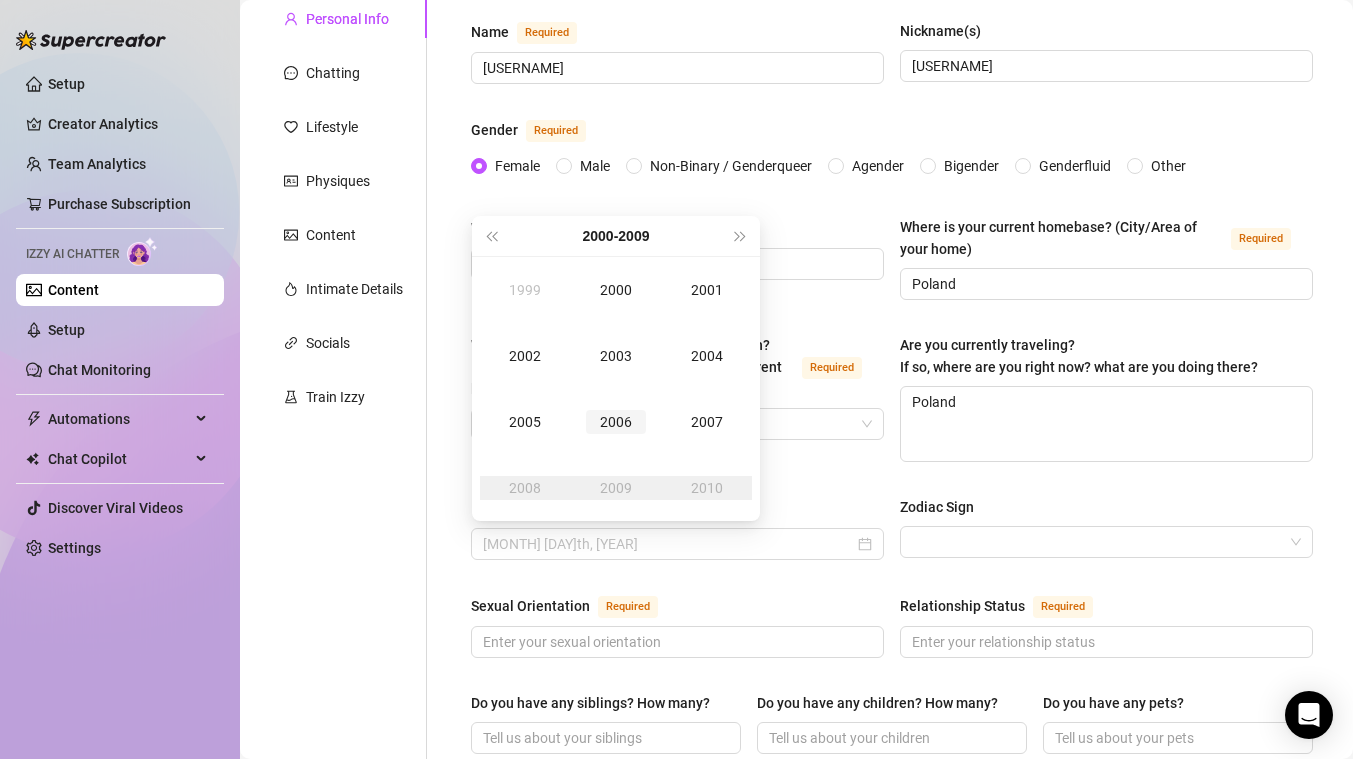 click on "2006" at bounding box center (616, 422) 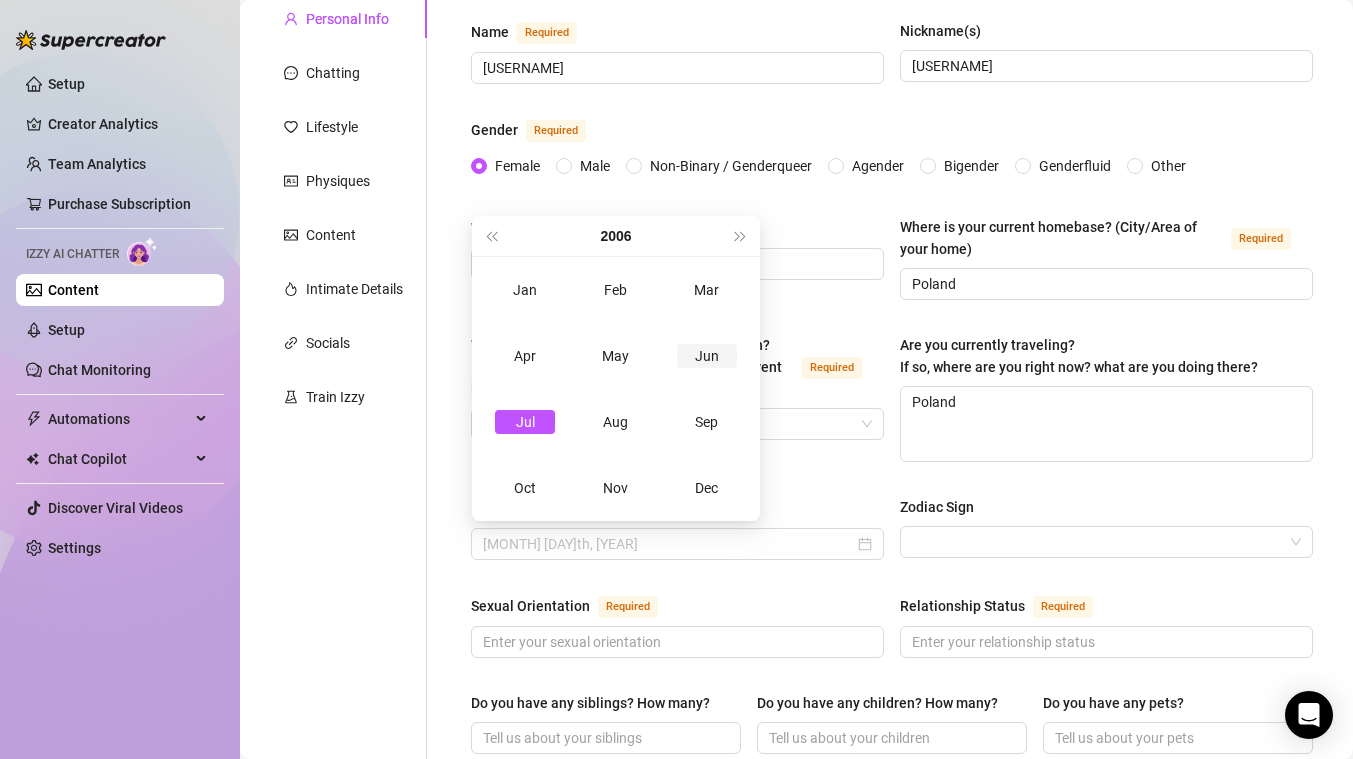 click on "Jun" at bounding box center [707, 356] 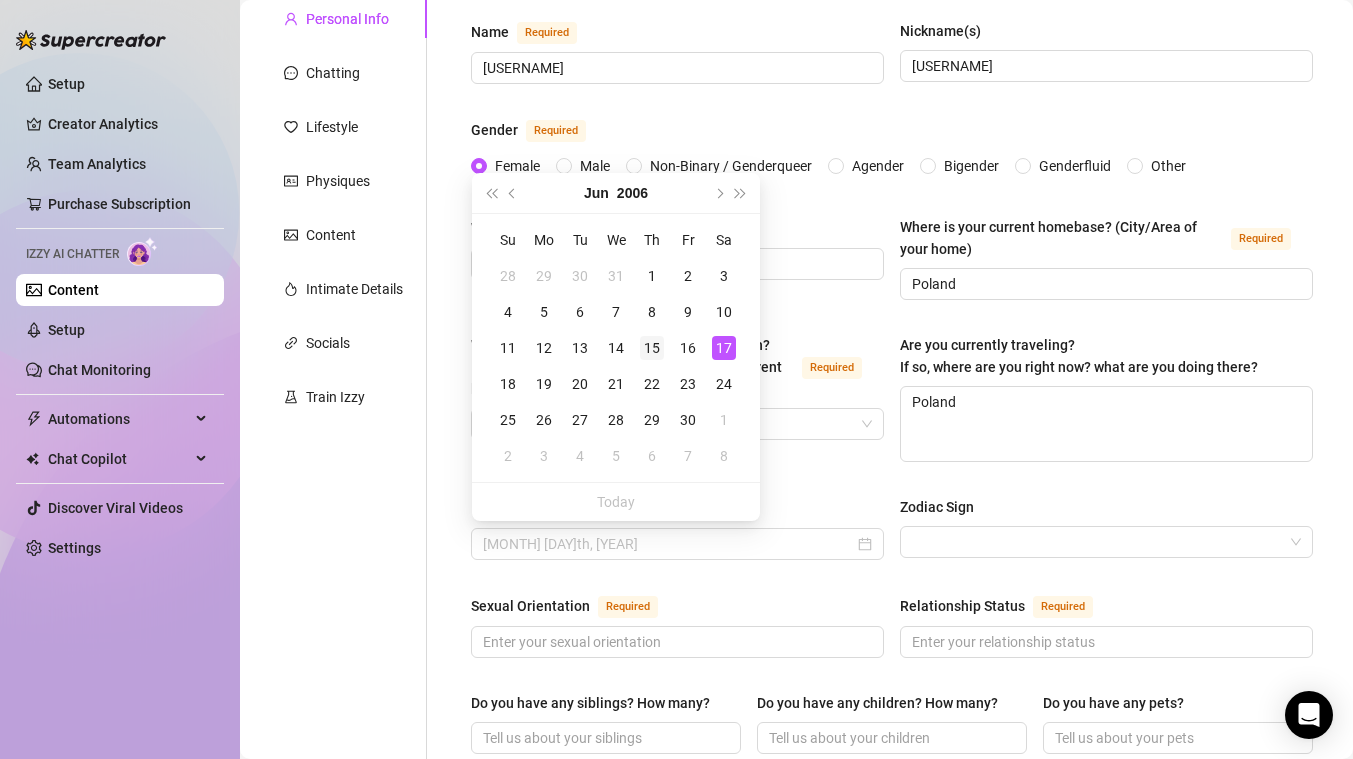 type on "[MONTH] [DAY]th, [YEAR]" 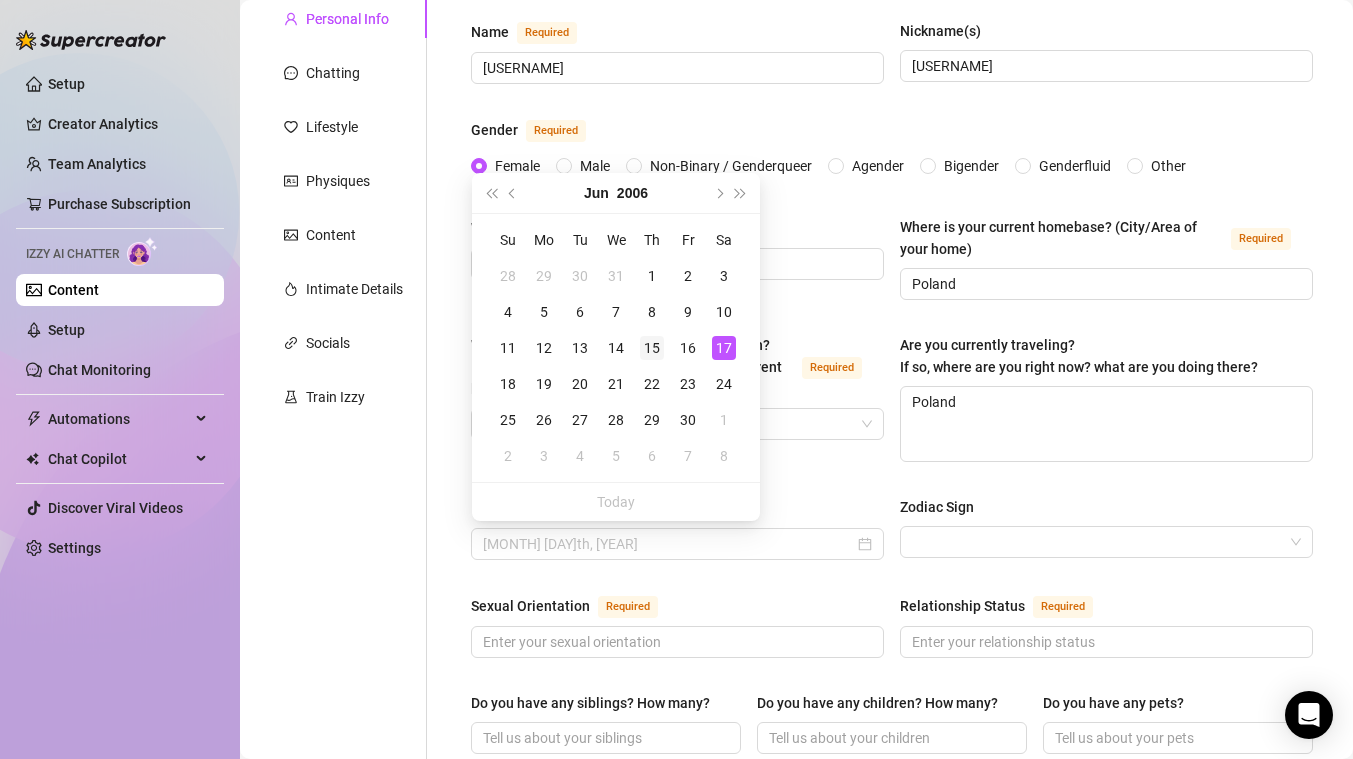 click on "15" at bounding box center [652, 348] 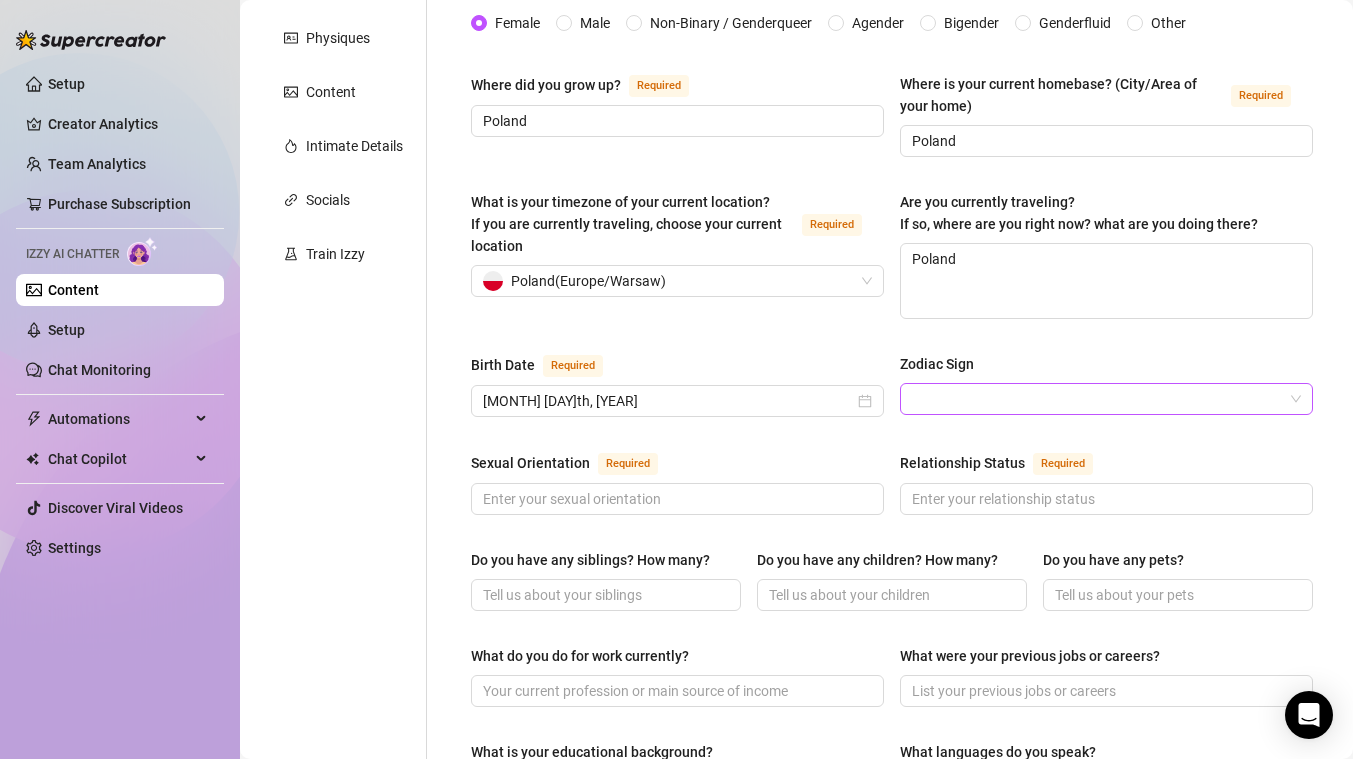 scroll, scrollTop: 338, scrollLeft: 0, axis: vertical 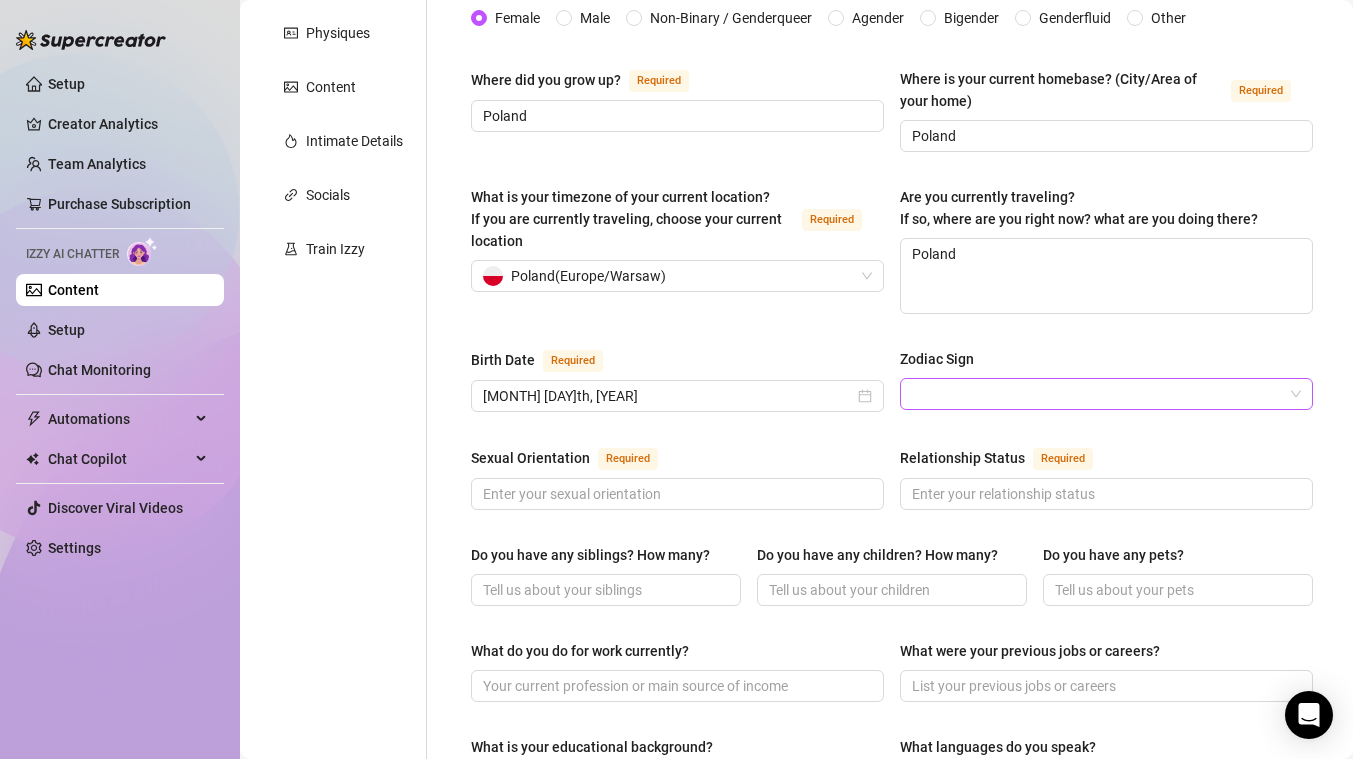 click on "Zodiac Sign" at bounding box center [1097, 394] 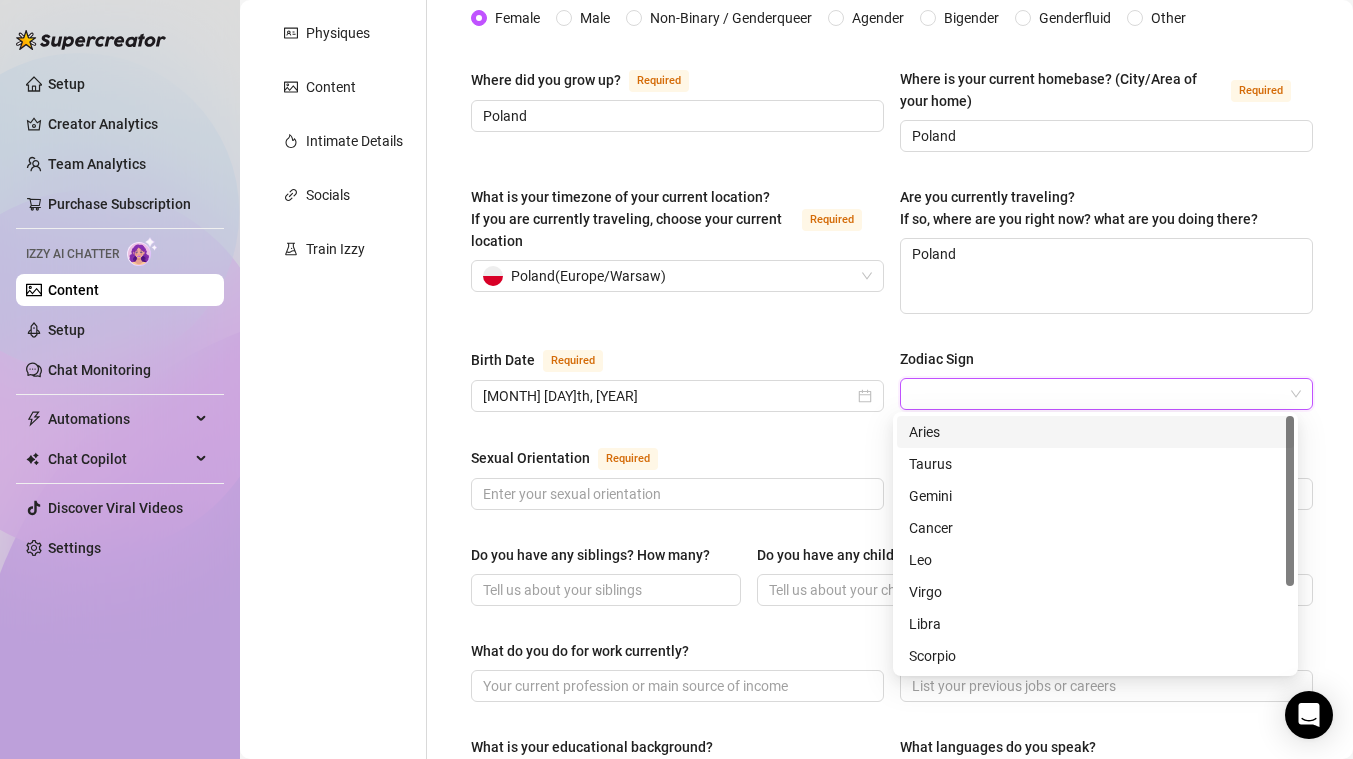 click on "What is your timezone of your current location? If you are currently traveling, choose your current location Required [COUNTRY]  ( [TIMEZONE] ) Are you currently traveling? If so, where are you right now? what are you doing there? [COUNTRY]" at bounding box center [892, 259] 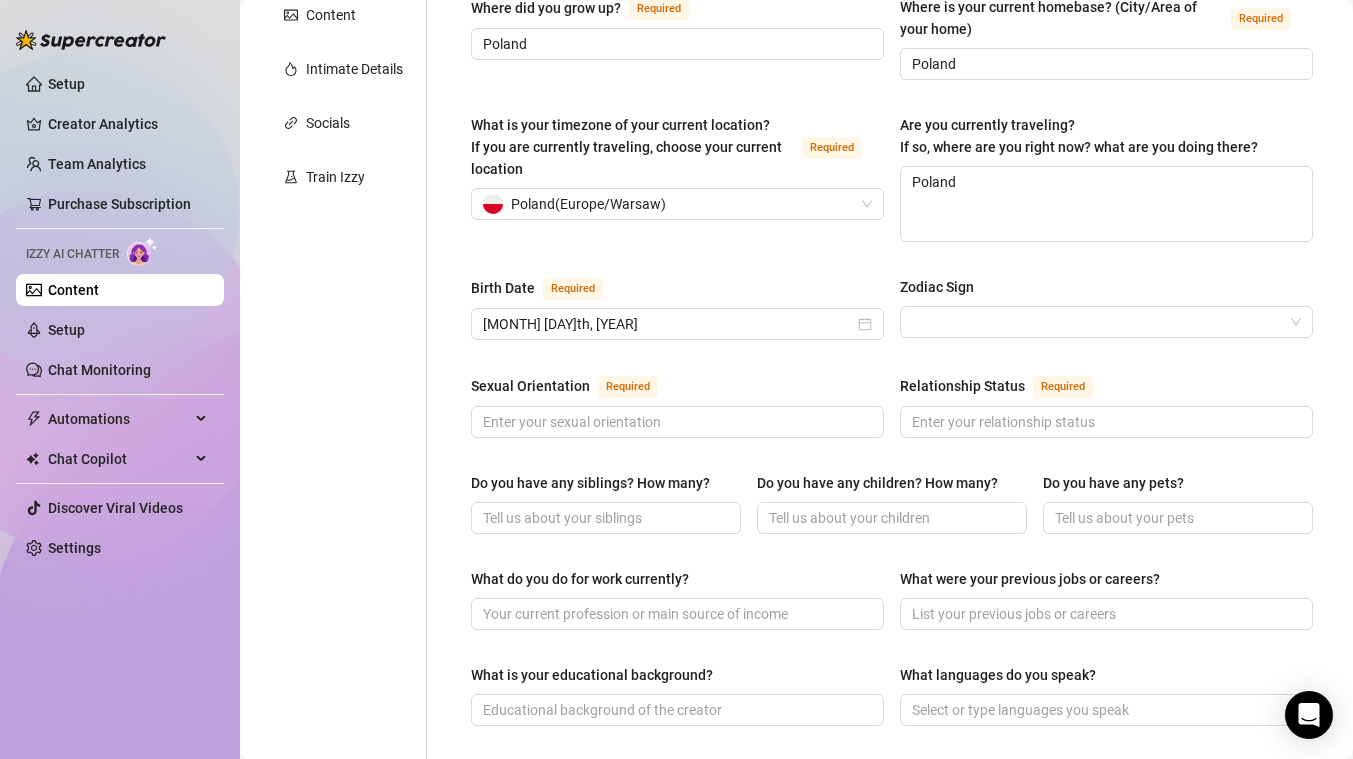 scroll, scrollTop: 423, scrollLeft: 0, axis: vertical 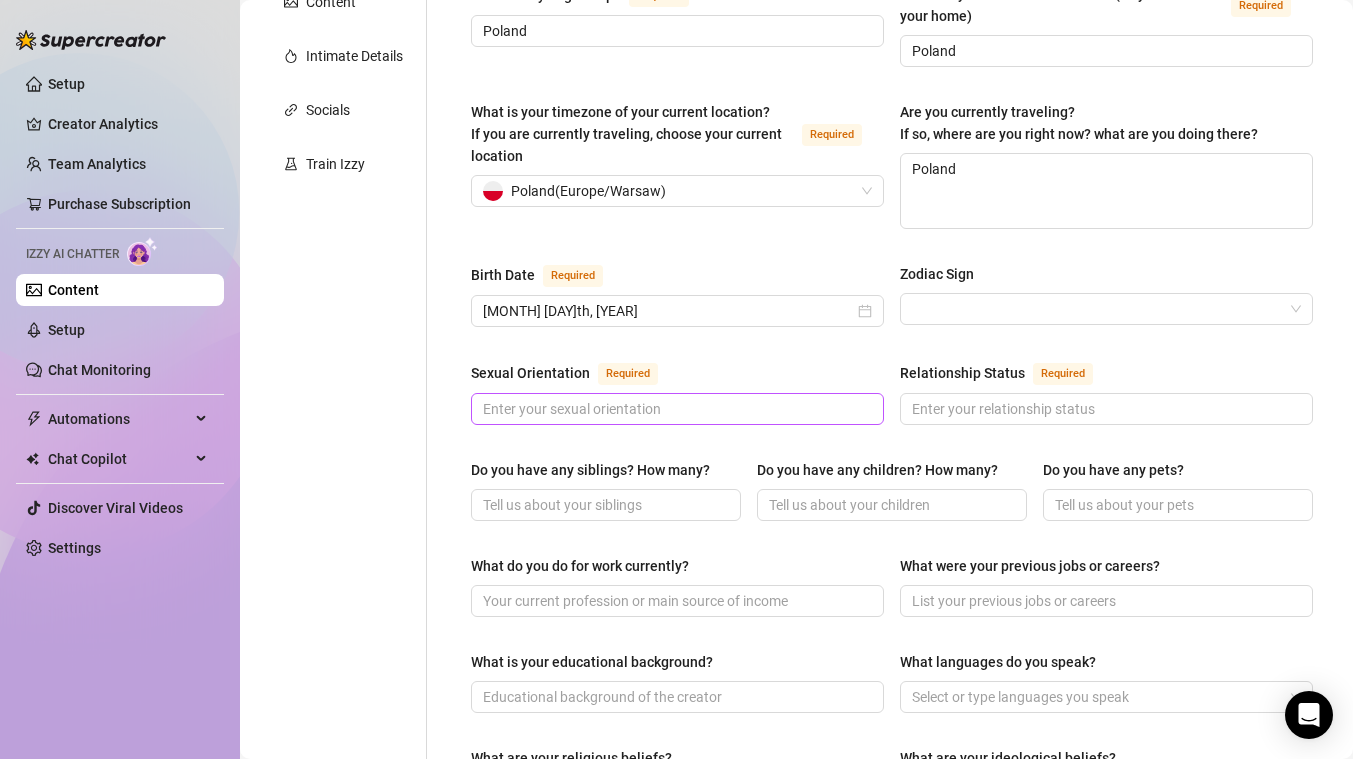 click at bounding box center [677, 409] 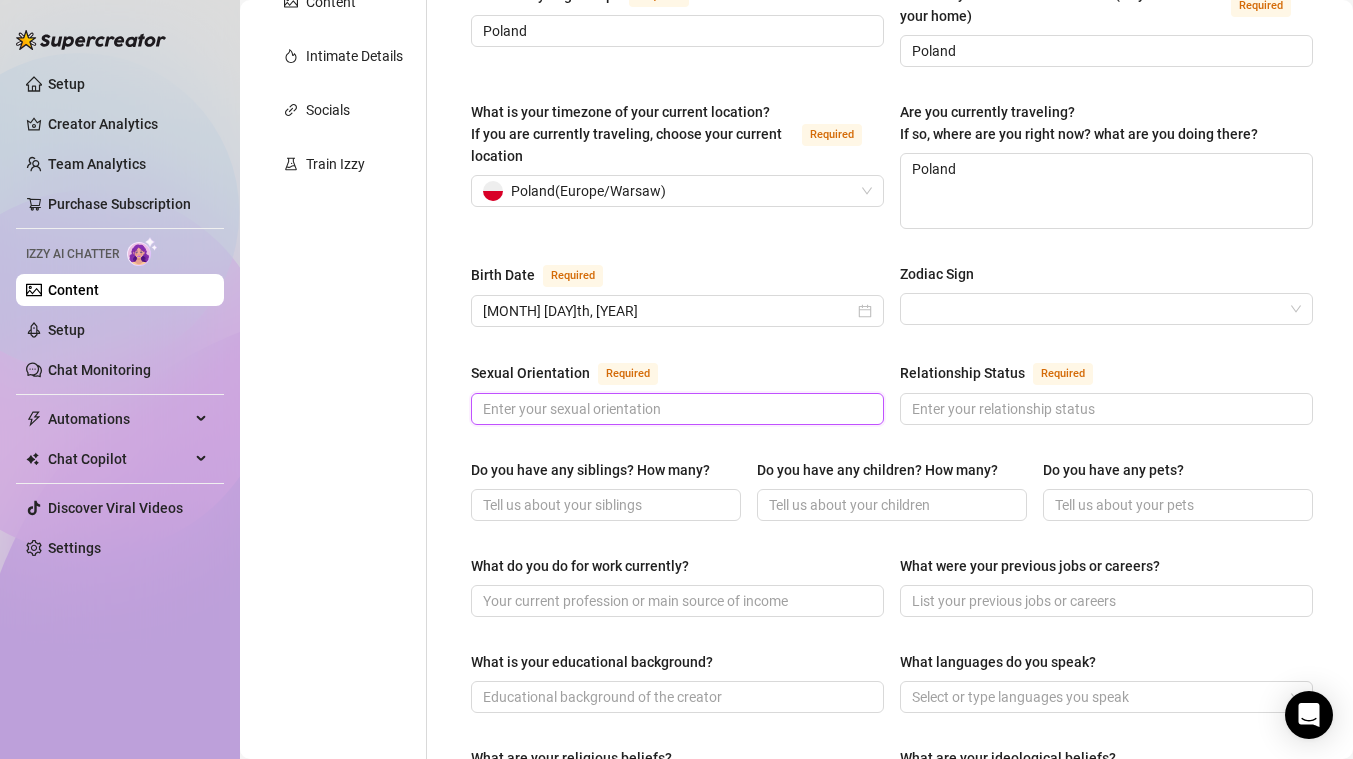 click on "Sexual Orientation Required" at bounding box center [675, 409] 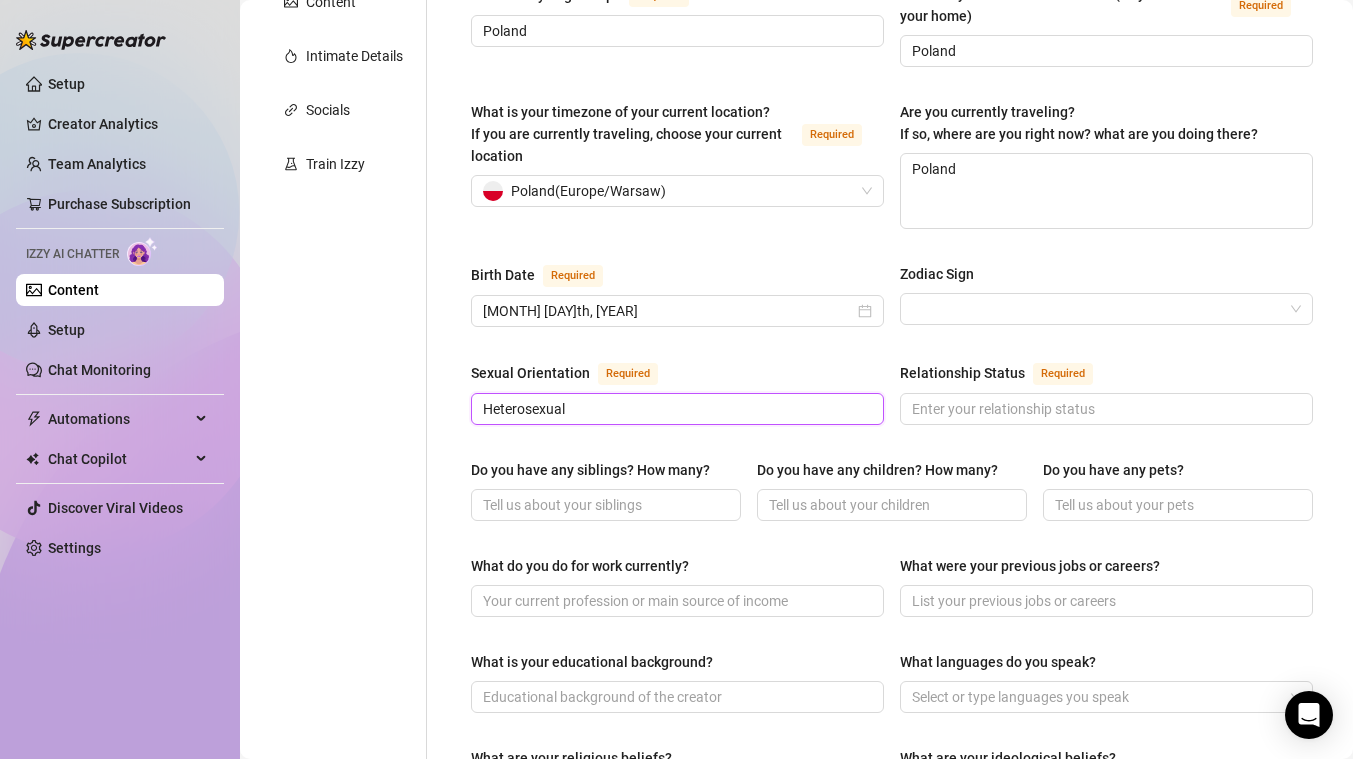 type on "Heterosexual" 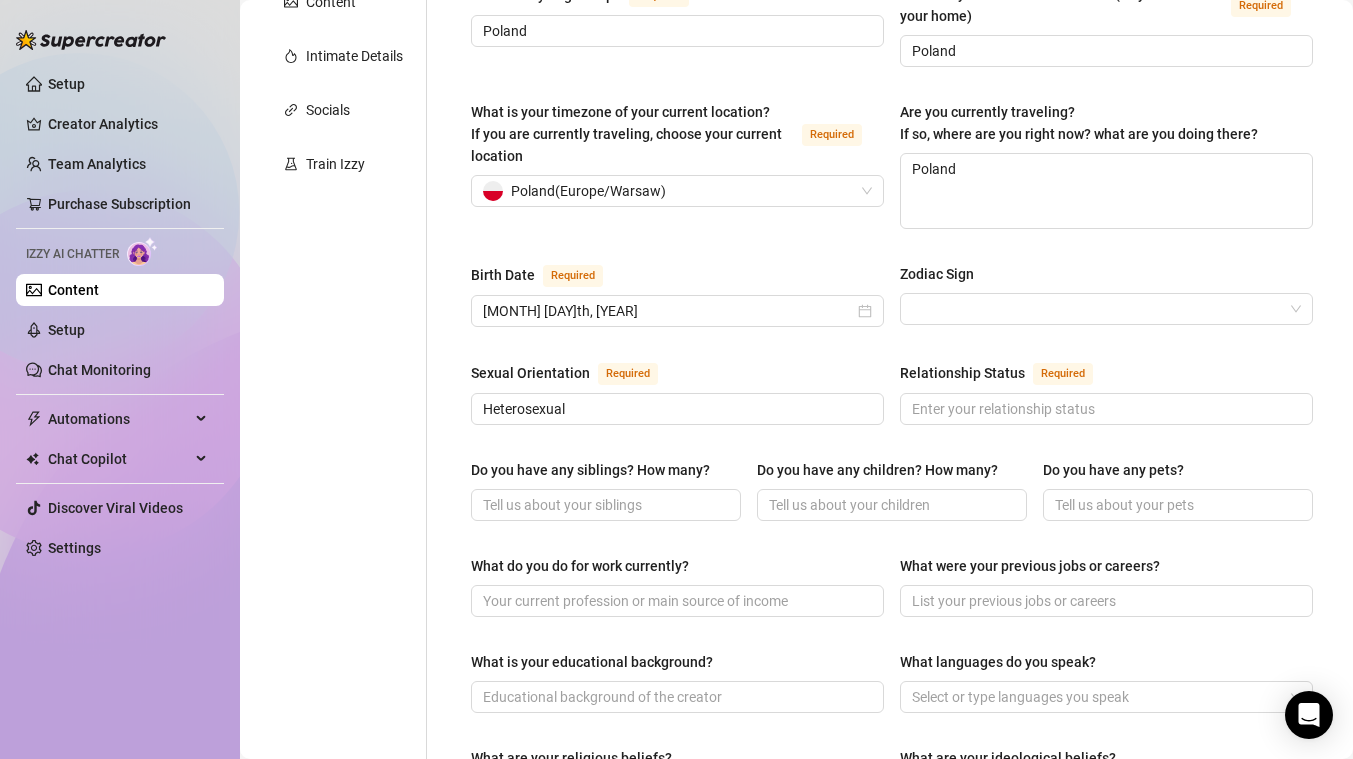 click on "Sexual Orientation Required" at bounding box center (677, 377) 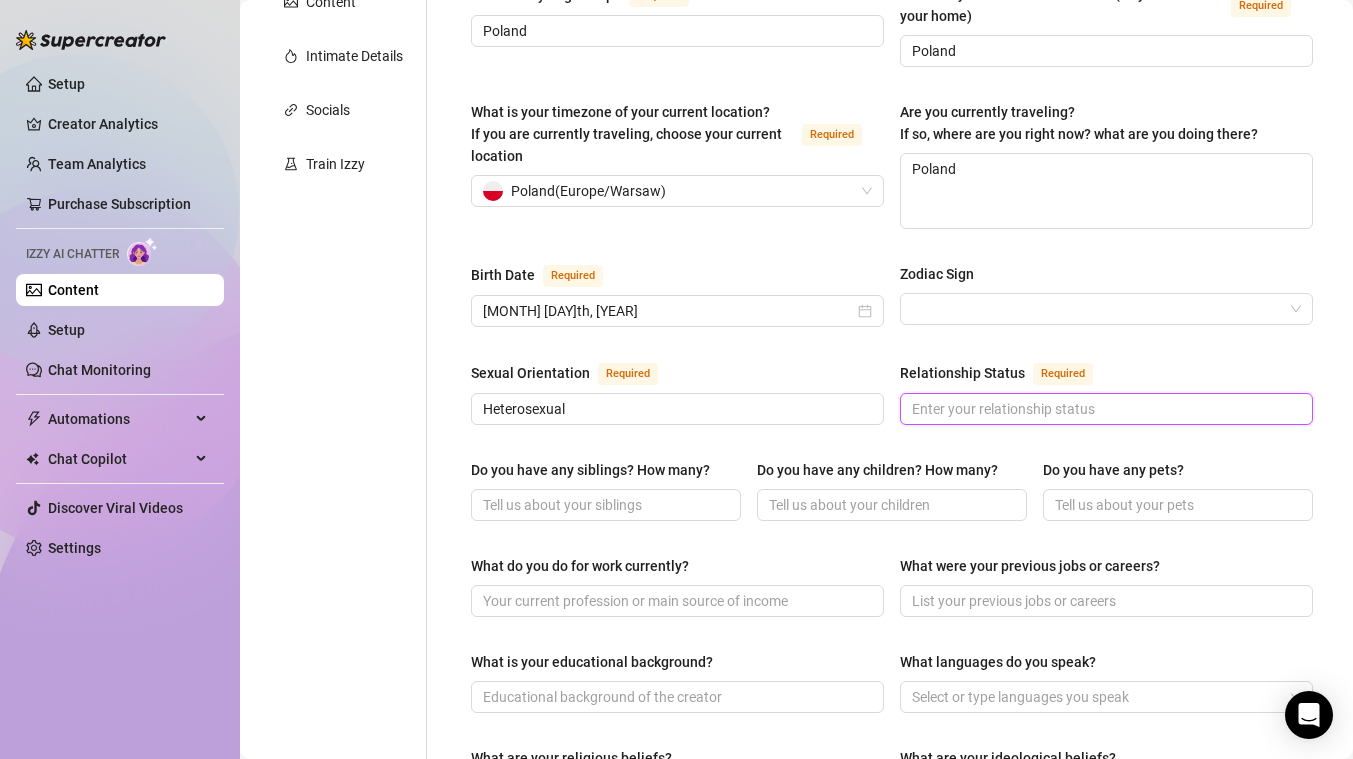 click on "Relationship Status Required" at bounding box center (1104, 409) 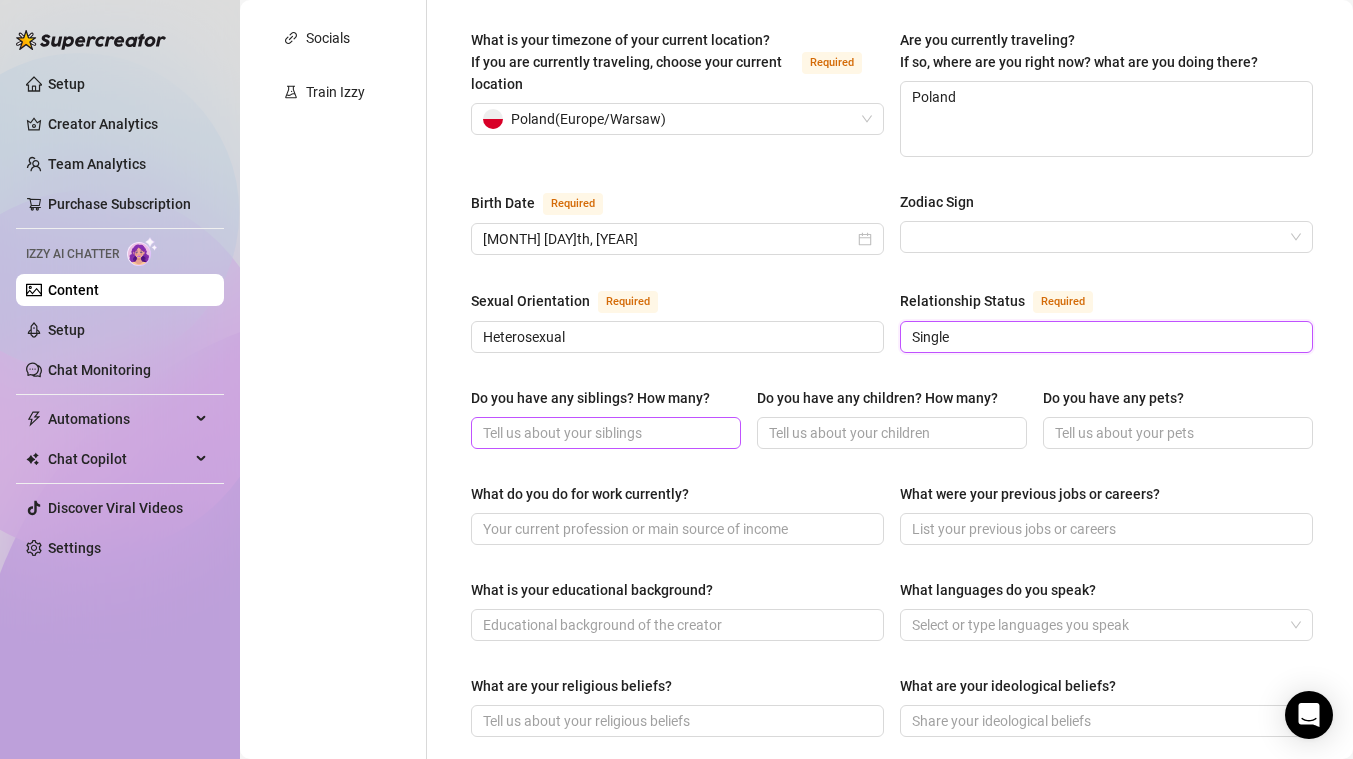 type on "Single" 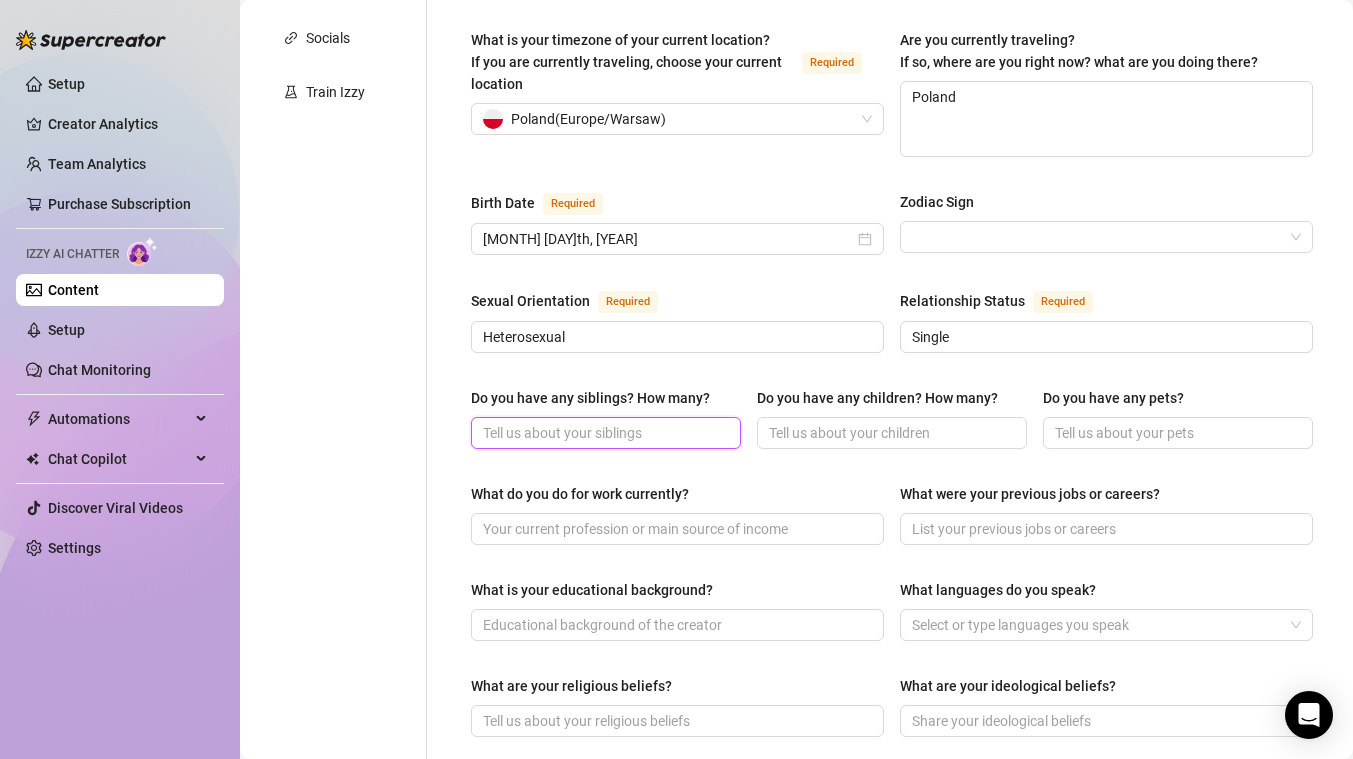 click on "Do you have any siblings? How many?" at bounding box center (604, 433) 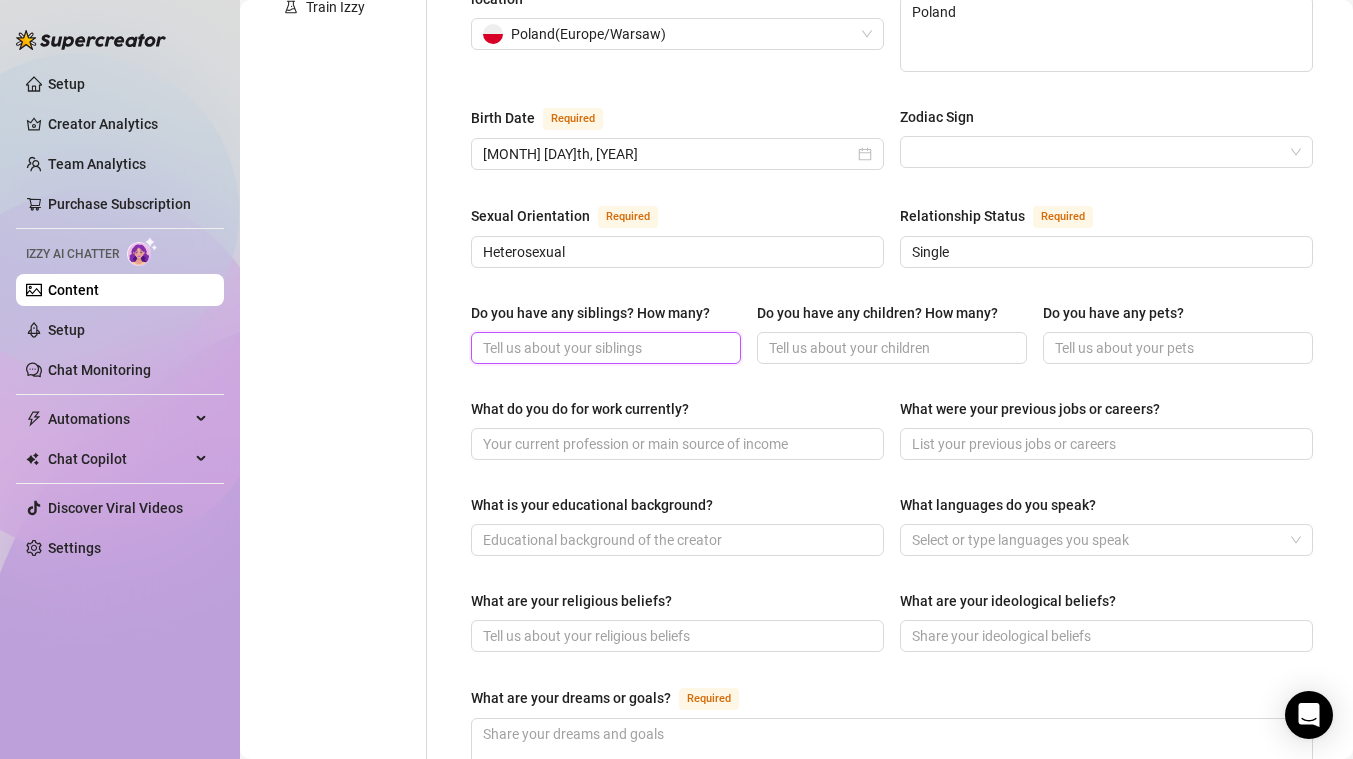 scroll, scrollTop: 607, scrollLeft: 0, axis: vertical 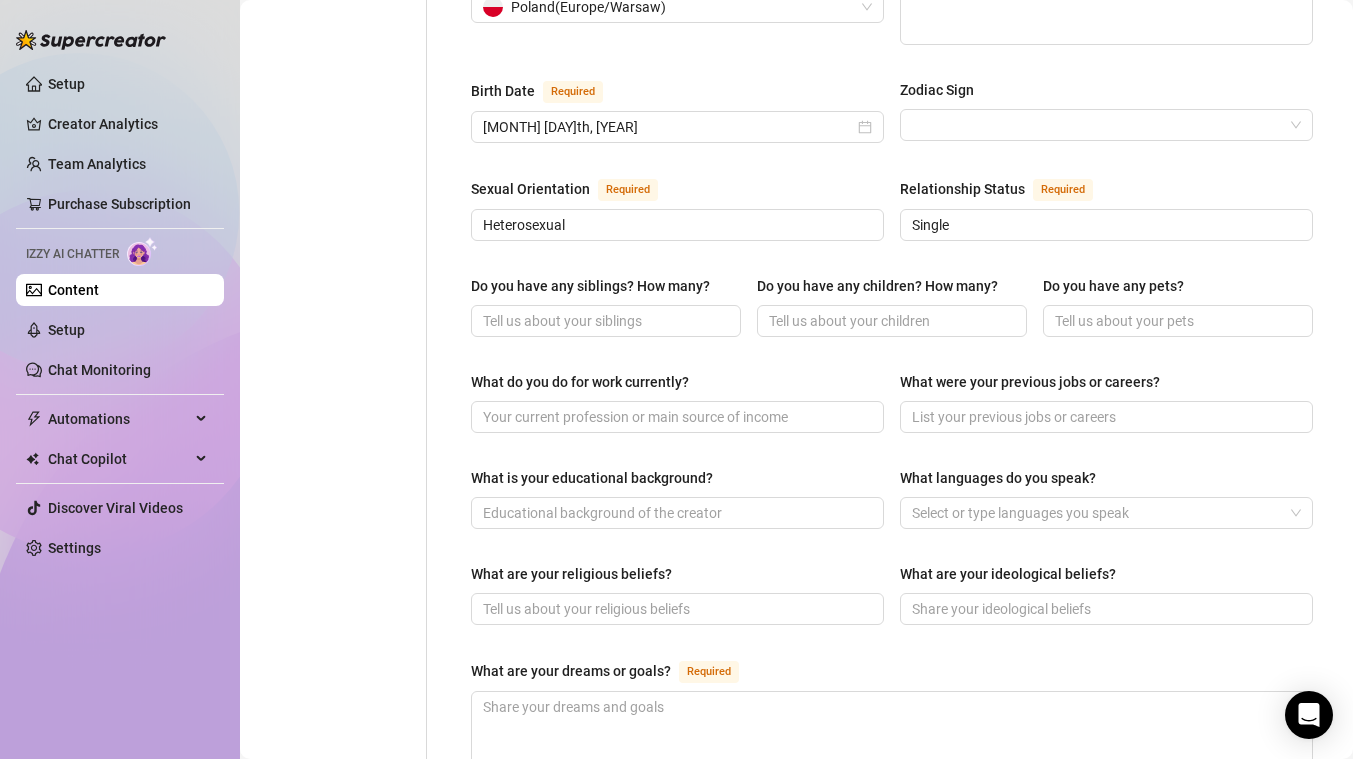 click on "What do you do for work currently?" at bounding box center (677, 386) 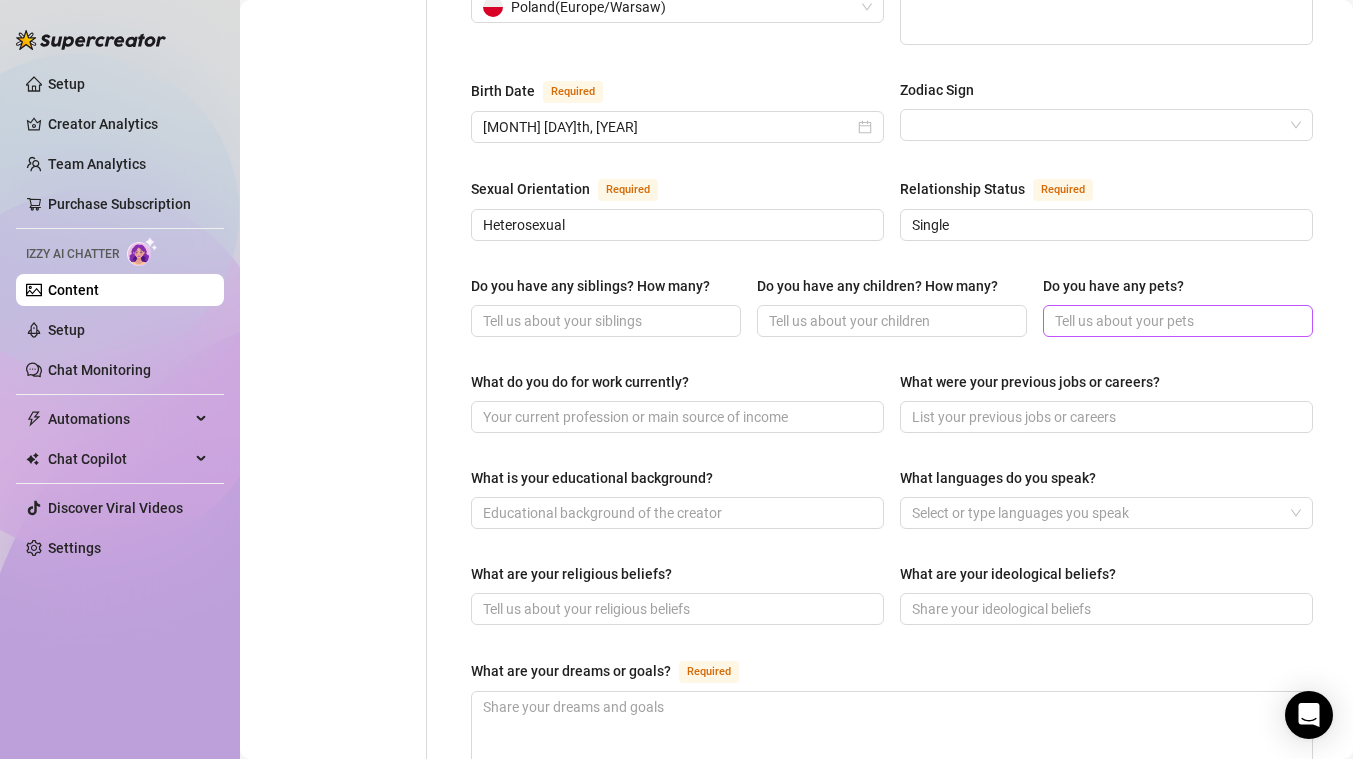 click at bounding box center [1178, 321] 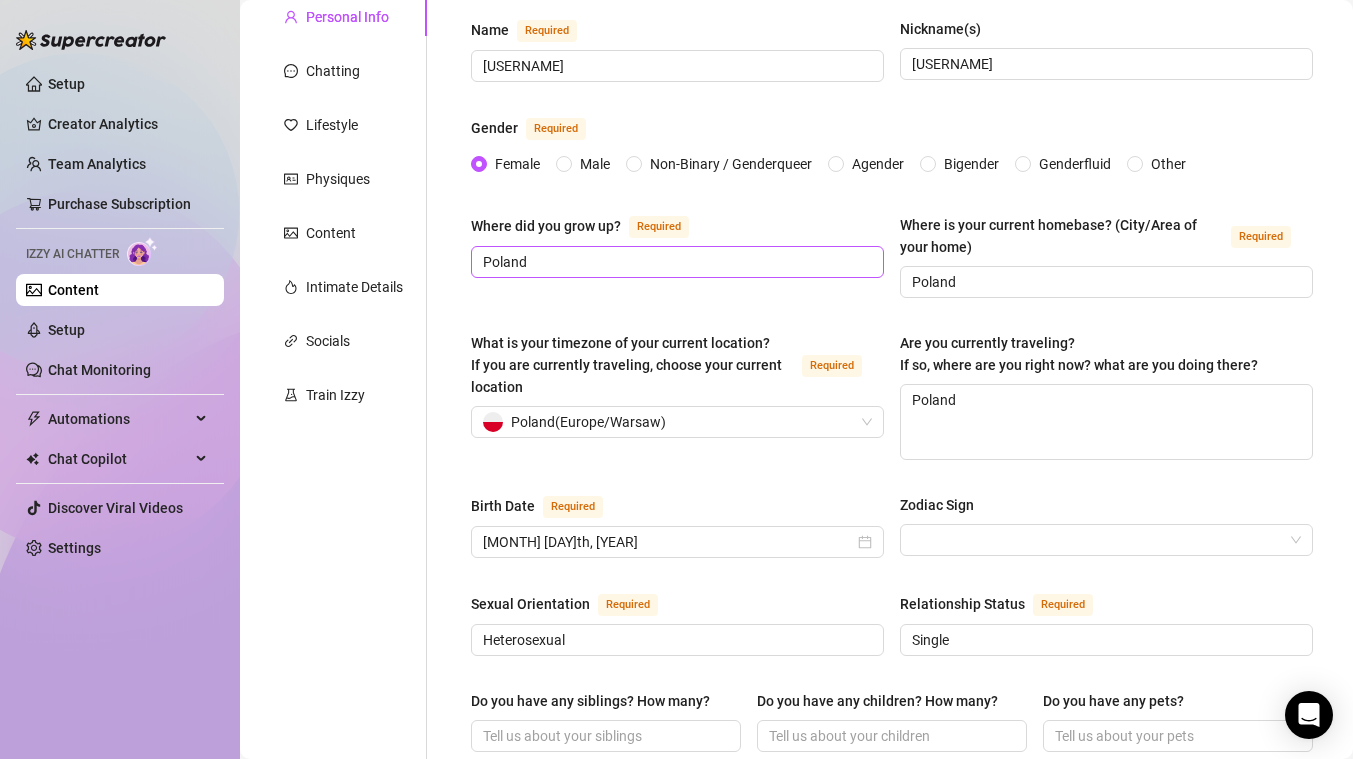 scroll, scrollTop: 0, scrollLeft: 0, axis: both 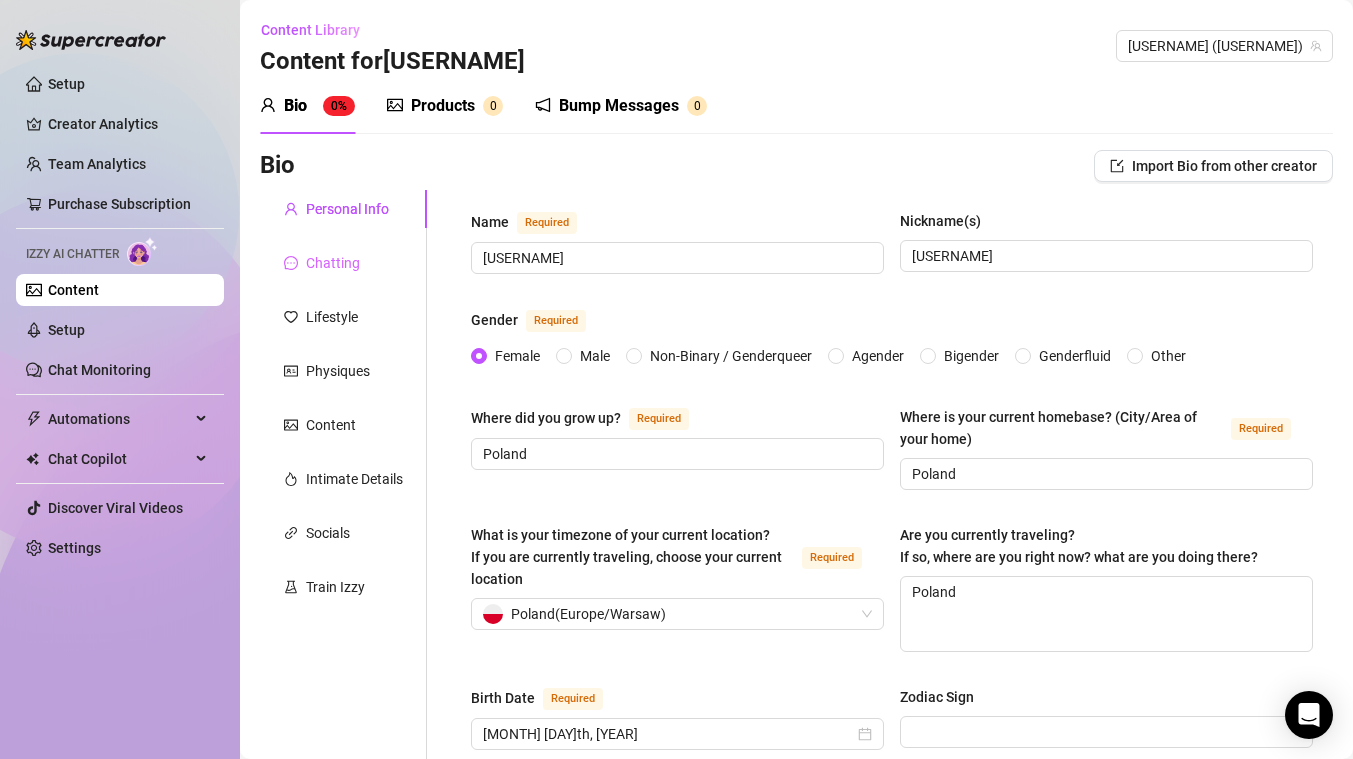 click on "Chatting" at bounding box center (343, 263) 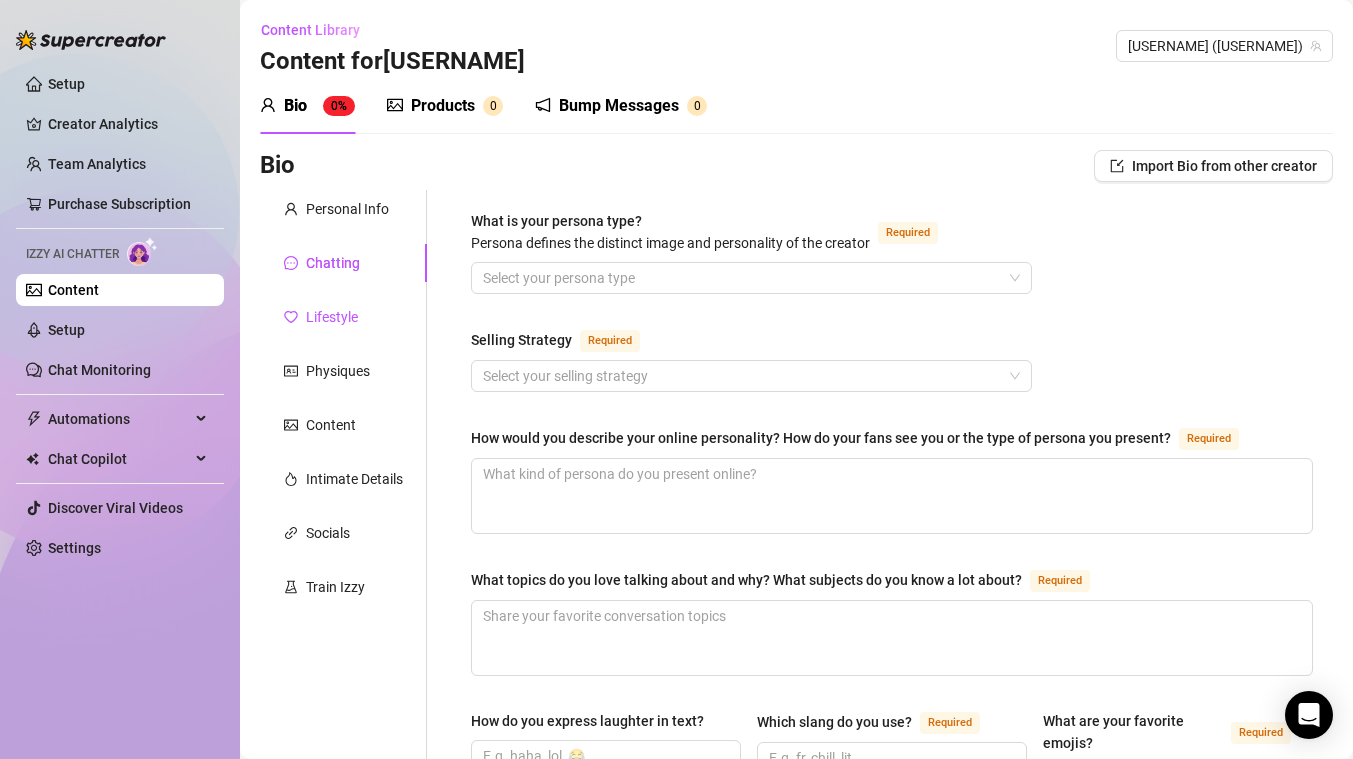 click on "Lifestyle" at bounding box center [332, 317] 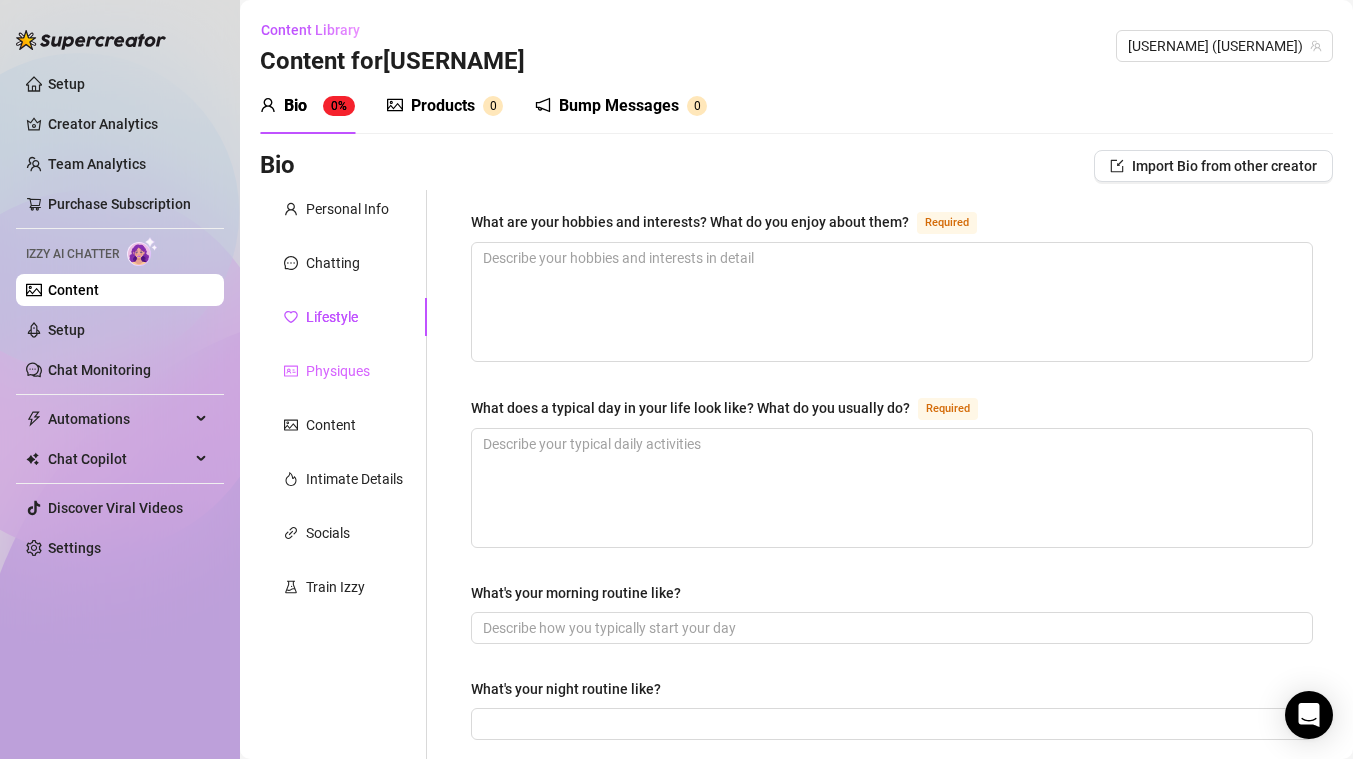 click on "Physiques" at bounding box center [343, 371] 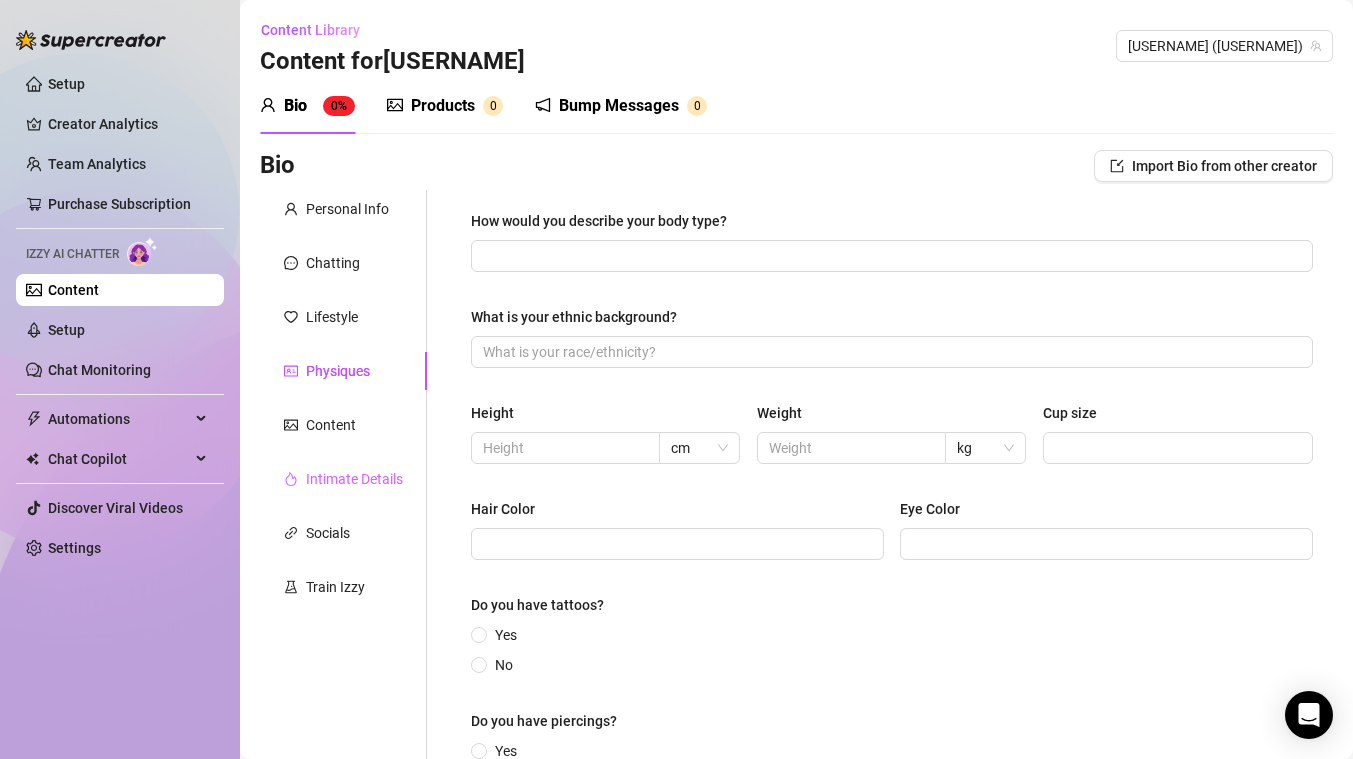 click on "Intimate Details" at bounding box center (343, 479) 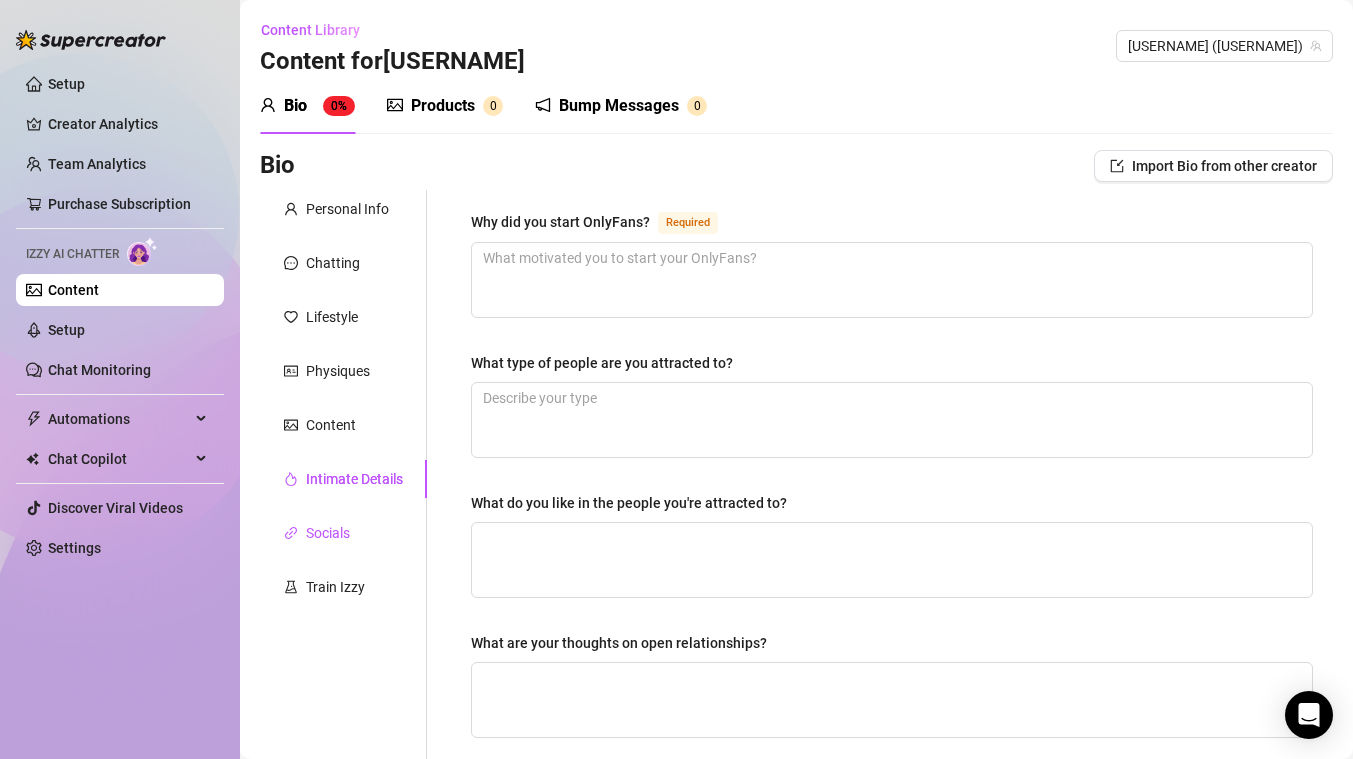 click on "Socials" at bounding box center [328, 533] 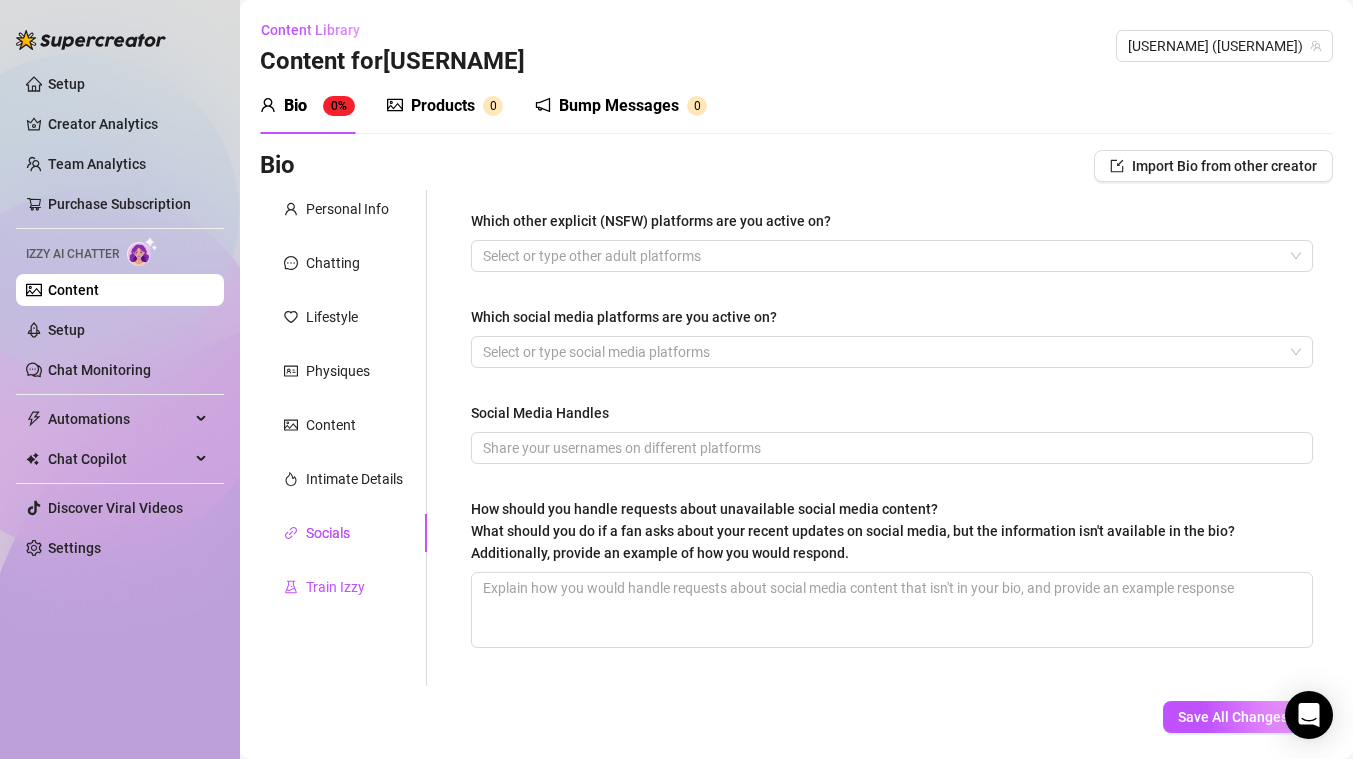 click on "Train Izzy" at bounding box center (335, 587) 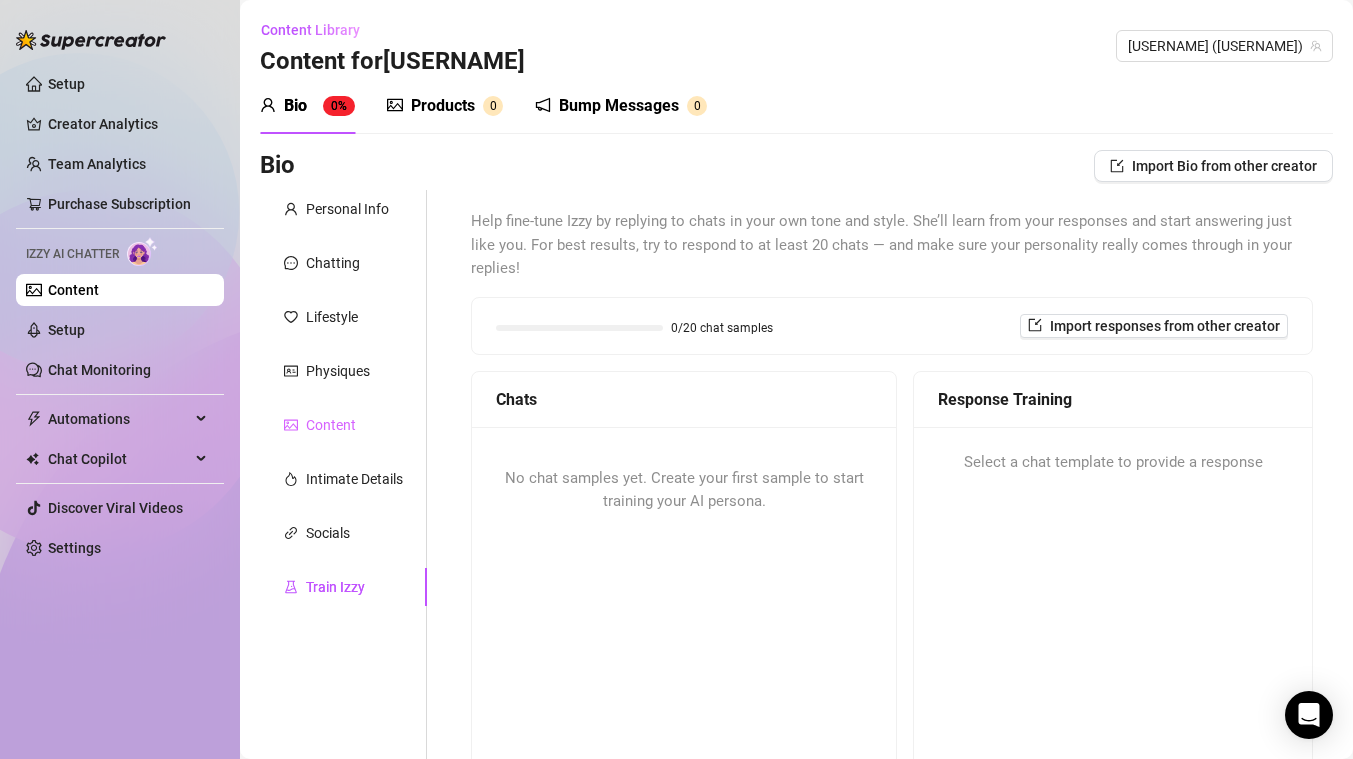 click on "Content" at bounding box center (343, 425) 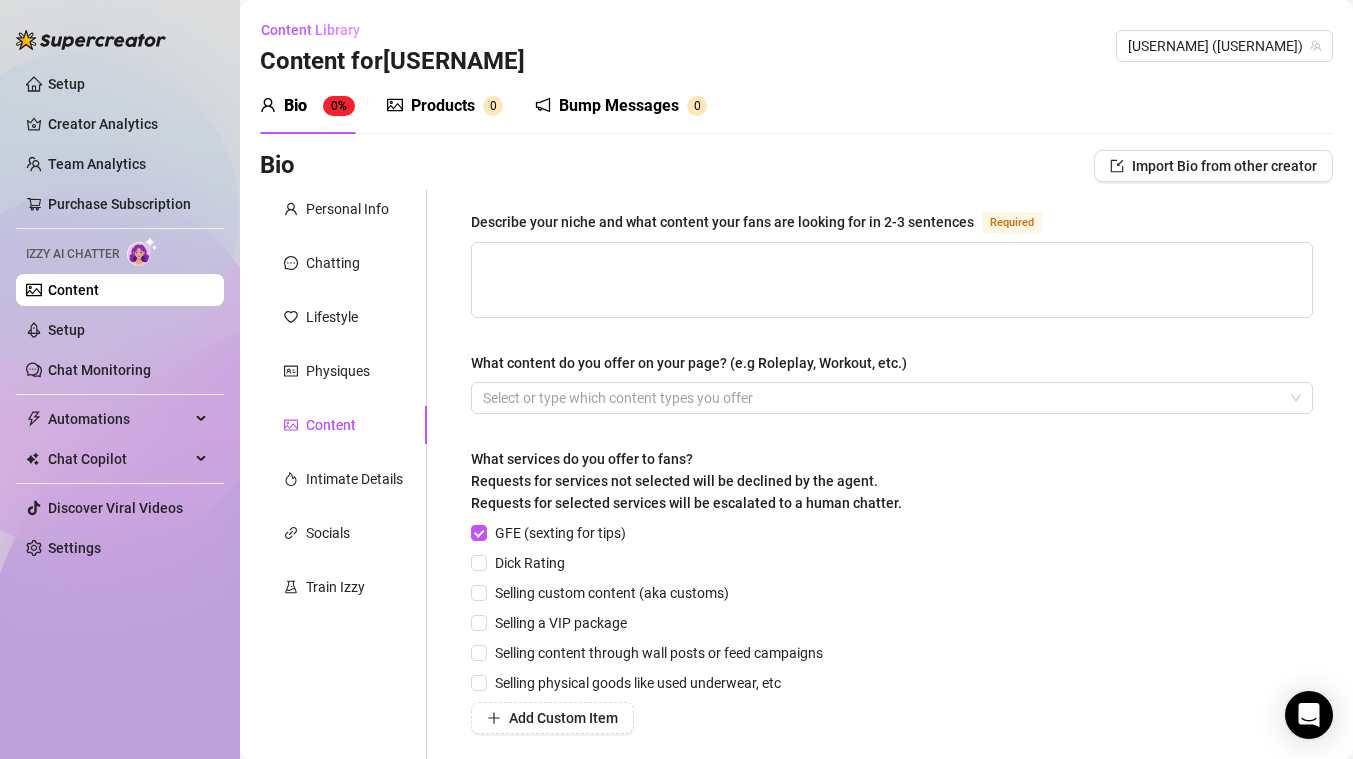 click on "Describe your niche and what content your fans are looking for in 2-3 sentences" at bounding box center [722, 222] 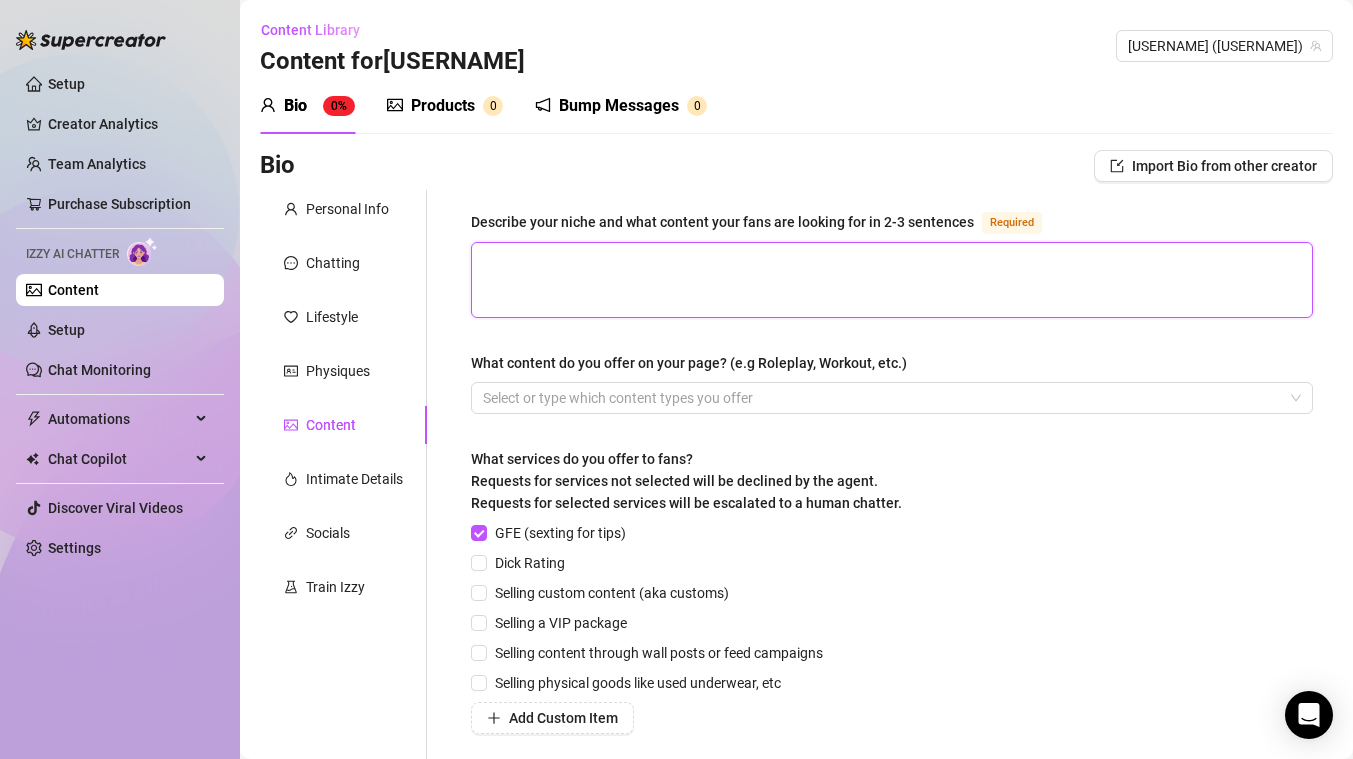 click on "Describe your niche and what content your fans are looking for in 2-3 sentences Required" at bounding box center (892, 280) 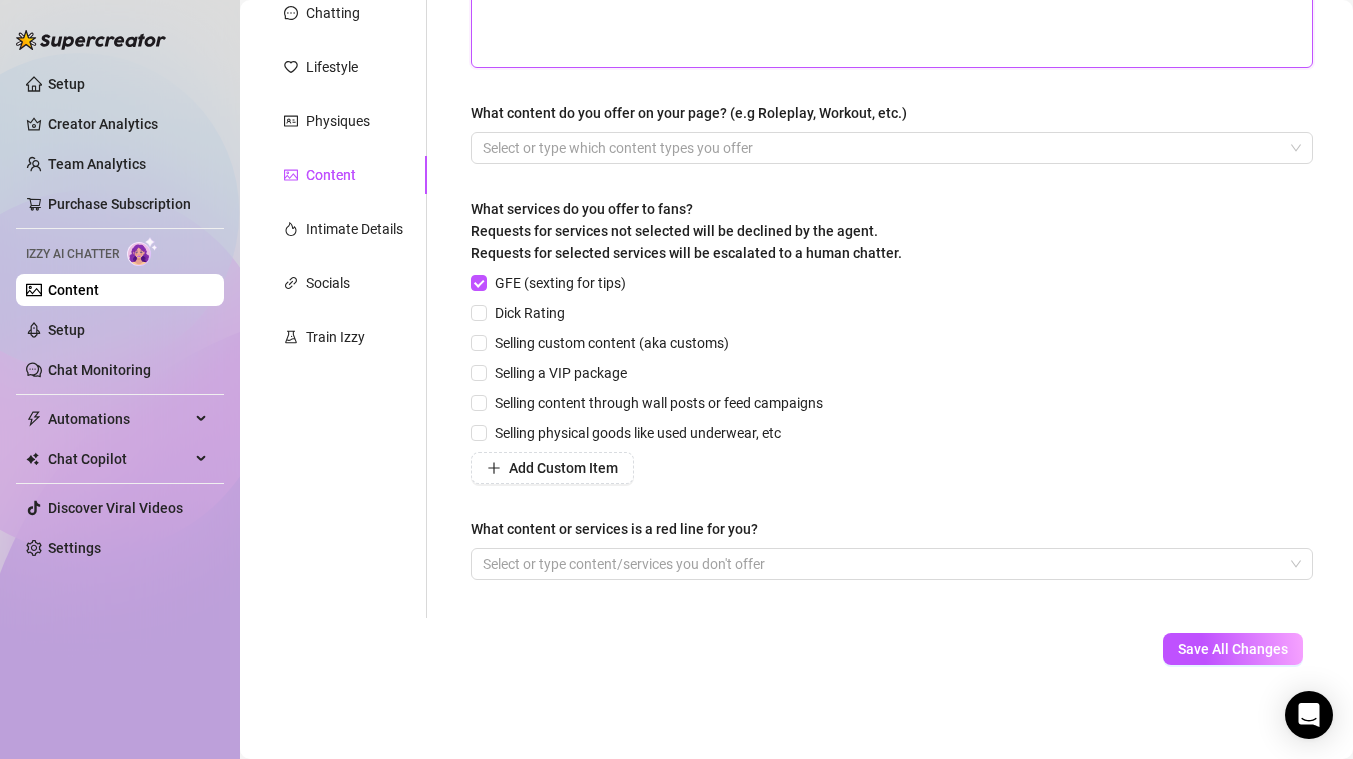 scroll, scrollTop: 242, scrollLeft: 0, axis: vertical 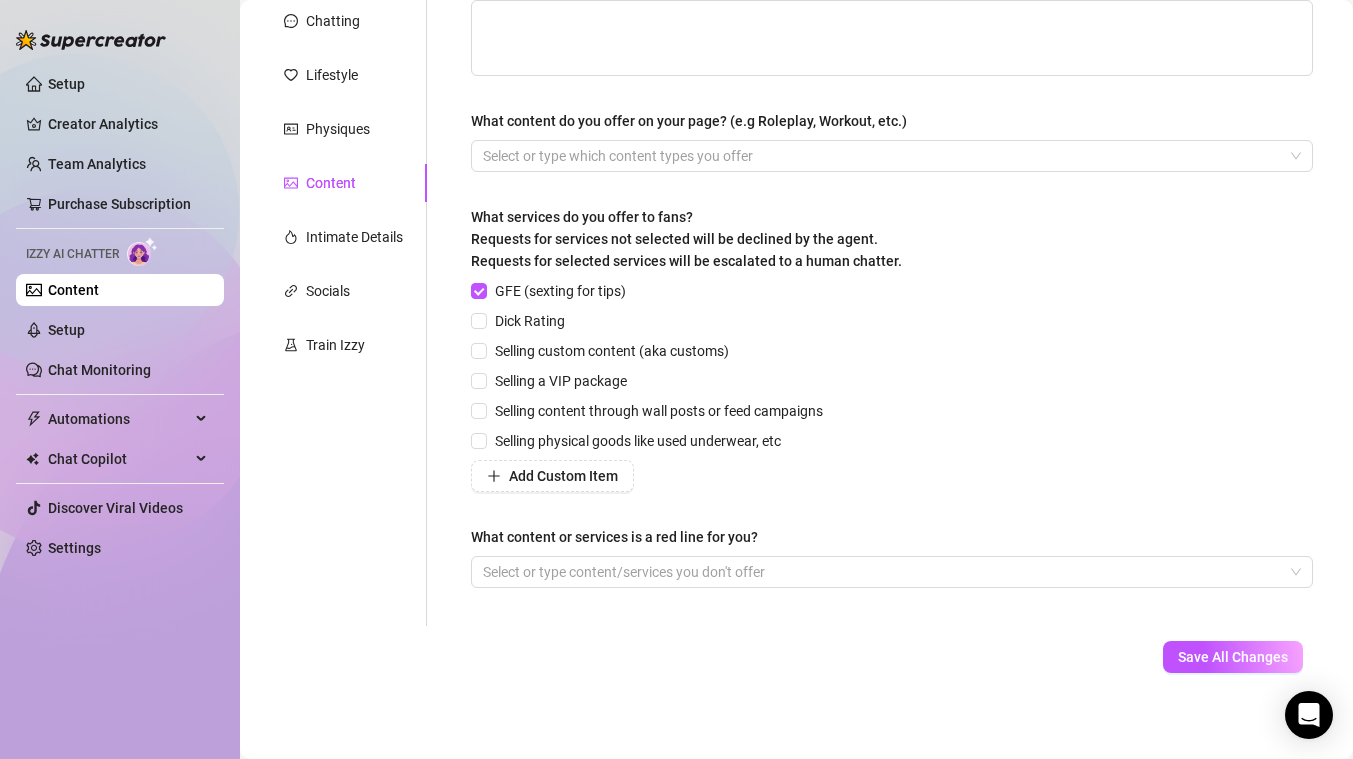 click on "Describe your niche and what content your fans are looking for in 2-3 sentences Required What content do you offer on your page? (e.g Roleplay, Workout, etc.)   Select or type which content types you offer What services do you offer to fans? Requests for services not selected will be declined by the agent. Requests for selected services will be escalated to a human chatter. GFE (sexting for tips) Dick Rating Selling custom content (aka customs) Selling a VIP package Selling content through wall posts or feed campaigns Selling physical goods like used underwear, etc Add Custom Item What content or services is a red line for you?   Select or type content/services you don't offer" at bounding box center (892, 287) 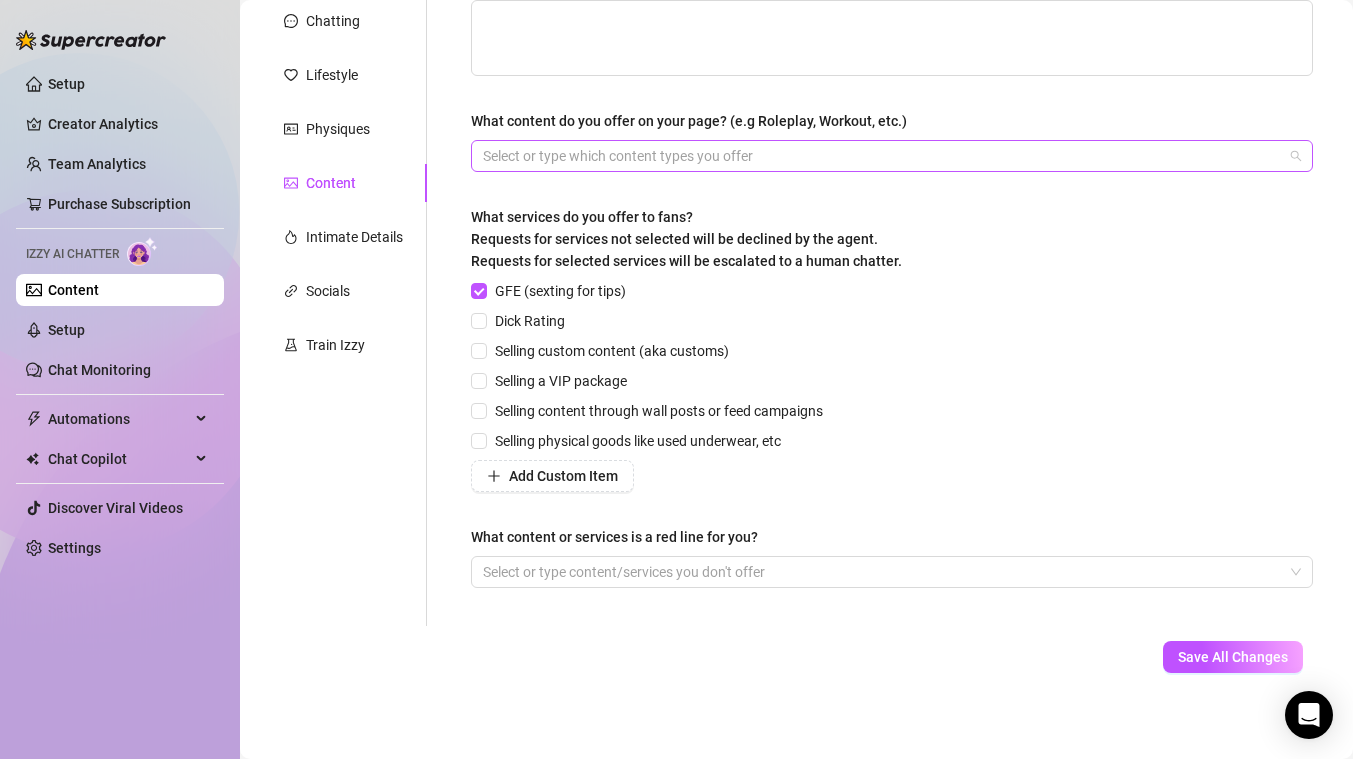 click at bounding box center (881, 156) 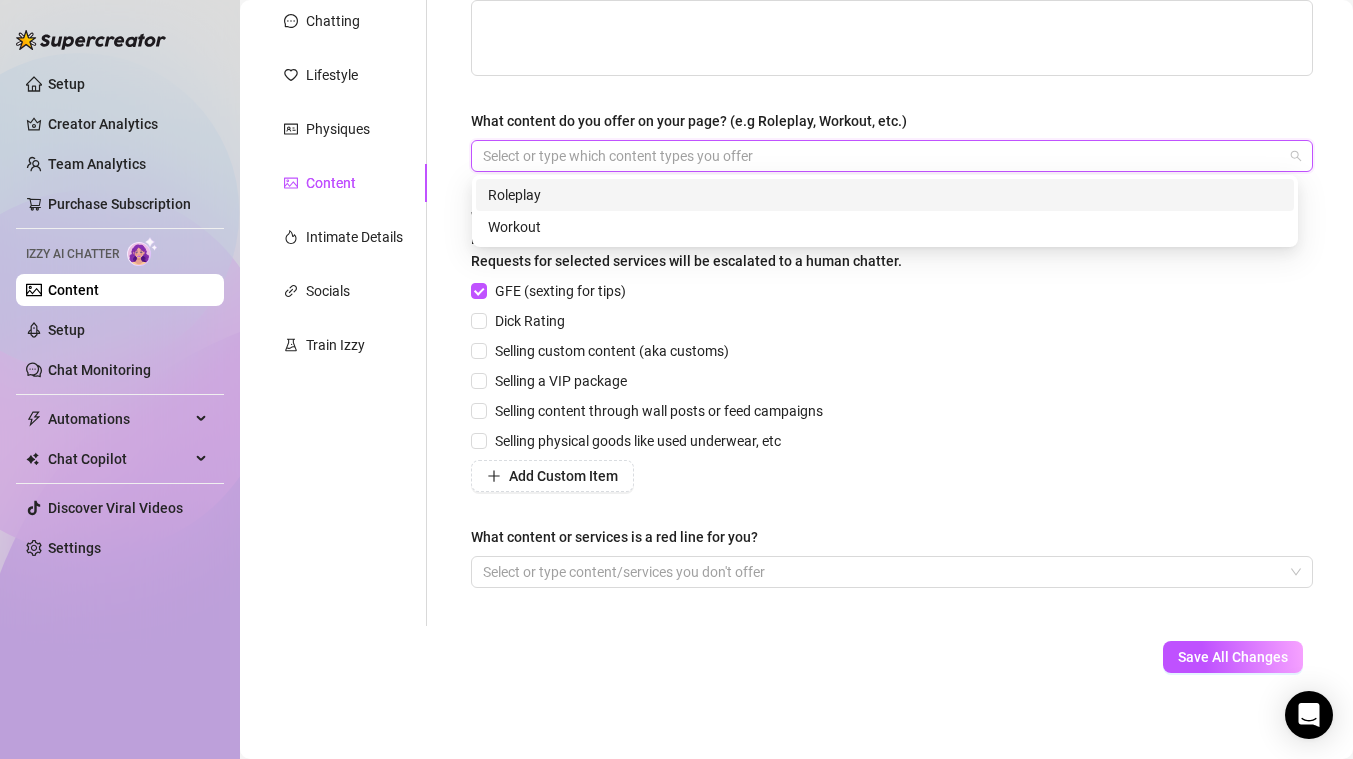 click at bounding box center [881, 156] 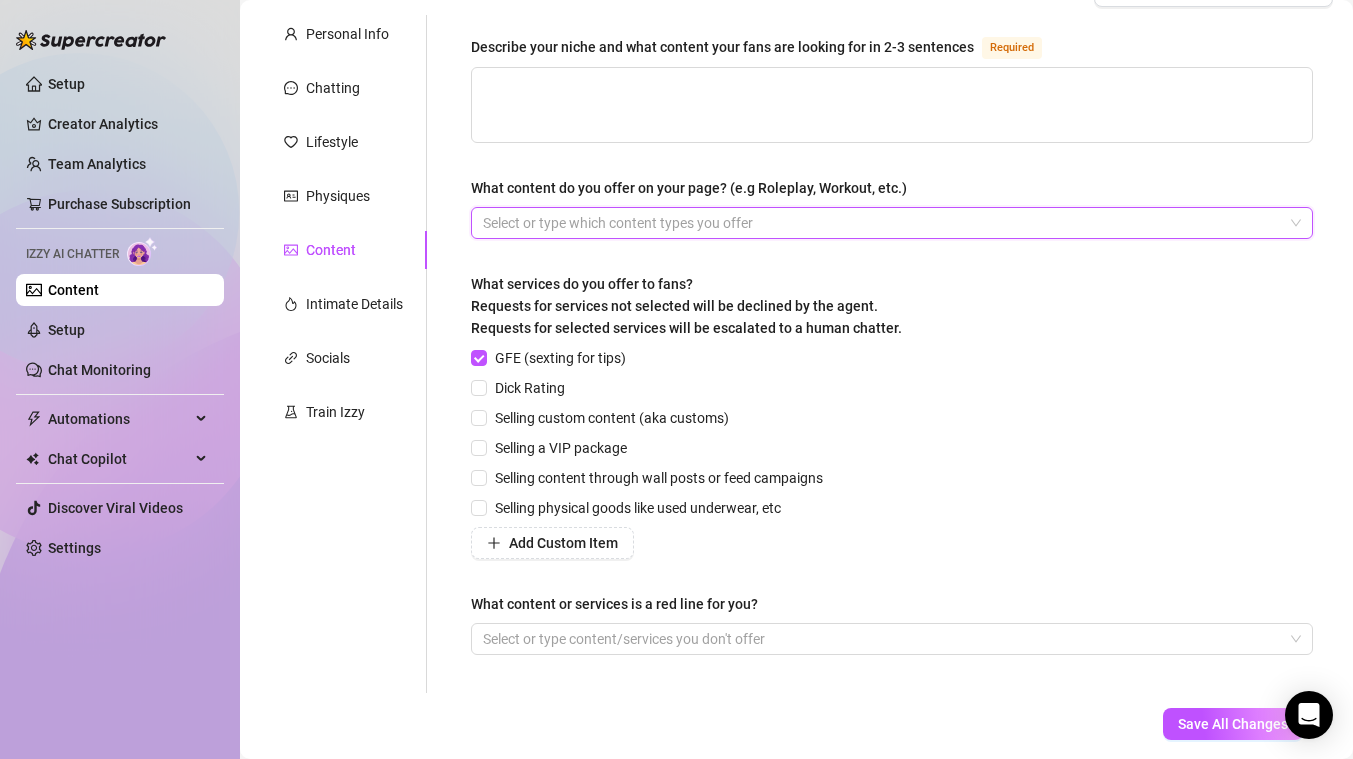 scroll, scrollTop: 136, scrollLeft: 0, axis: vertical 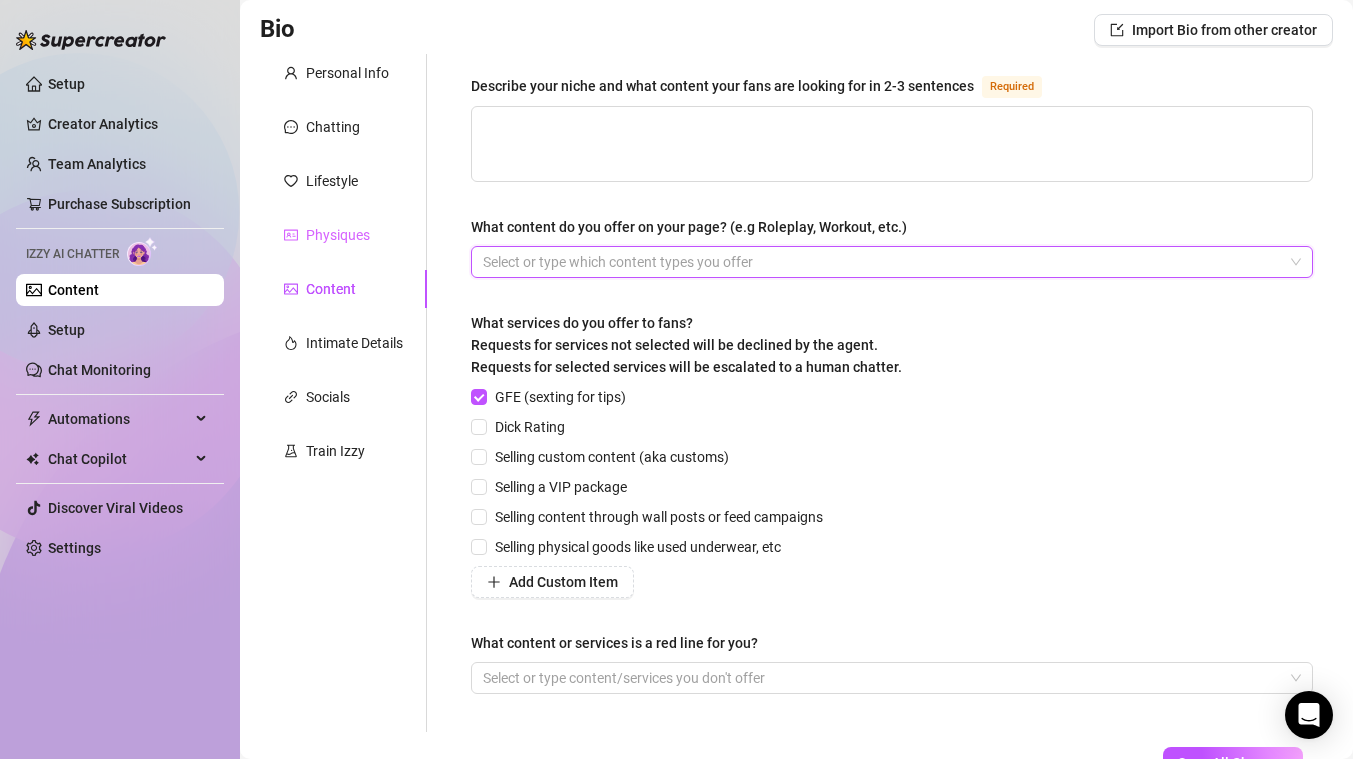 click on "Physiques" at bounding box center [343, 235] 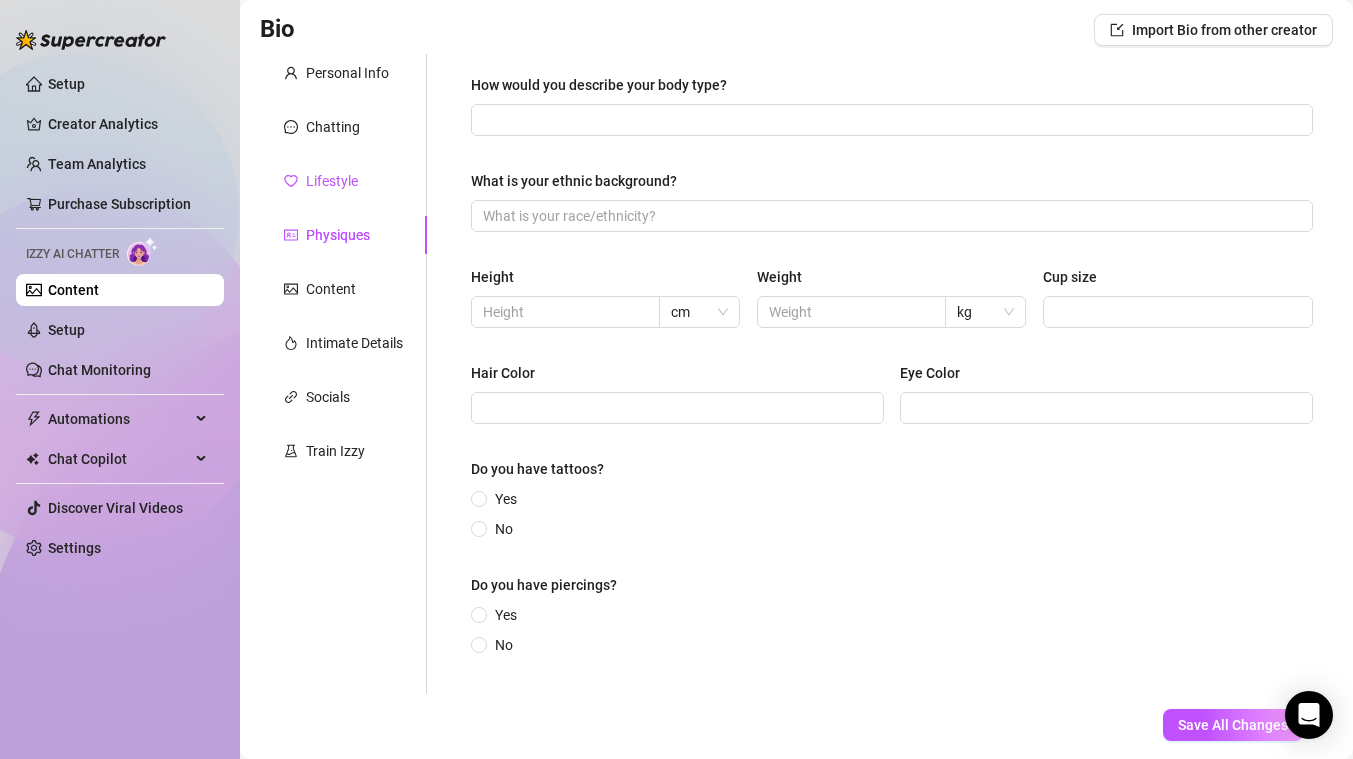 click on "Lifestyle" at bounding box center (332, 181) 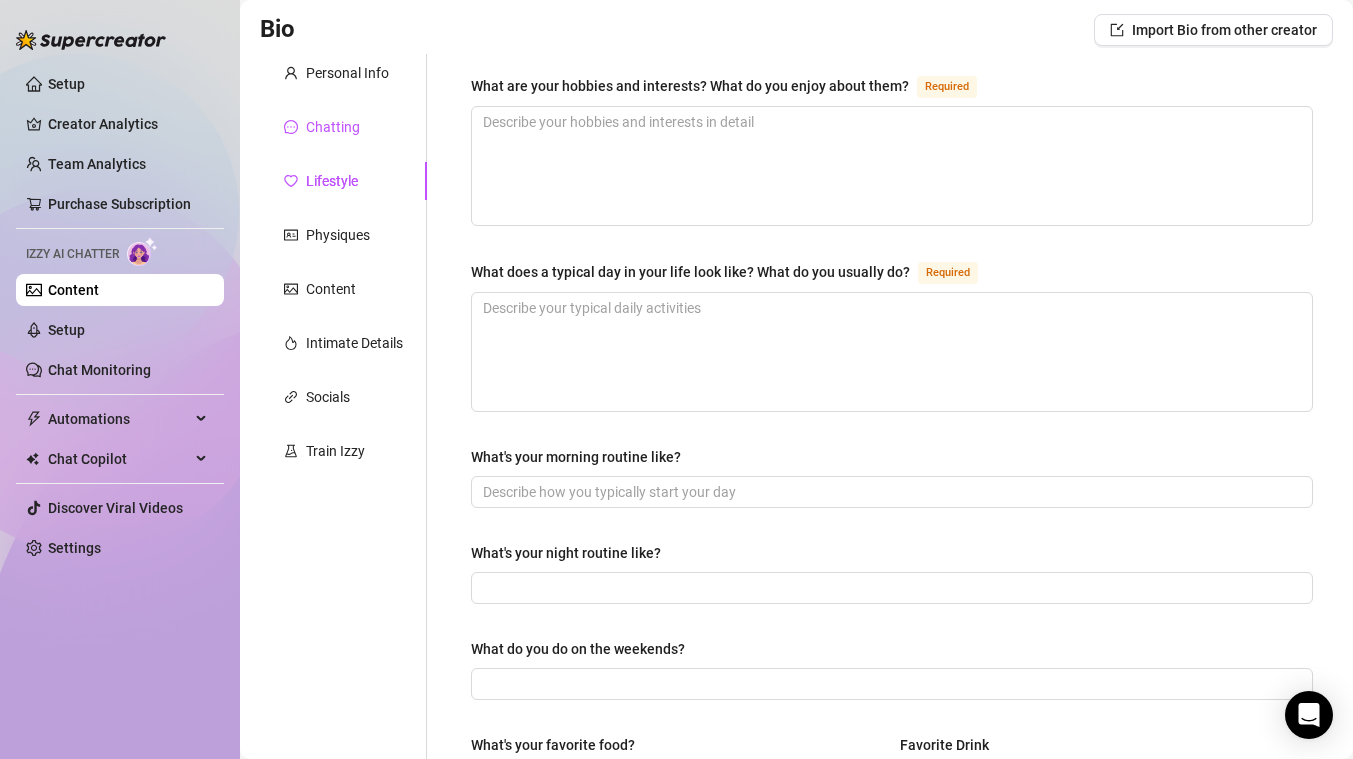 click on "Chatting" at bounding box center [333, 127] 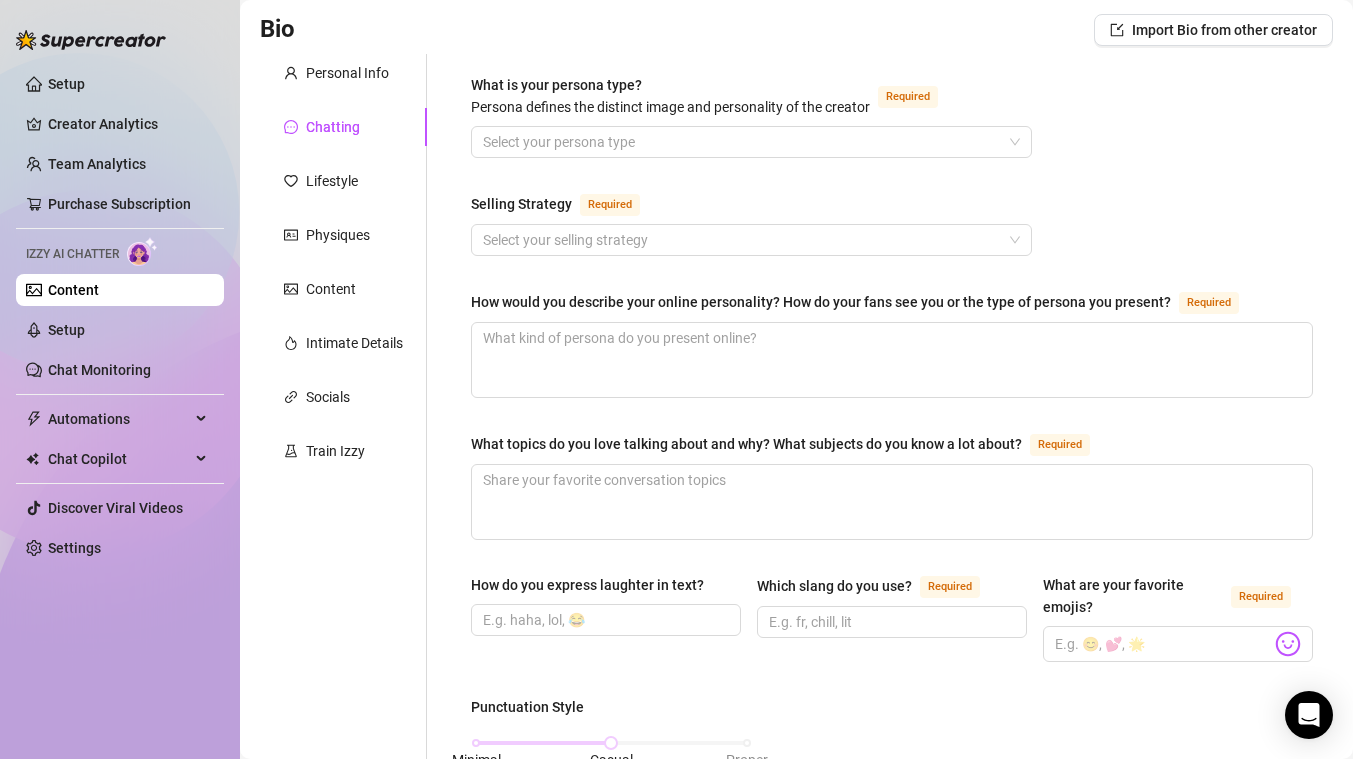 type 